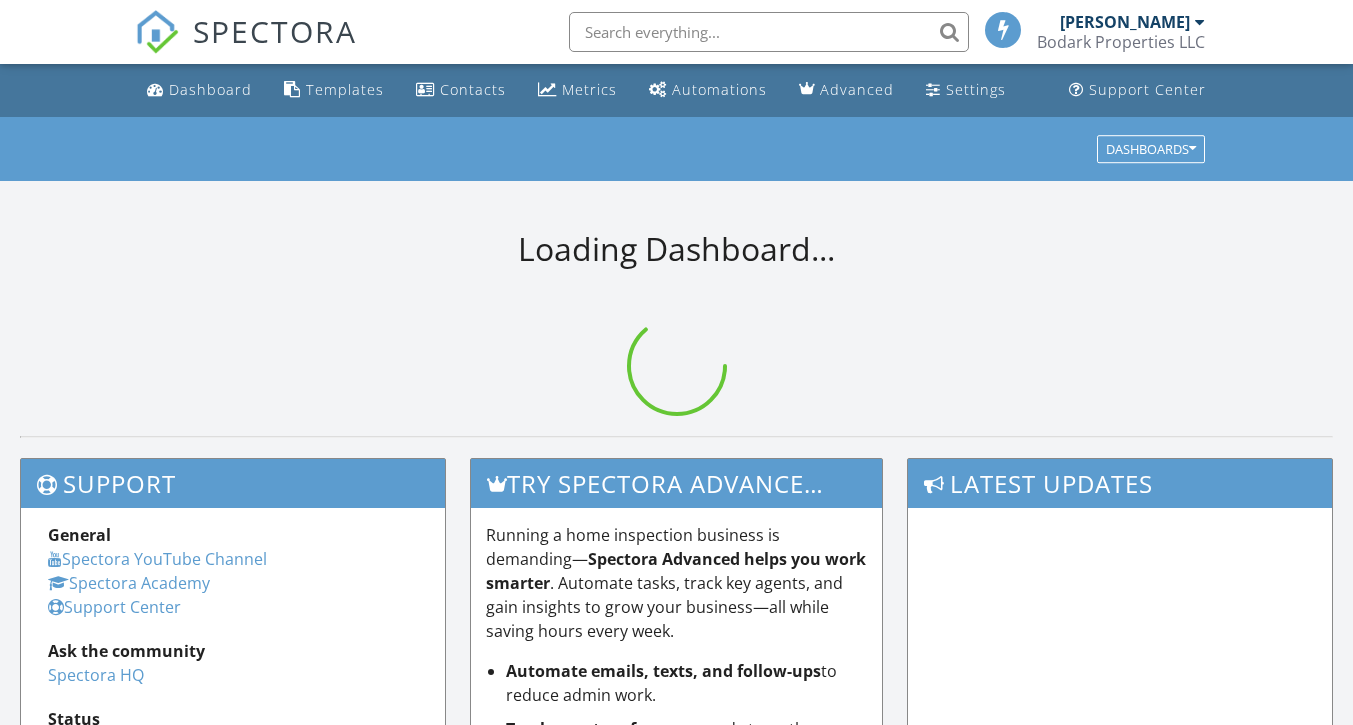 scroll, scrollTop: 0, scrollLeft: 0, axis: both 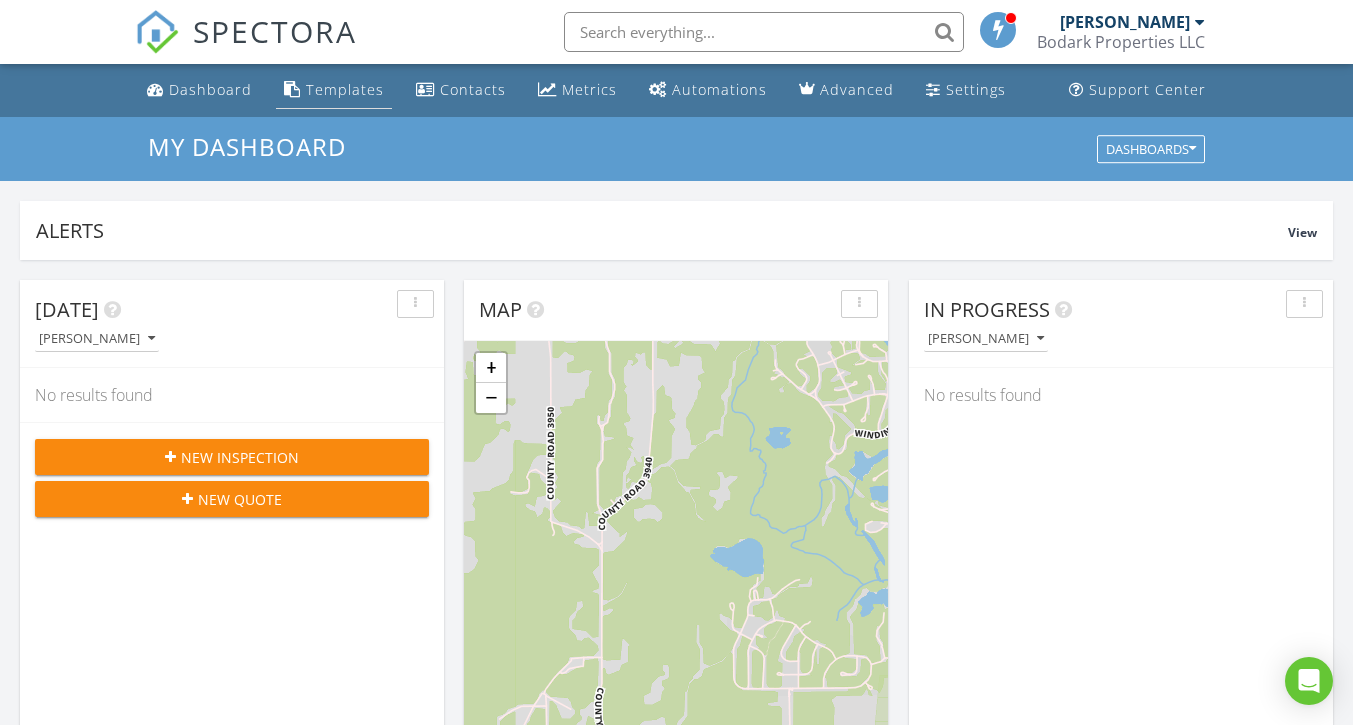 click on "Templates" at bounding box center (345, 89) 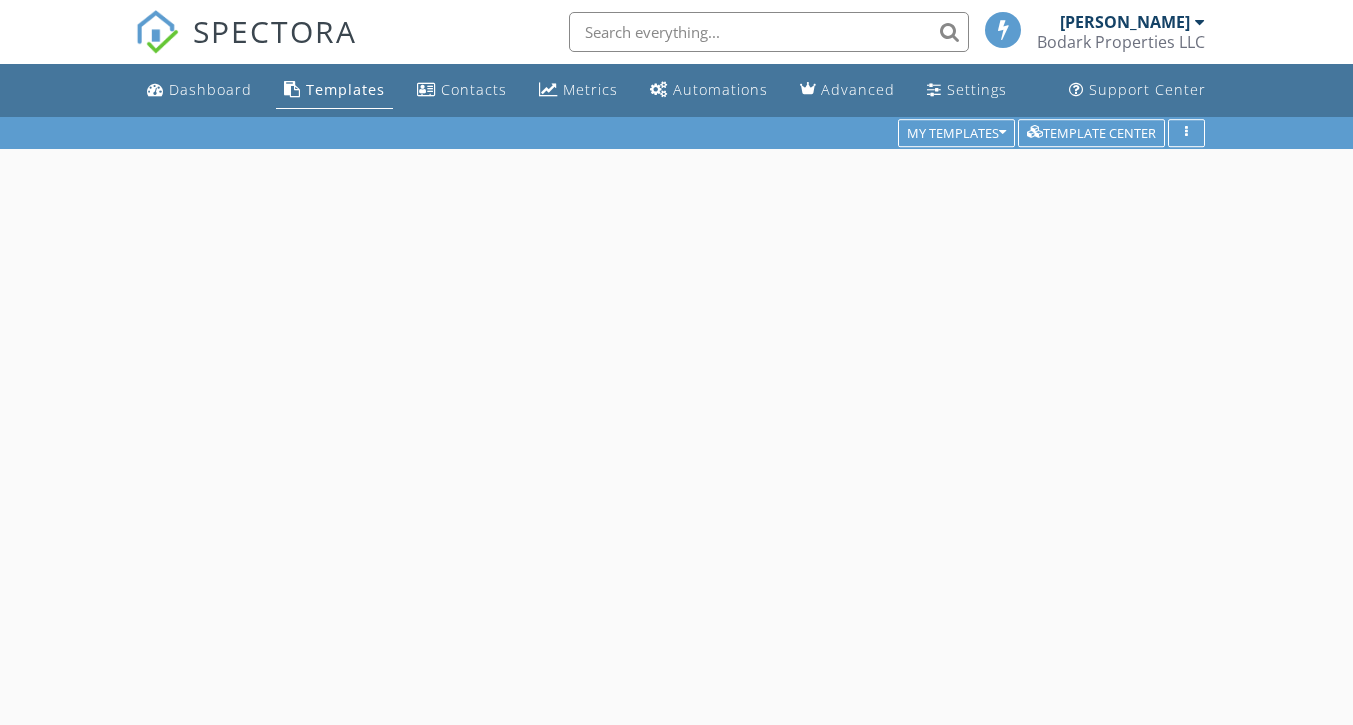 scroll, scrollTop: 0, scrollLeft: 0, axis: both 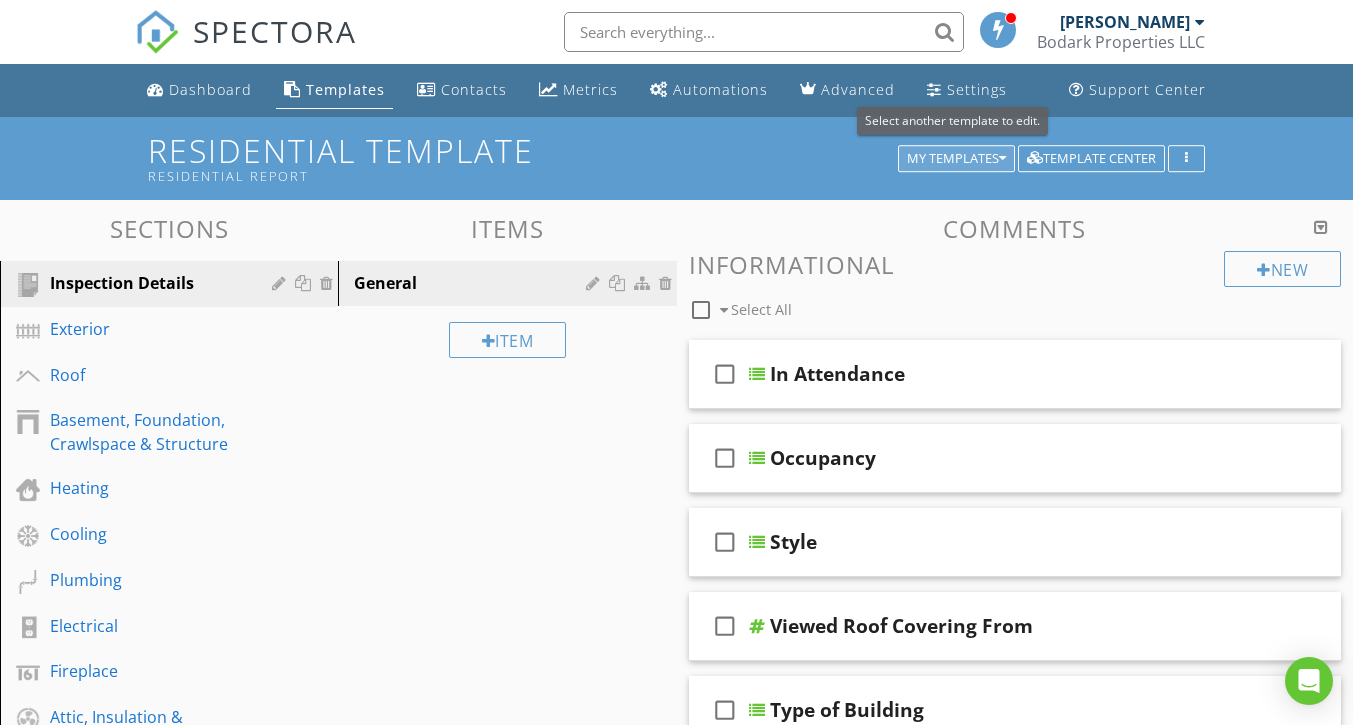 click on "My Templates" at bounding box center [956, 159] 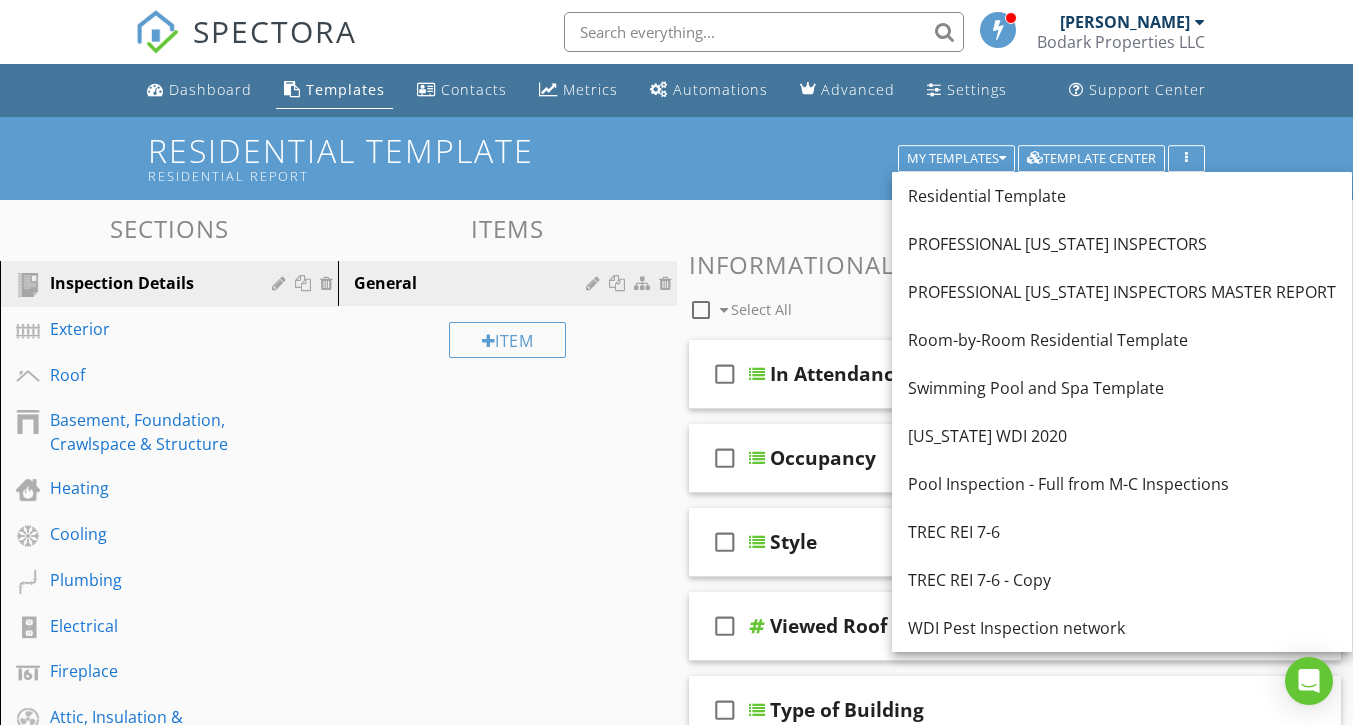 click on "WDI Pest Inspection network" at bounding box center (1122, 628) 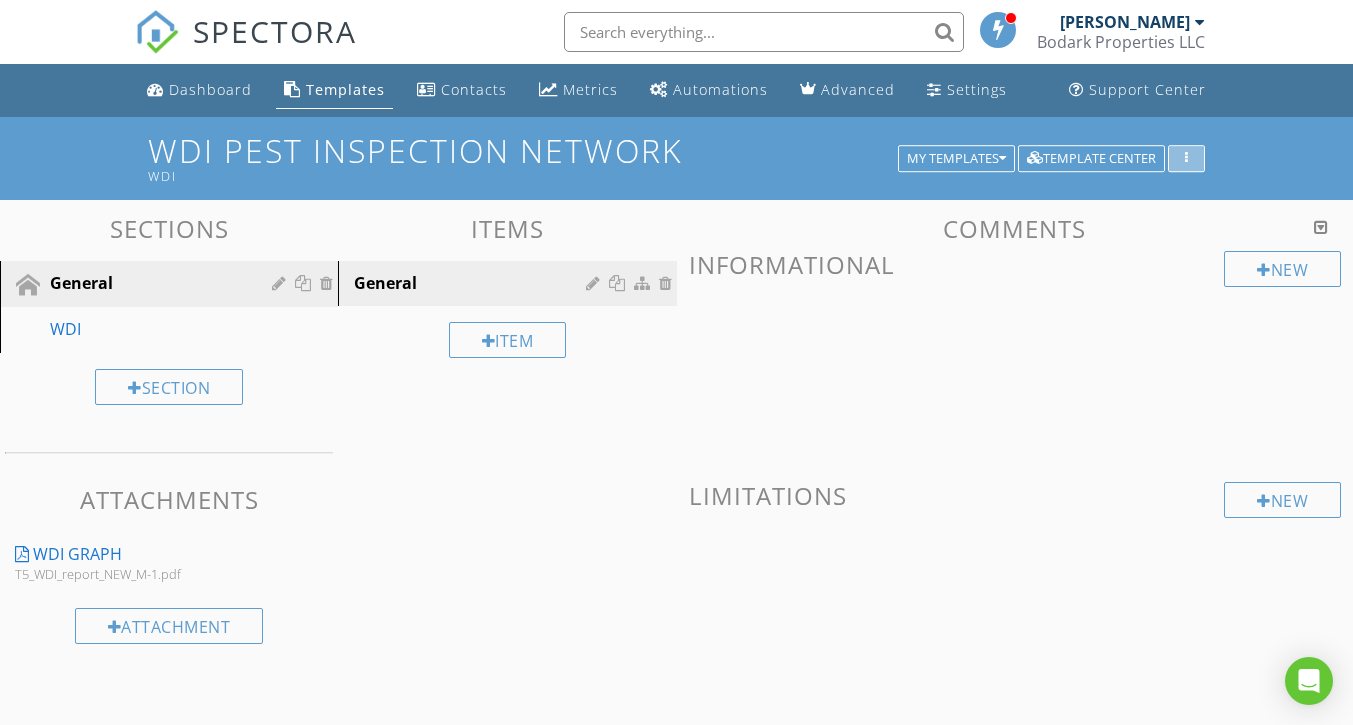 click at bounding box center (1186, 159) 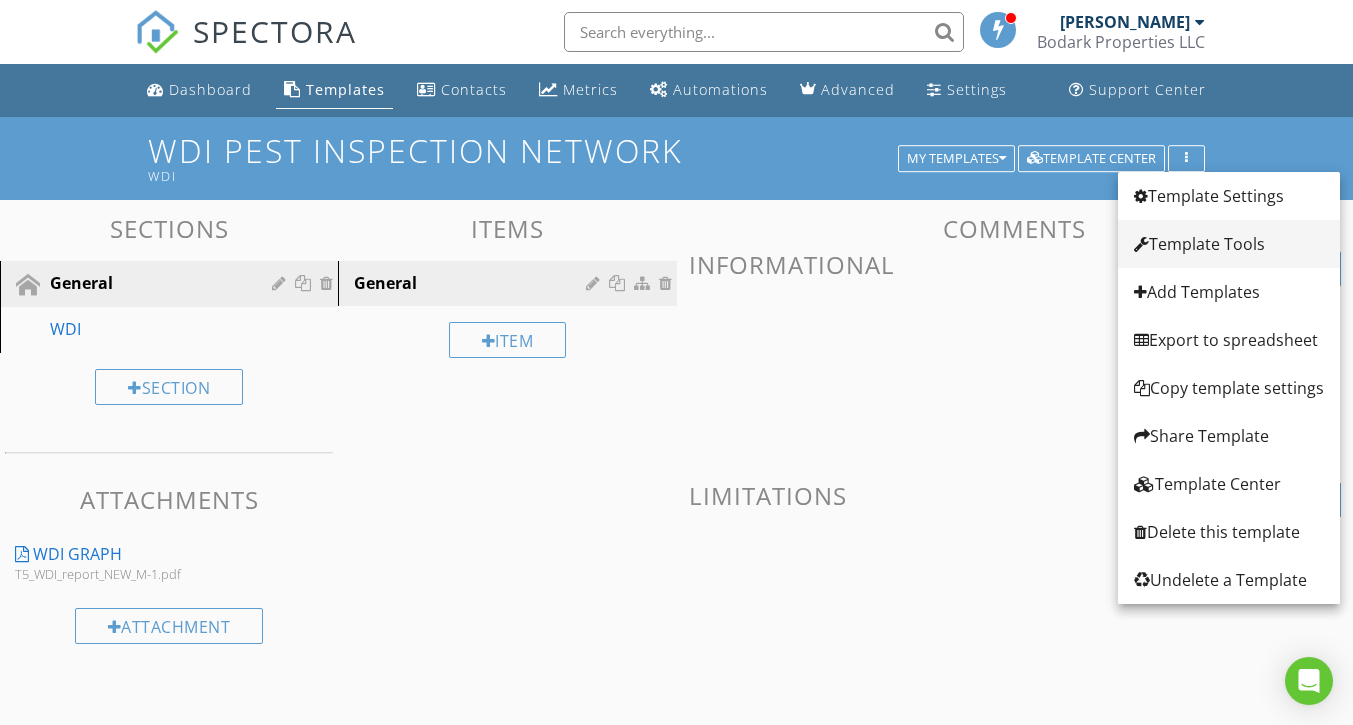 click on "Template Tools" at bounding box center [1229, 244] 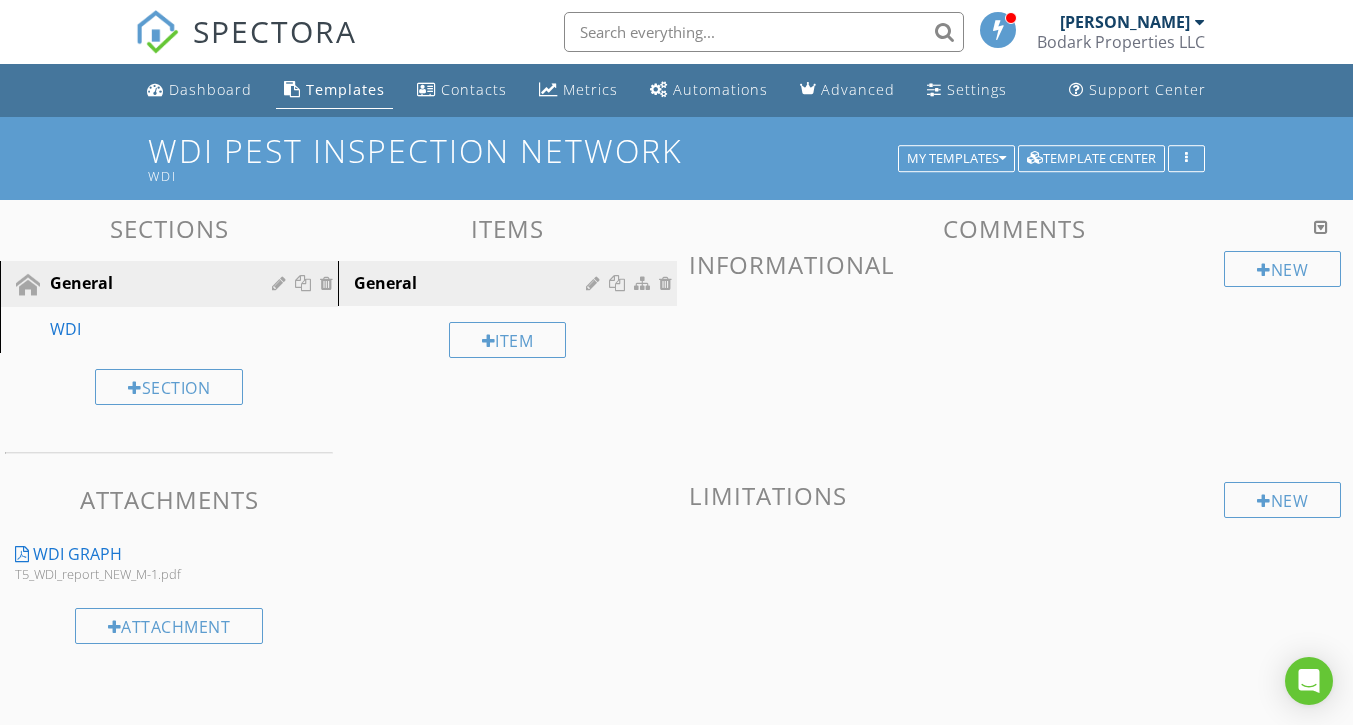 click at bounding box center (676, 362) 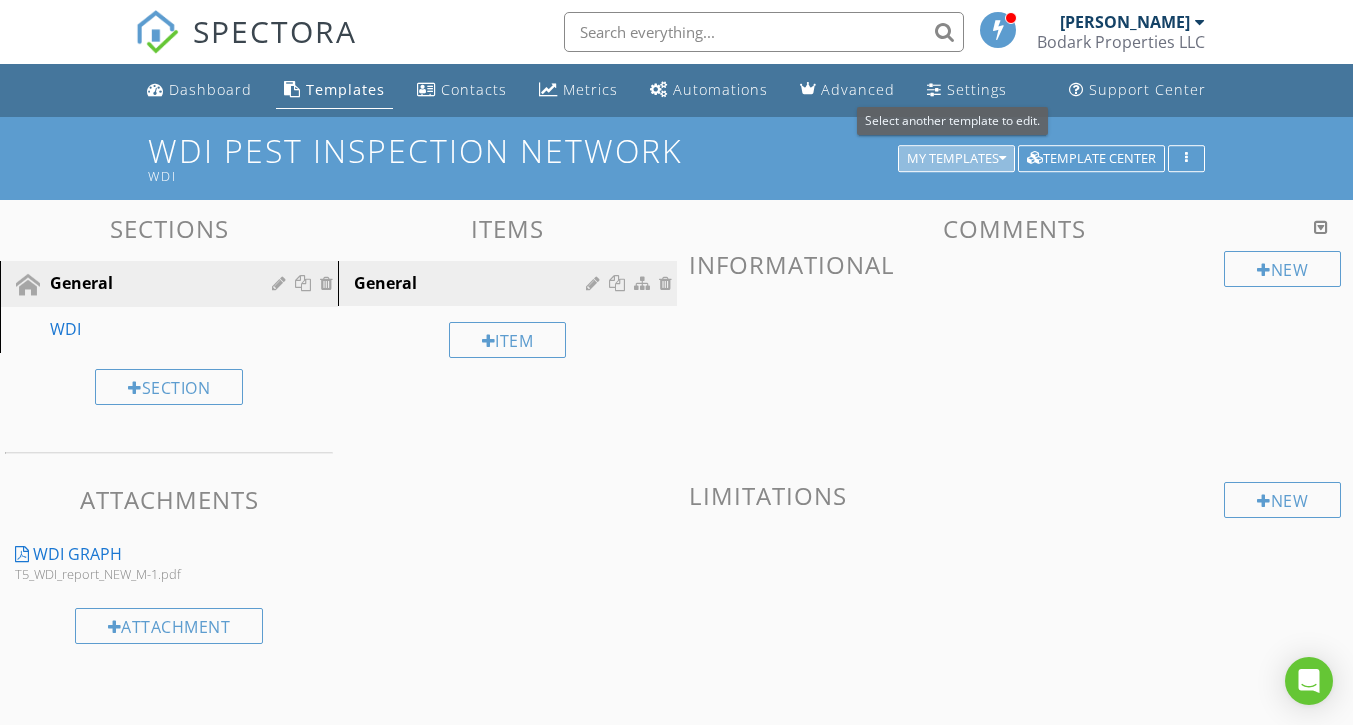 click on "My Templates" at bounding box center (956, 159) 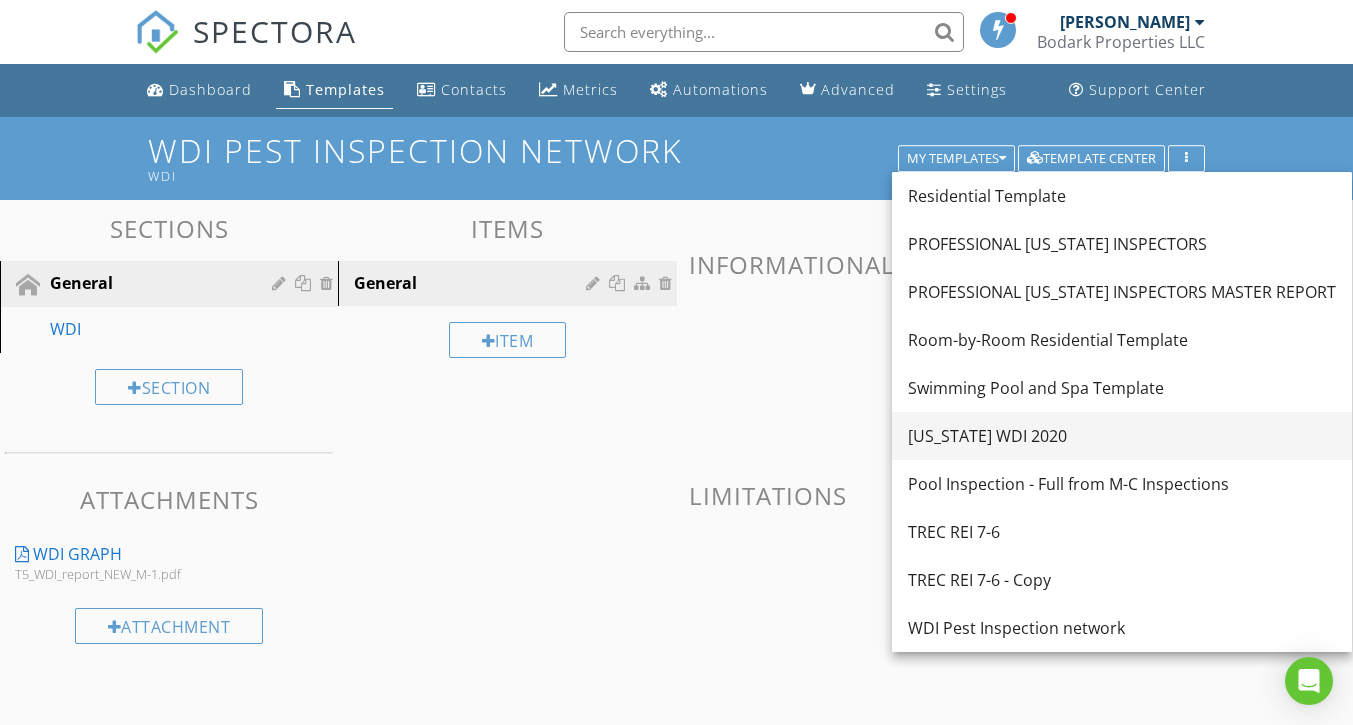click on "Texas WDI 2020" at bounding box center [1122, 436] 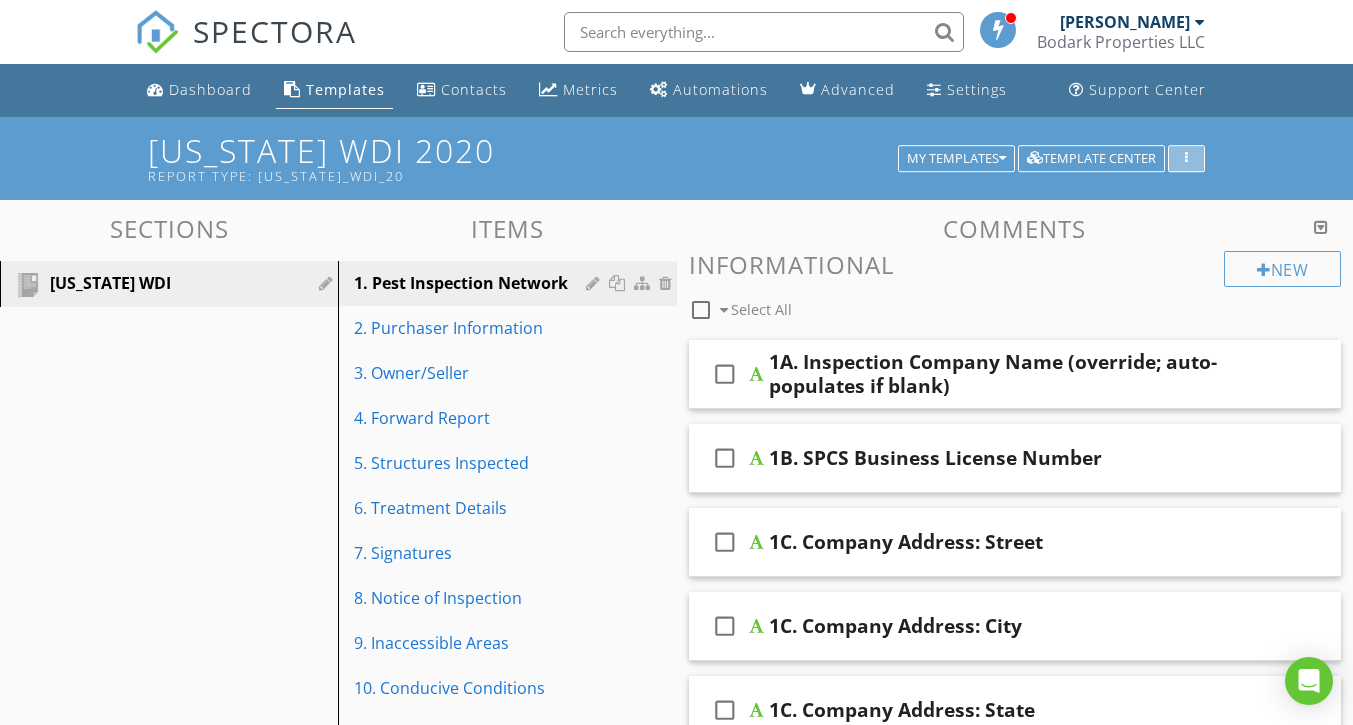 click at bounding box center [1186, 159] 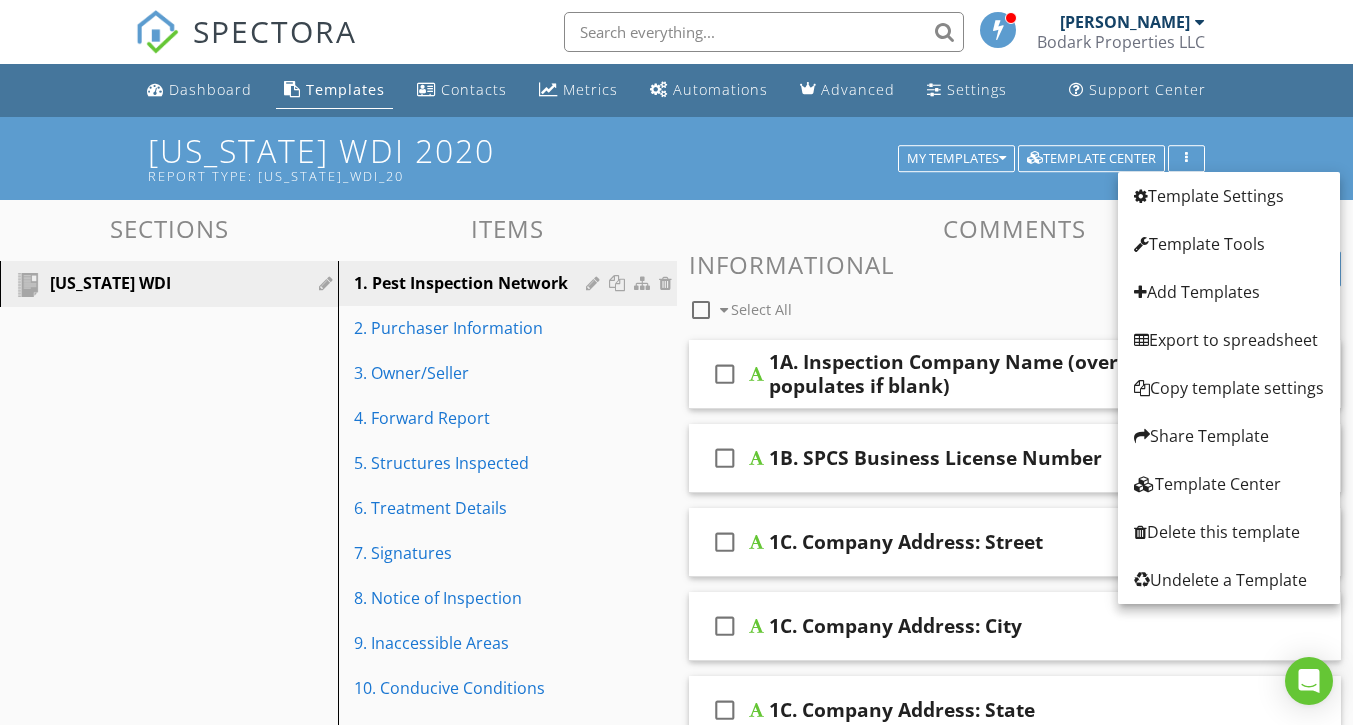 click on "Sections
Texas WDI
Items
1. Pest Inspection Network           2. Purchaser Information           3. Owner/Seller           4. Forward Report           5. Structures Inspected           6. Treatment Details           7. Signatures           8. Notice of Inspection           9. Inaccessible Areas           10. Conducive Conditions           Diagram of Structure           11. Infestation Evidence           12. Conducive Condition Details           13. Statement of Purchaser           Additional Photos
Item
Comments
New
Informational   check_box_outline_blank     Select All       check_box_outline_blank
1A. Inspection Company Name (override; auto-populates if blank)
check_box_outline_blank
1B. SPCS Business License Number
check_box_outline_blank             check_box_outline_blank" at bounding box center (676, 818) 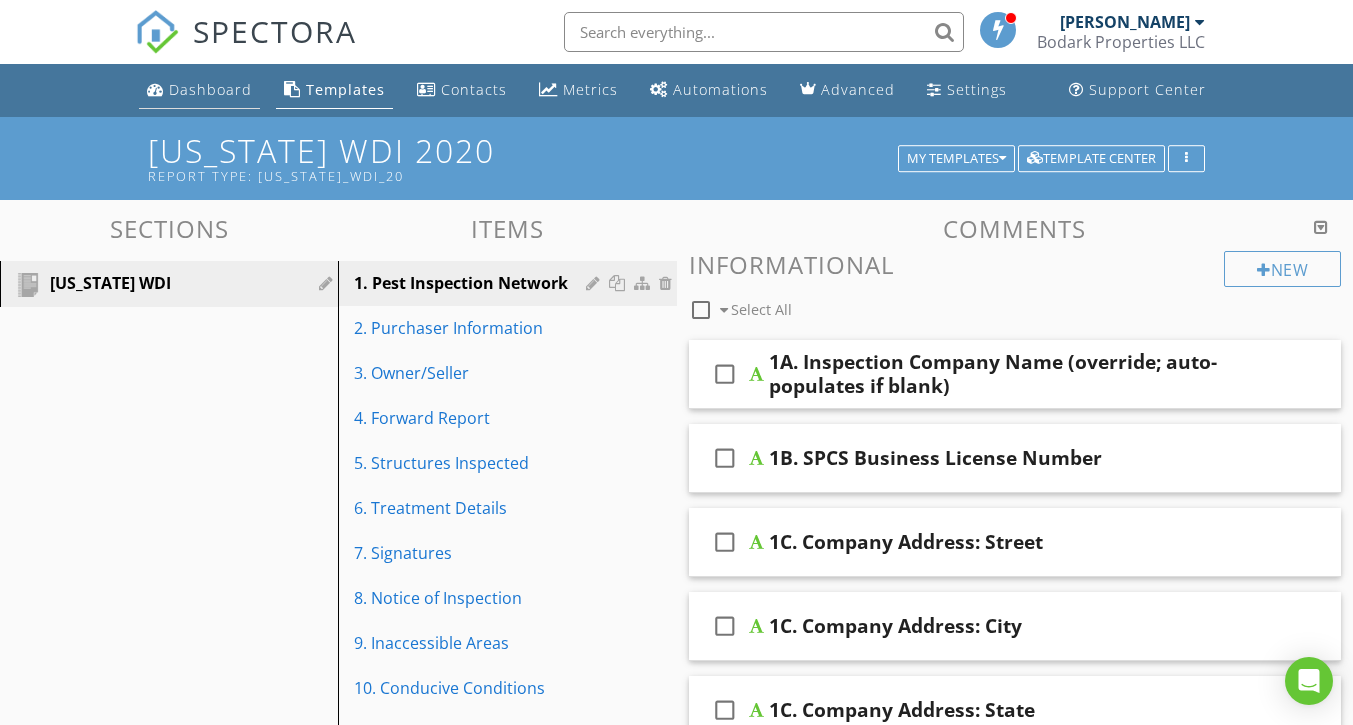 click on "Dashboard" at bounding box center (210, 89) 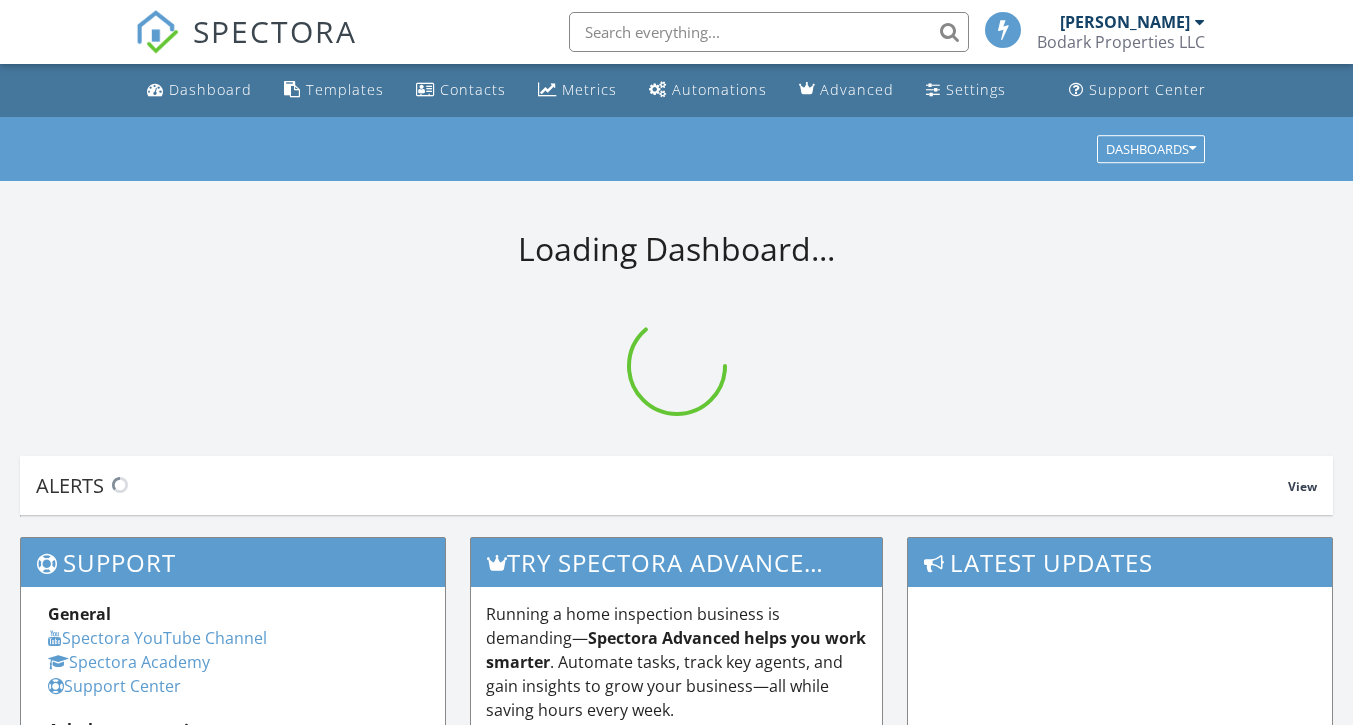 scroll, scrollTop: 0, scrollLeft: 0, axis: both 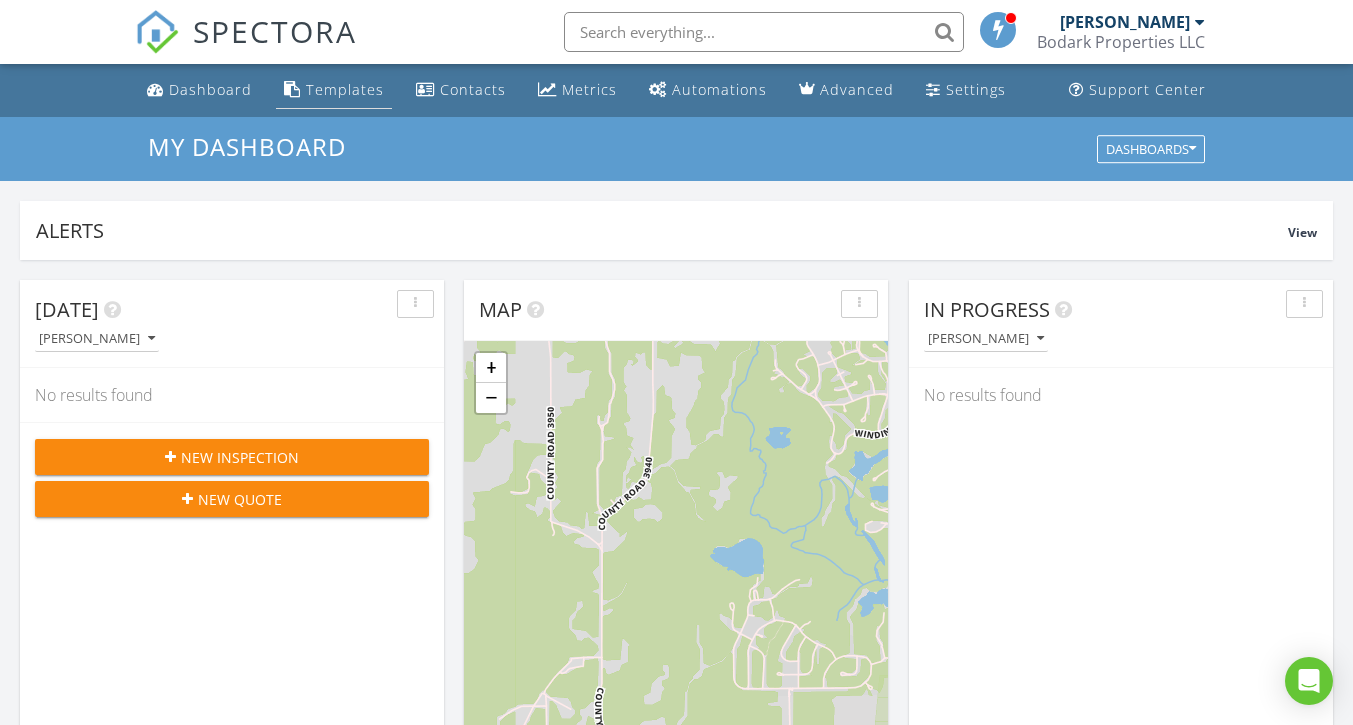 click on "Templates" at bounding box center (345, 89) 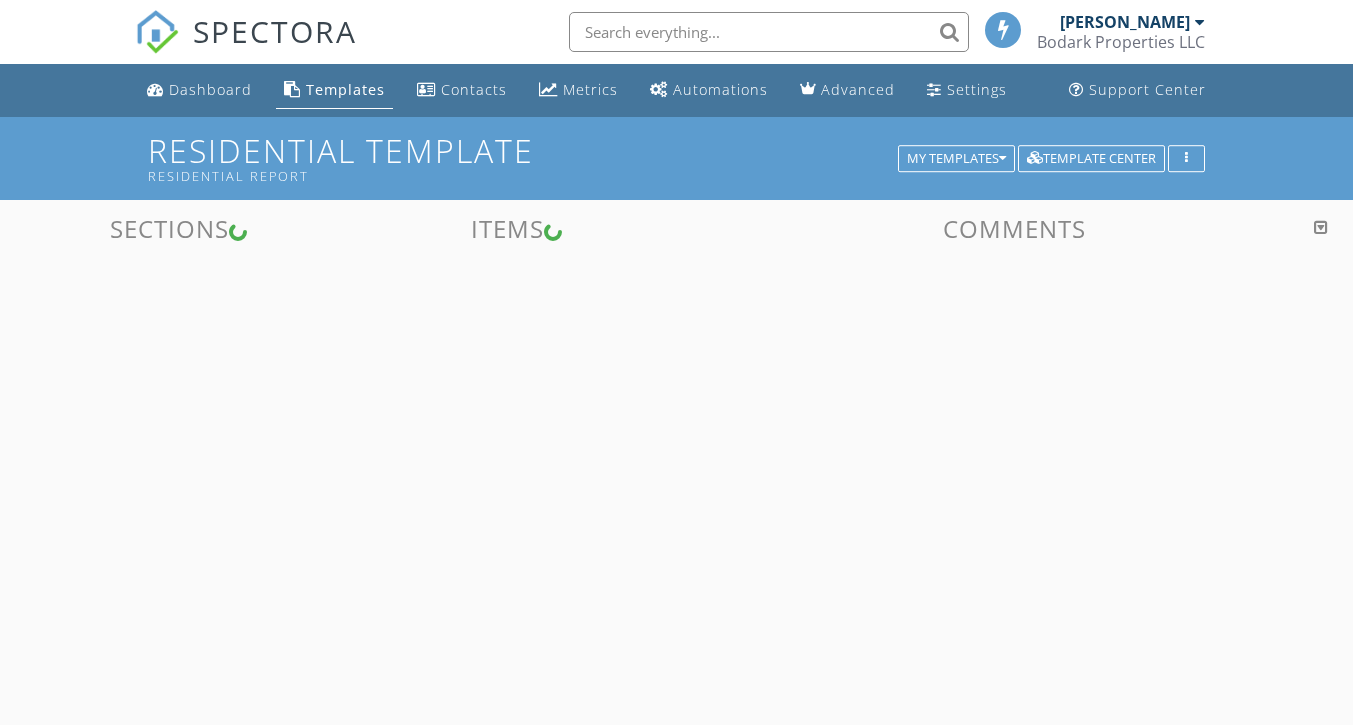 scroll, scrollTop: 0, scrollLeft: 0, axis: both 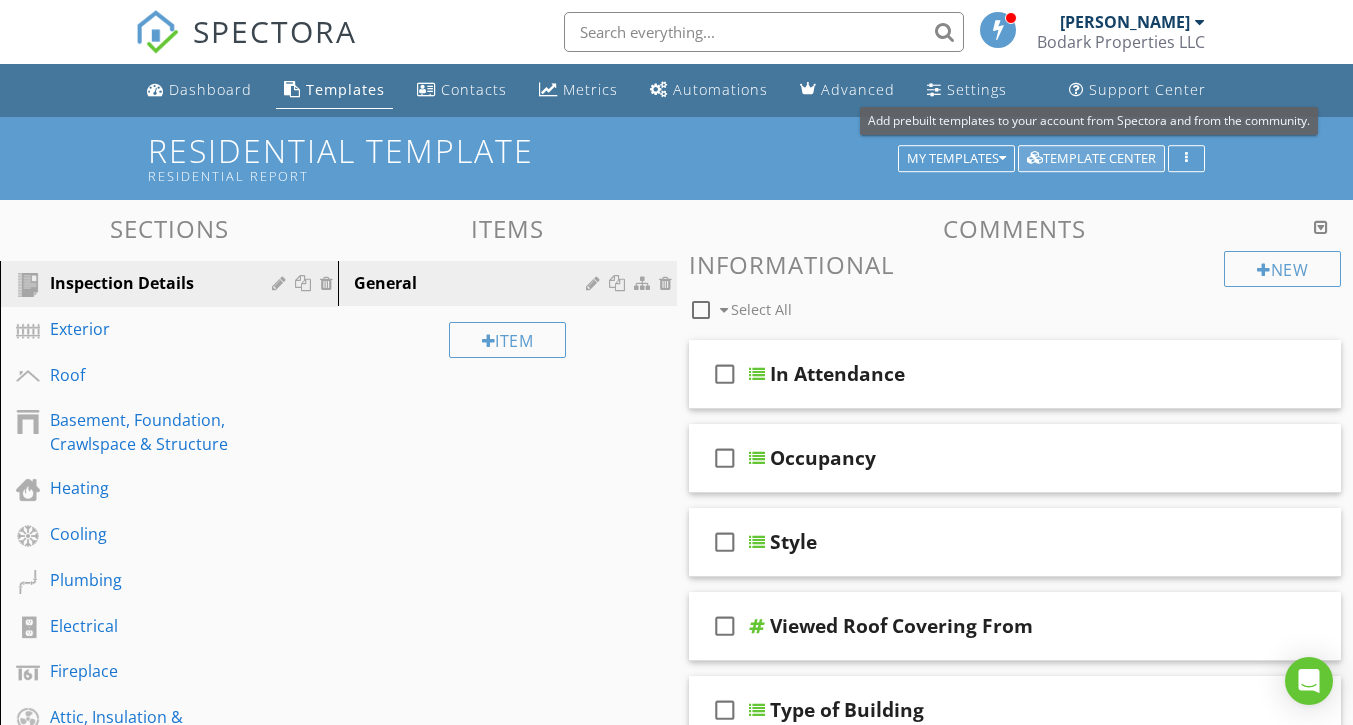 click on "Template Center" at bounding box center [1091, 159] 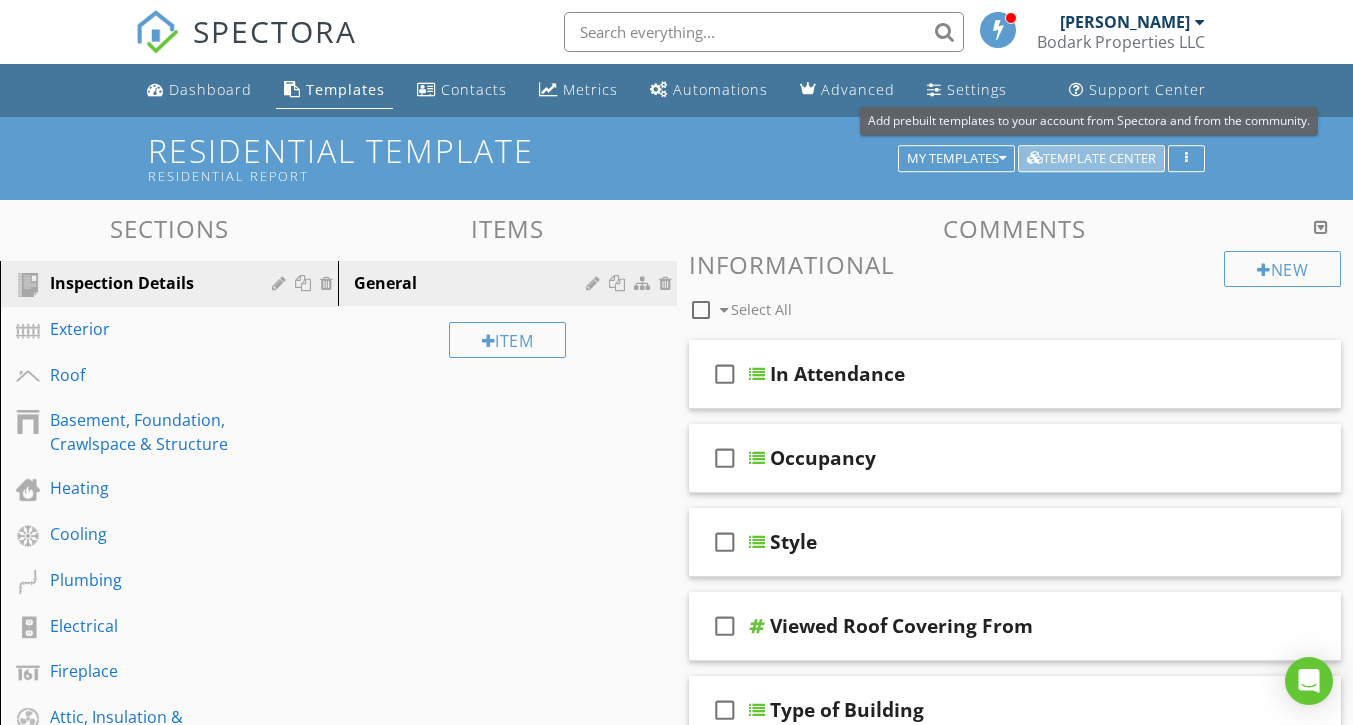 click on "Template Center" at bounding box center [1091, 159] 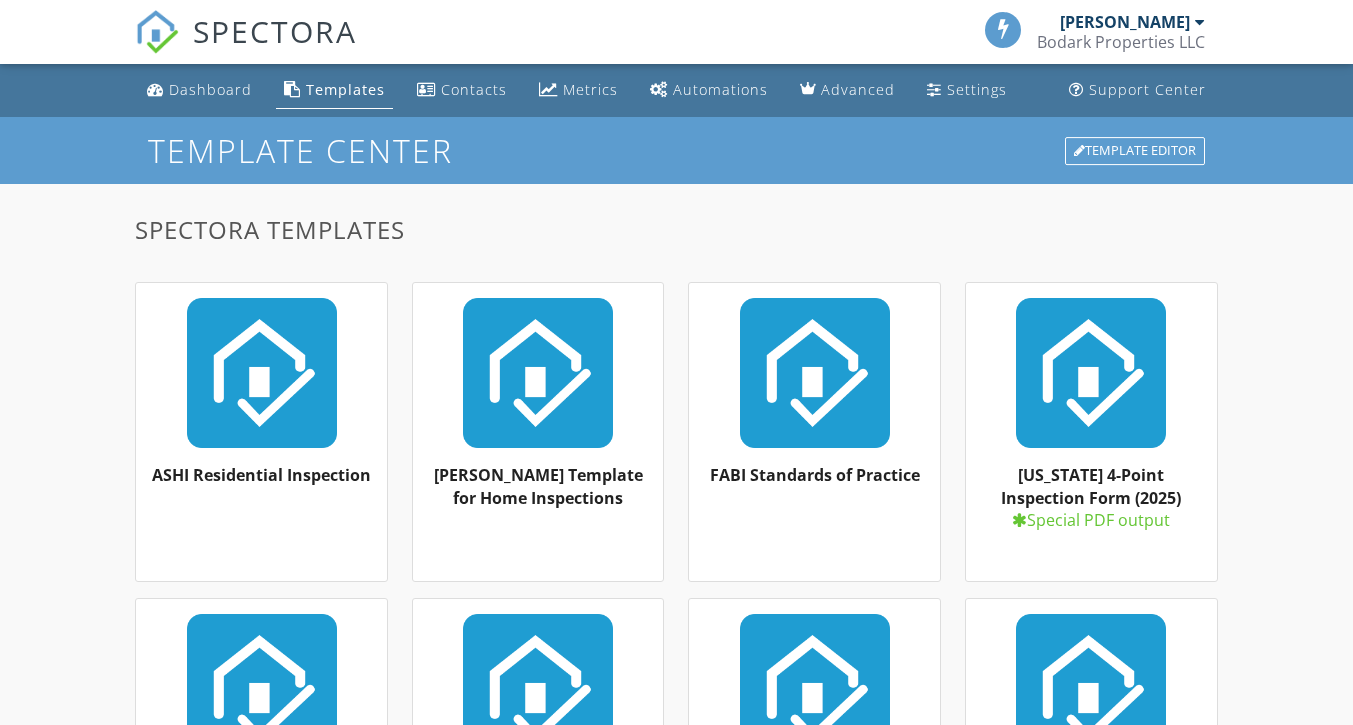 scroll, scrollTop: 0, scrollLeft: 0, axis: both 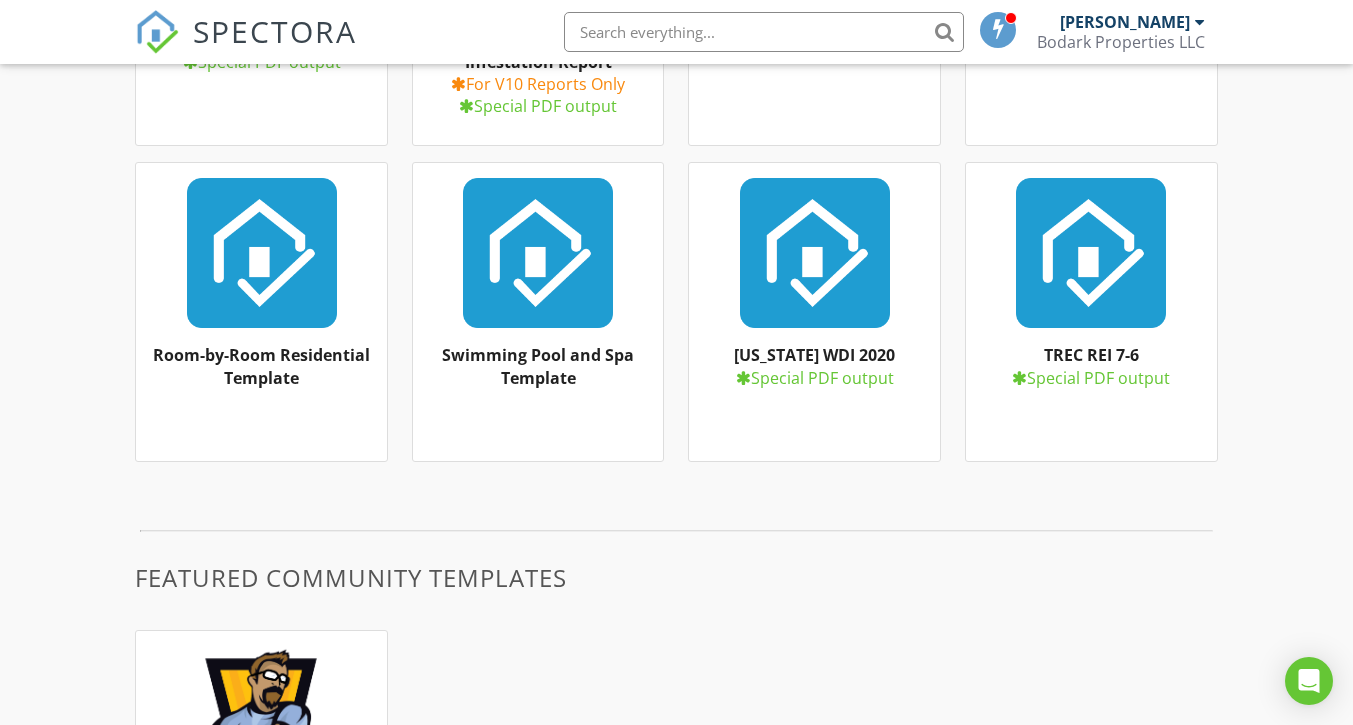 click at bounding box center (814, 253) 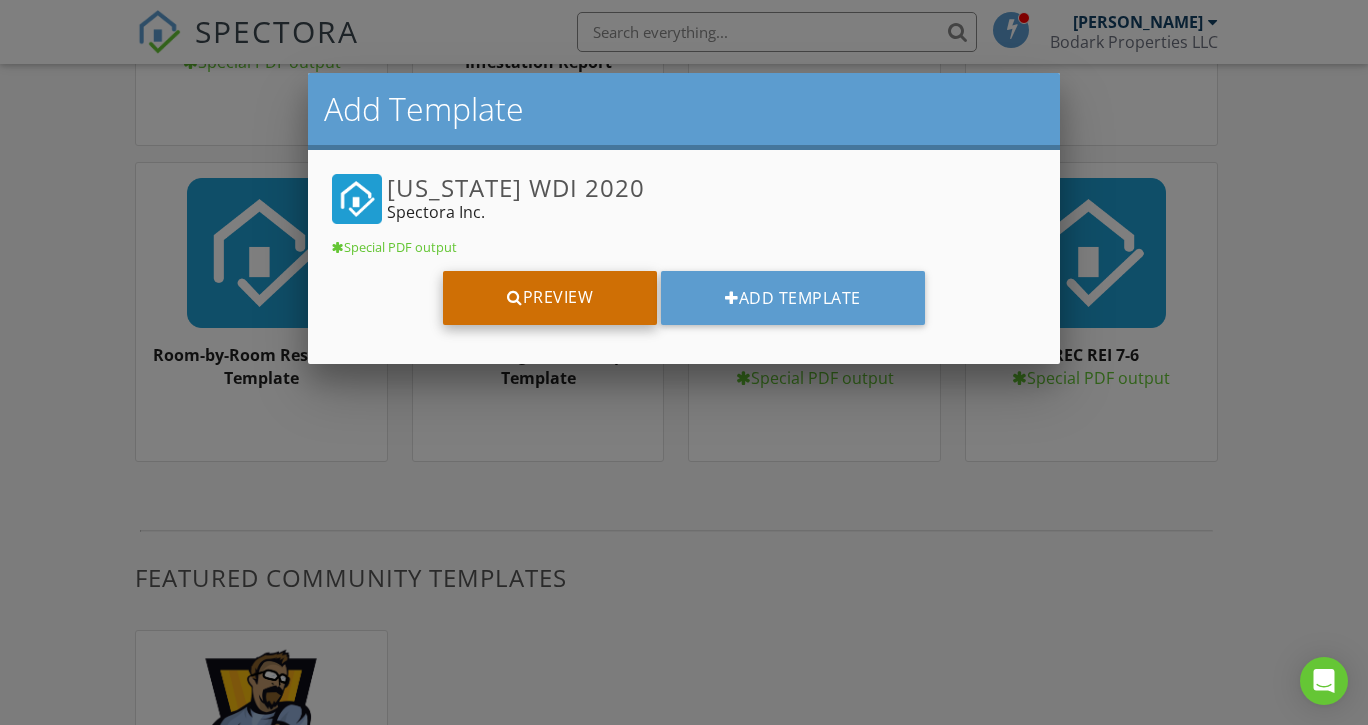 click on "Preview" at bounding box center [550, 298] 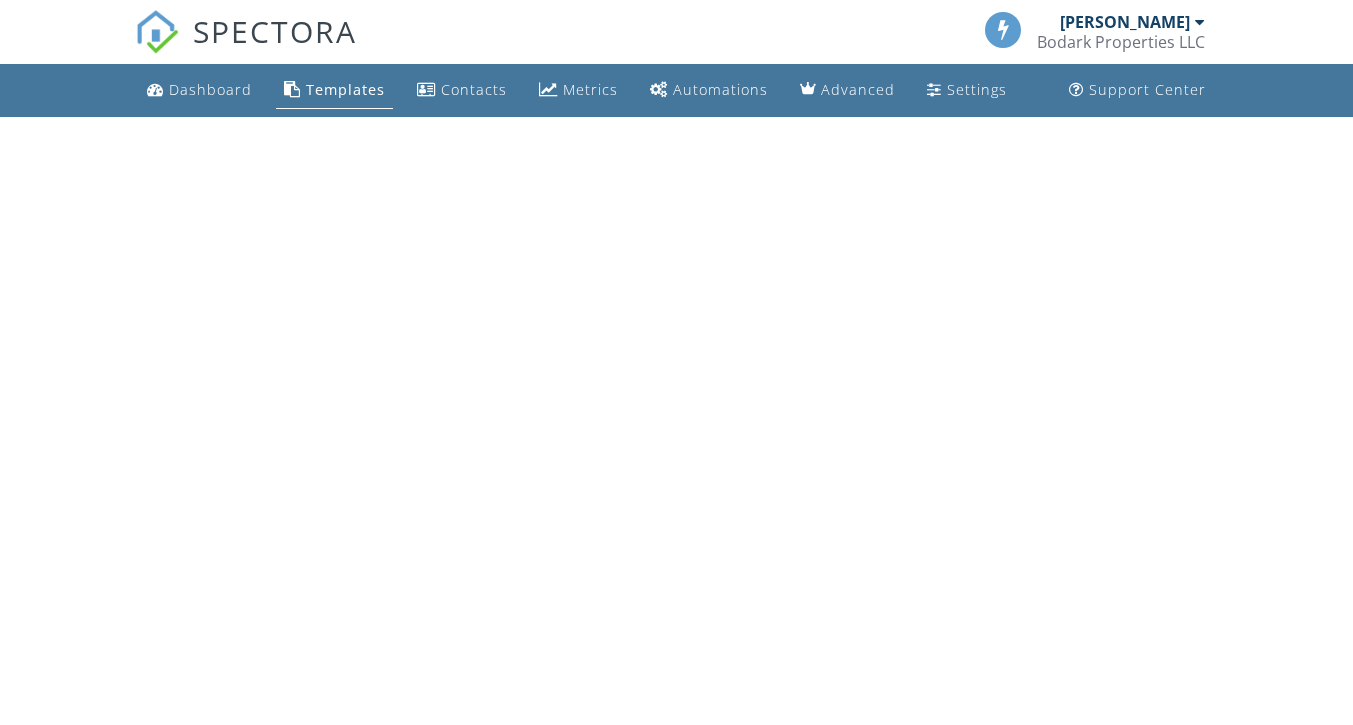 scroll, scrollTop: 0, scrollLeft: 0, axis: both 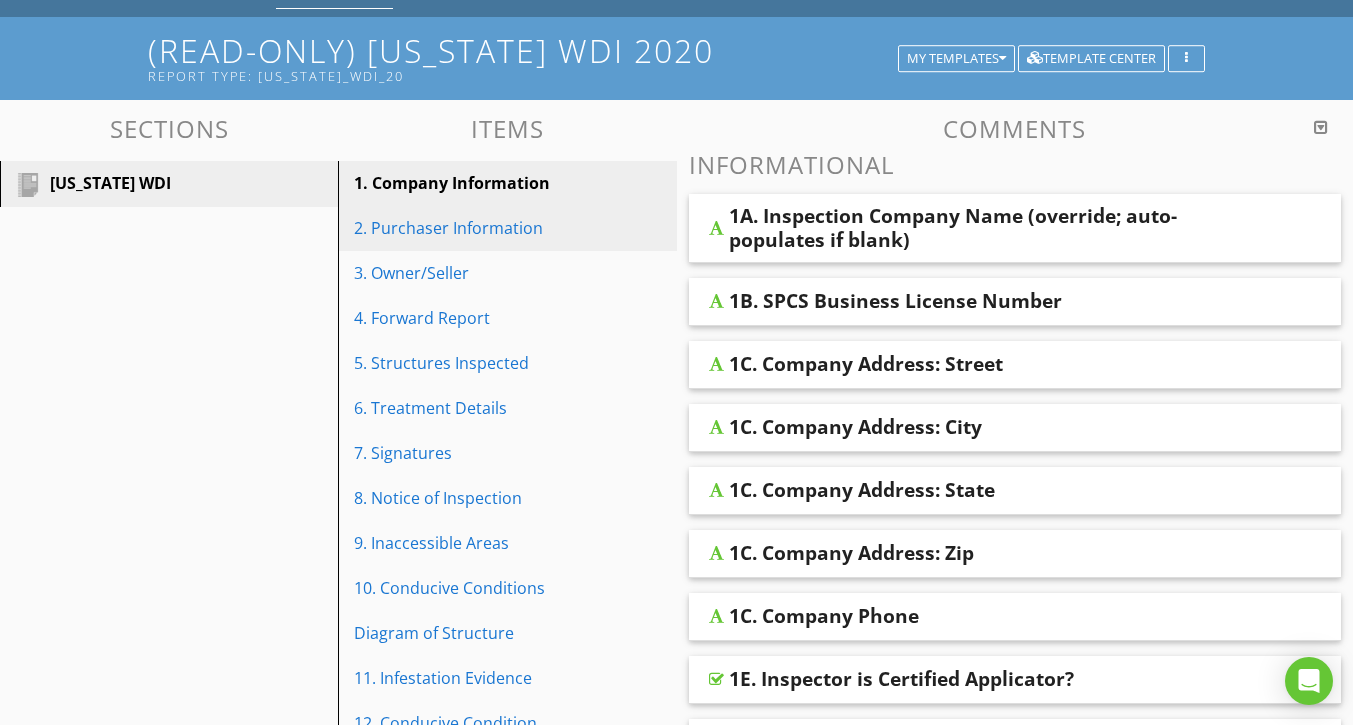click on "2. Purchaser Information" at bounding box center (472, 228) 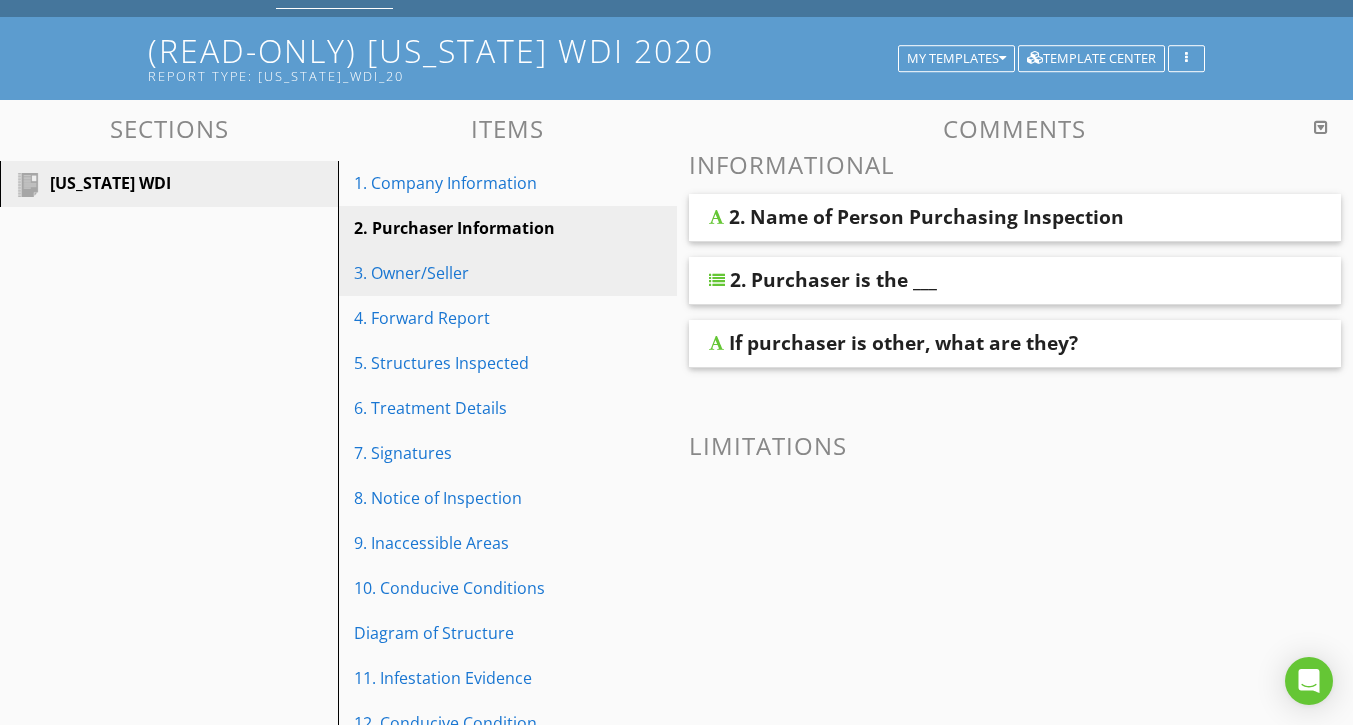 click on "3. Owner/Seller" at bounding box center [472, 273] 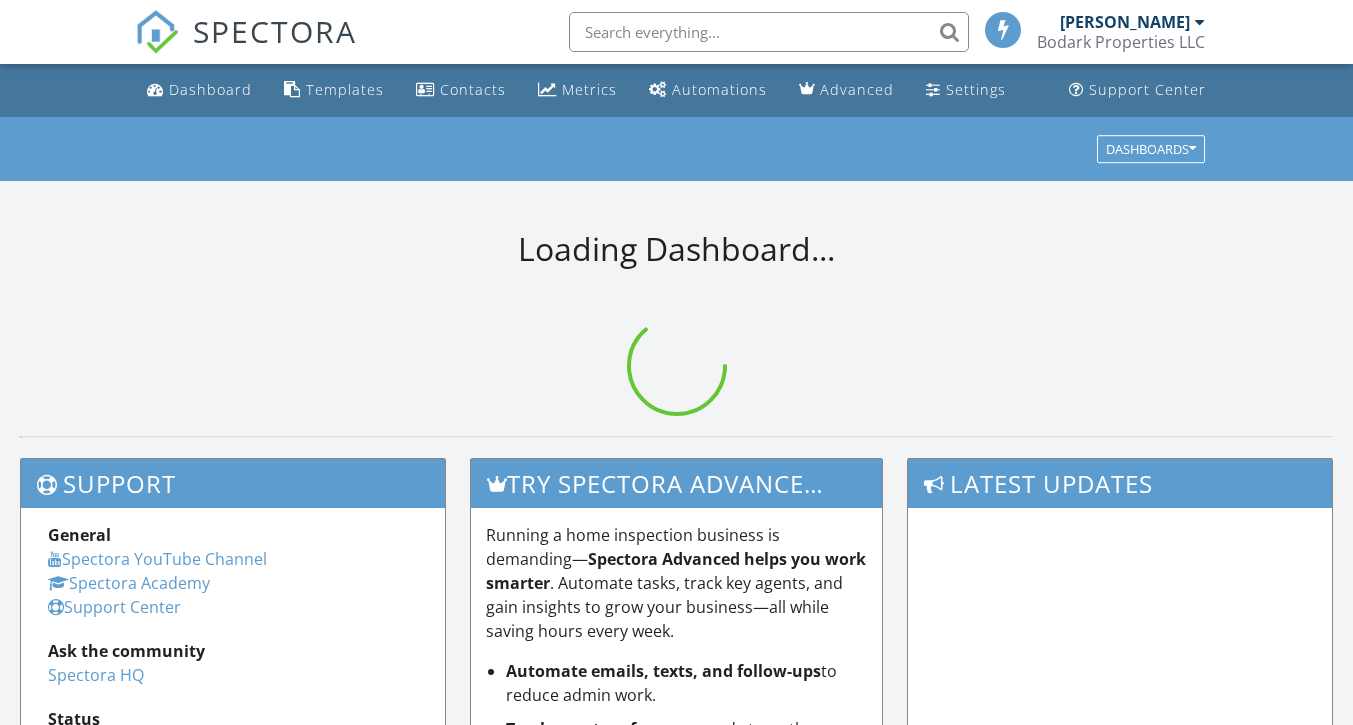 scroll, scrollTop: 0, scrollLeft: 0, axis: both 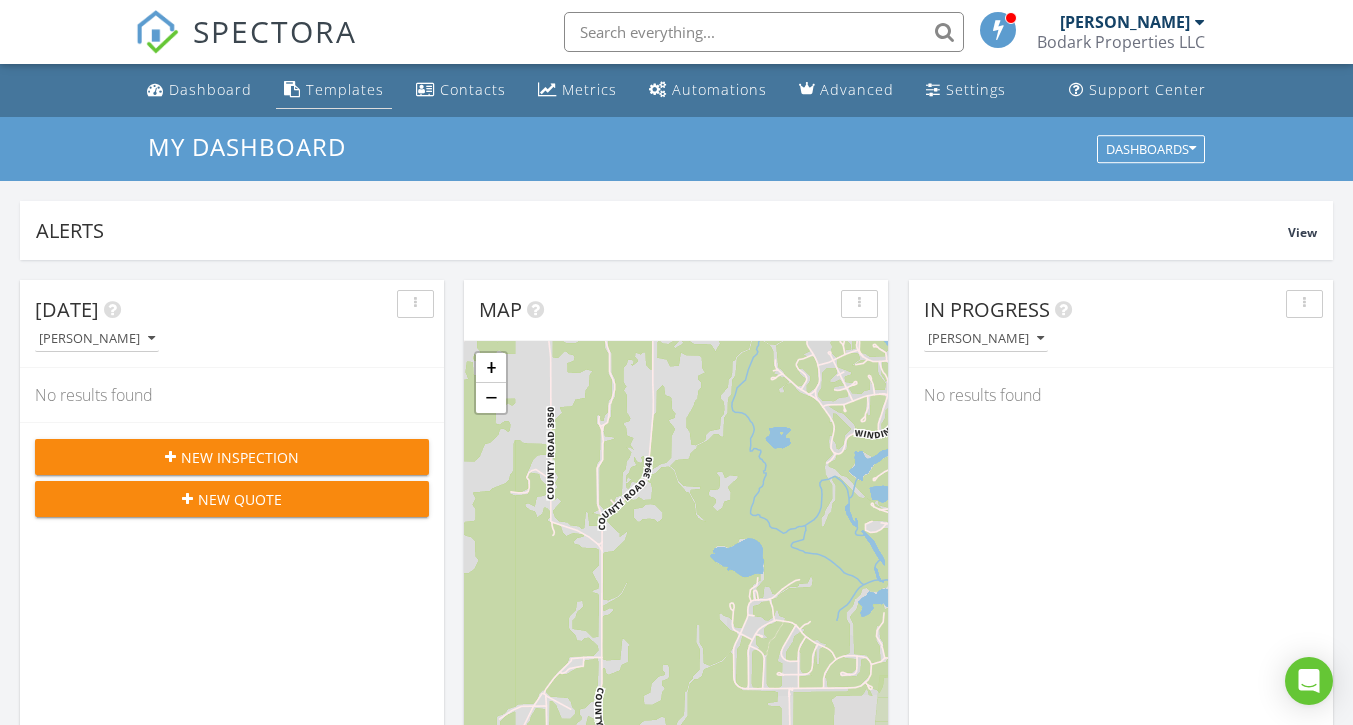 click on "Templates" at bounding box center (345, 89) 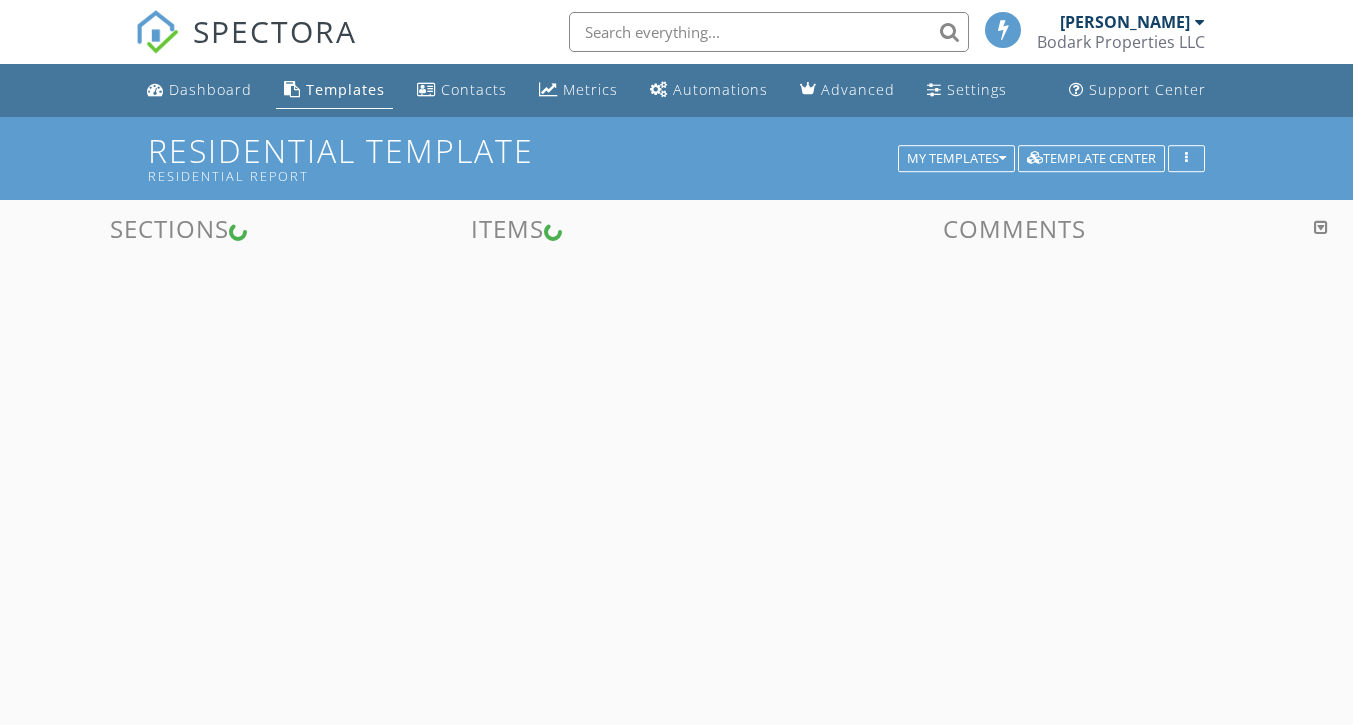 scroll, scrollTop: 0, scrollLeft: 0, axis: both 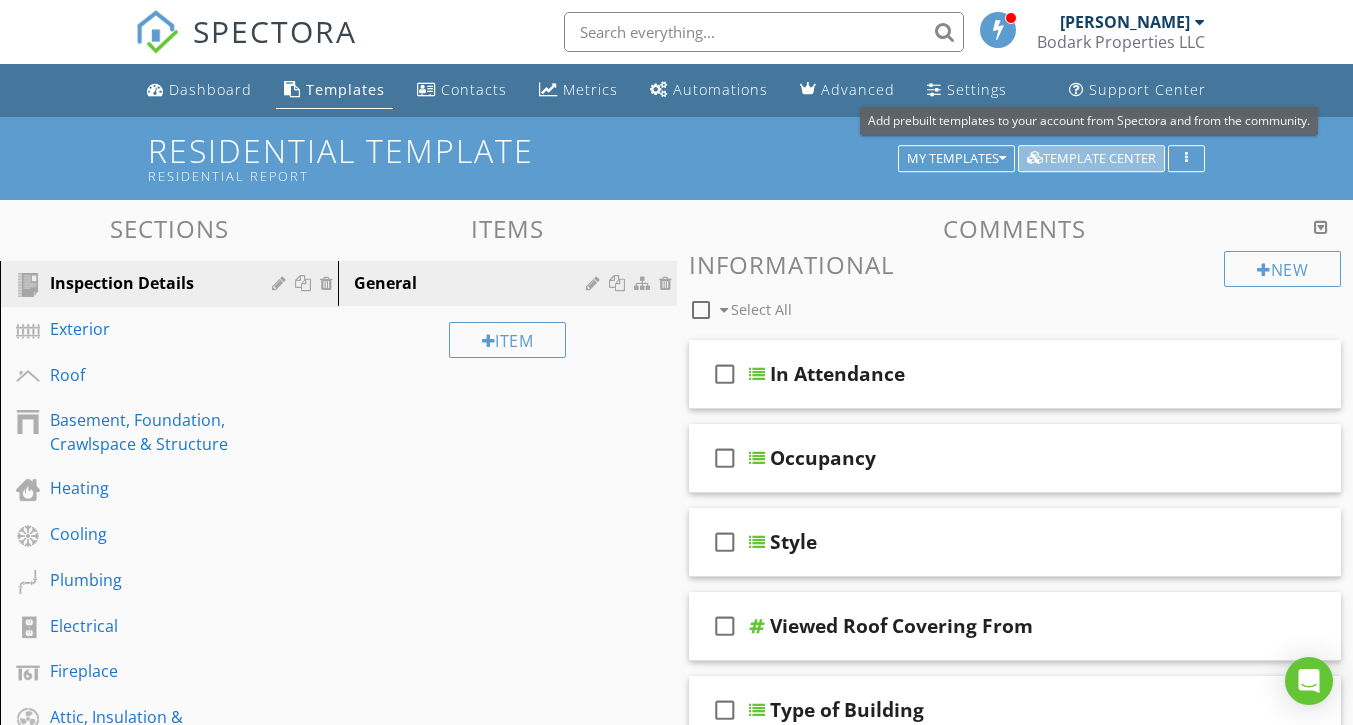 click on "Template Center" at bounding box center (1091, 159) 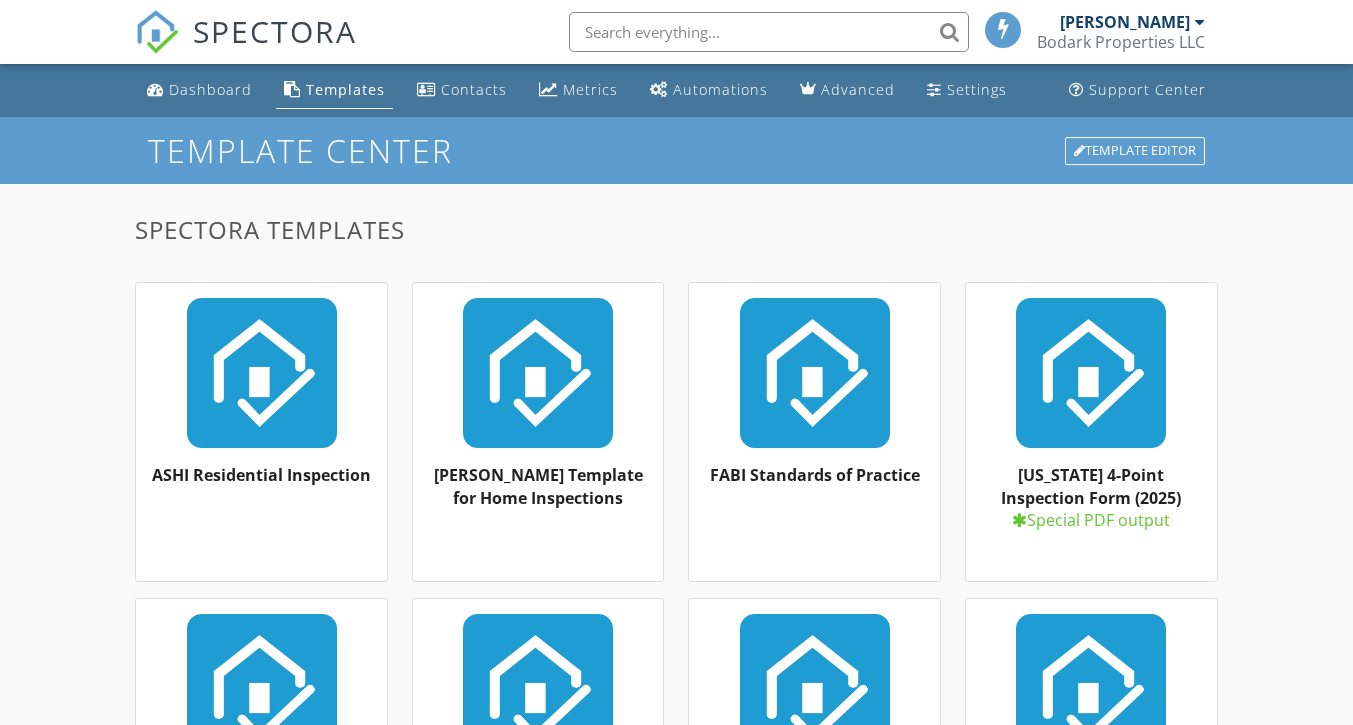 scroll, scrollTop: 0, scrollLeft: 0, axis: both 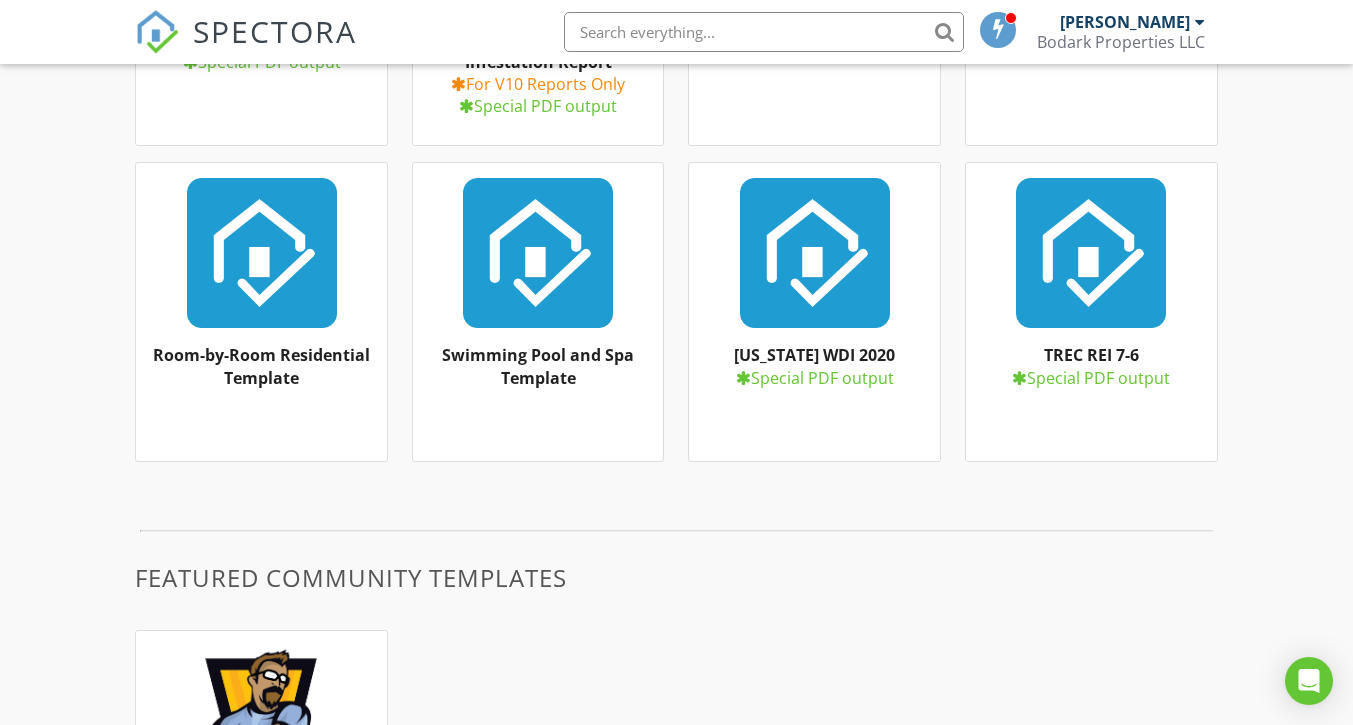 click at bounding box center [814, 253] 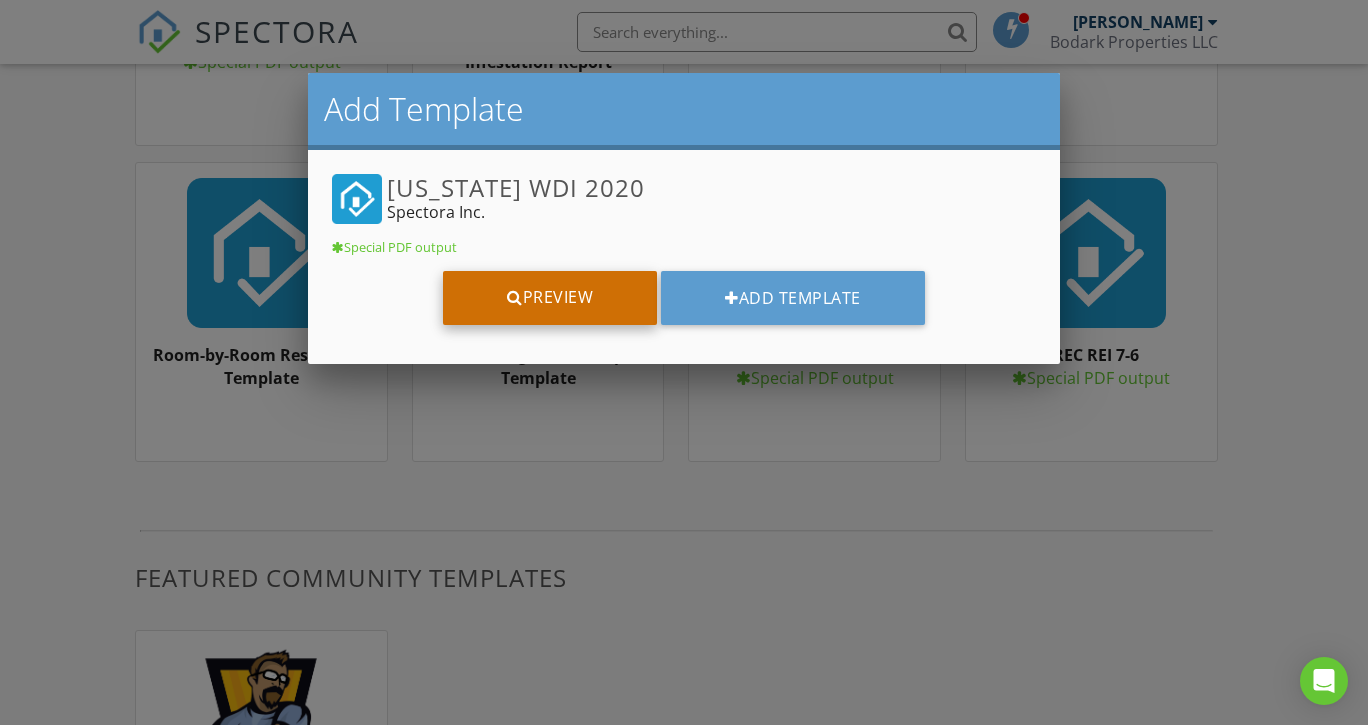 click on "Preview" at bounding box center (550, 298) 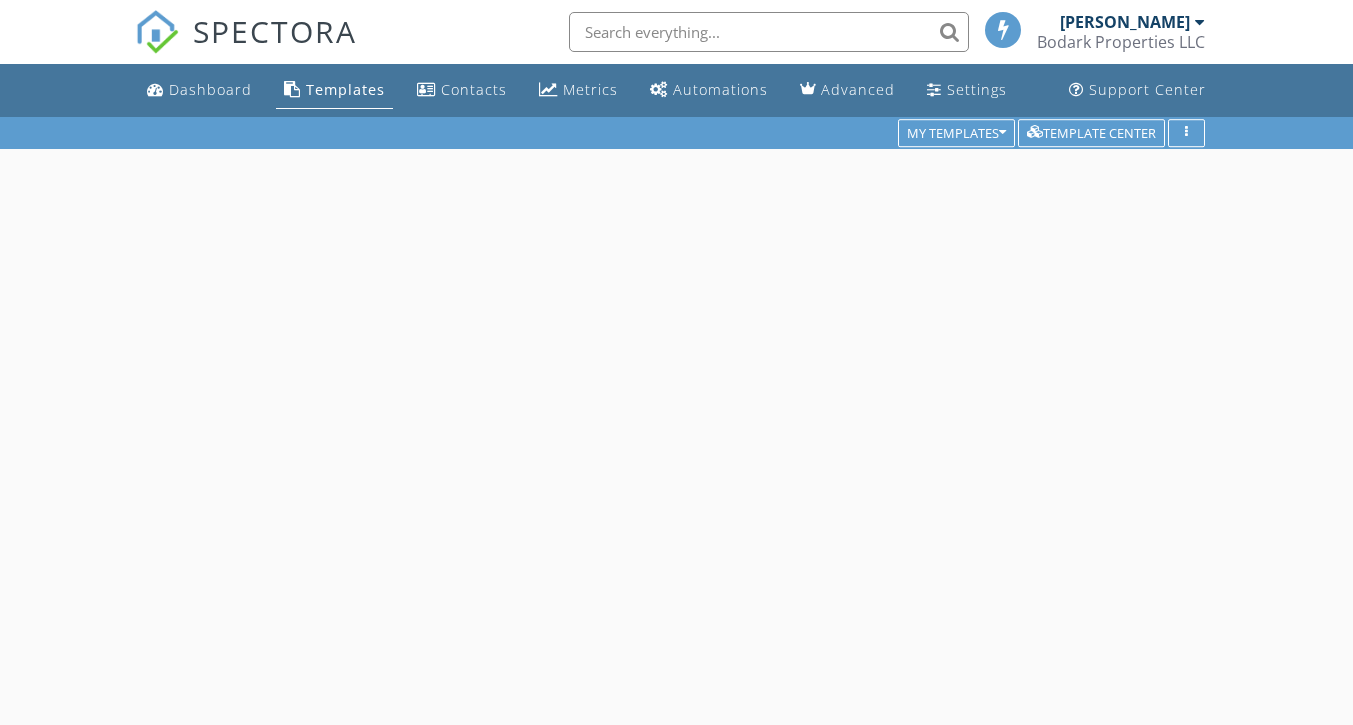 scroll, scrollTop: 0, scrollLeft: 0, axis: both 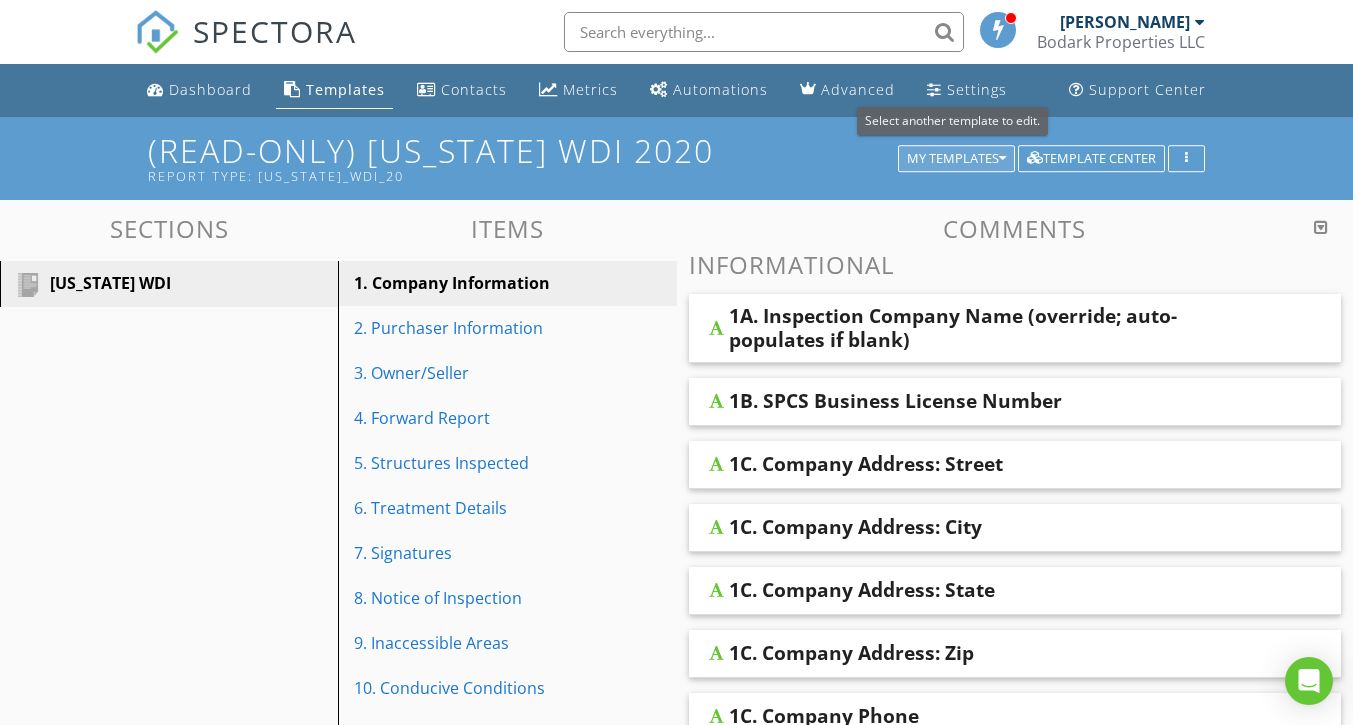 click at bounding box center (1002, 159) 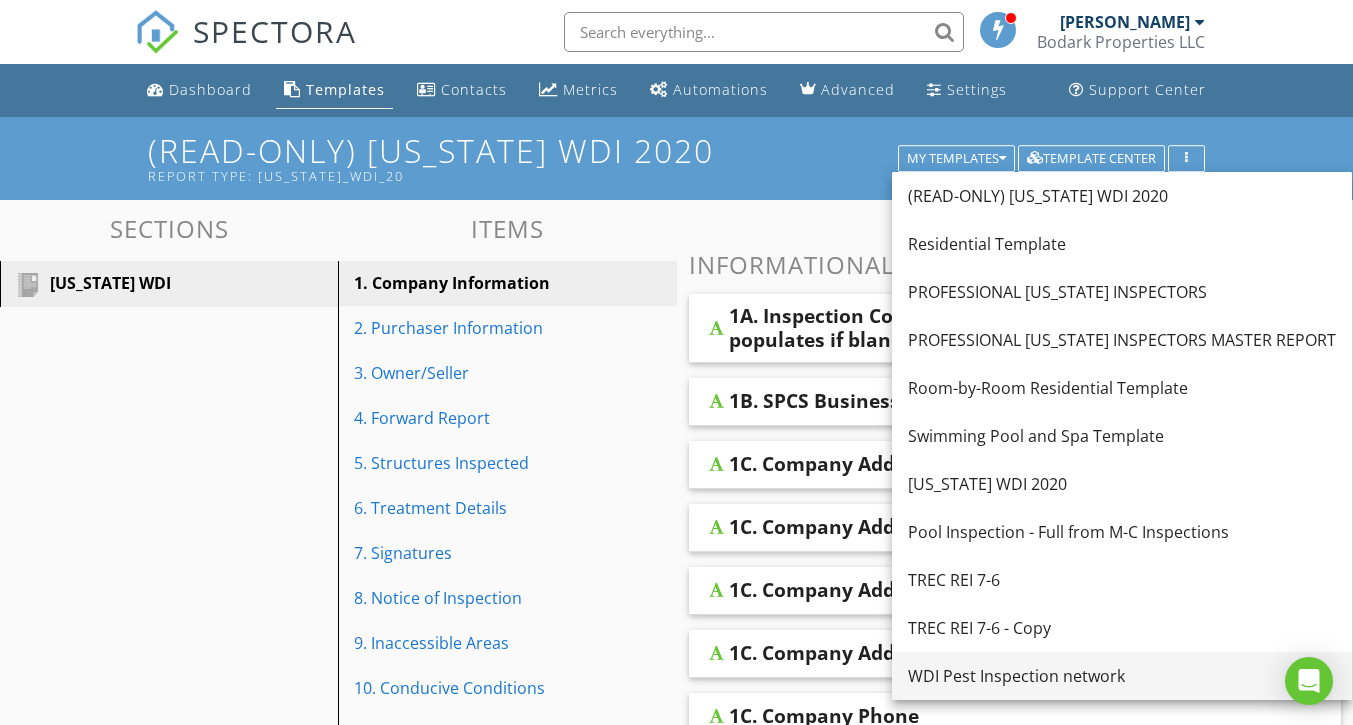 click on "WDI Pest Inspection network" at bounding box center [1122, 676] 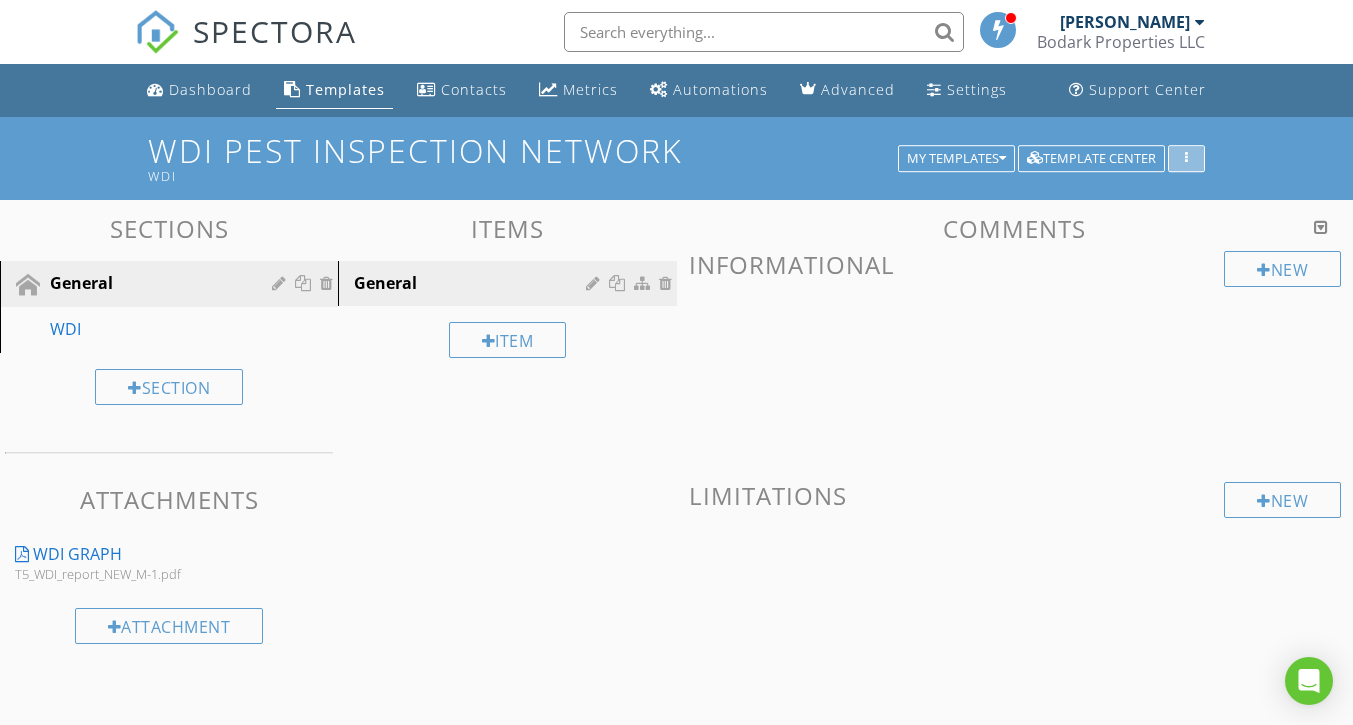 click at bounding box center (1186, 159) 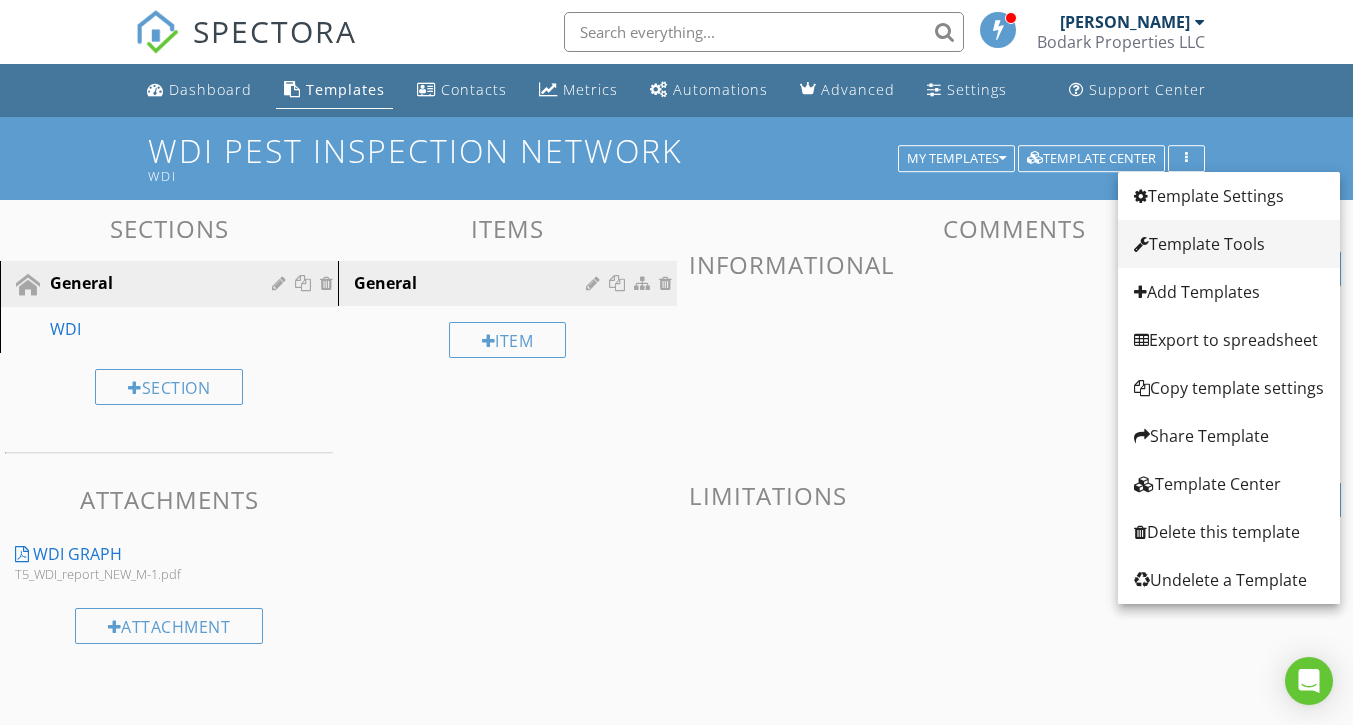 click on "Template Tools" at bounding box center [1229, 244] 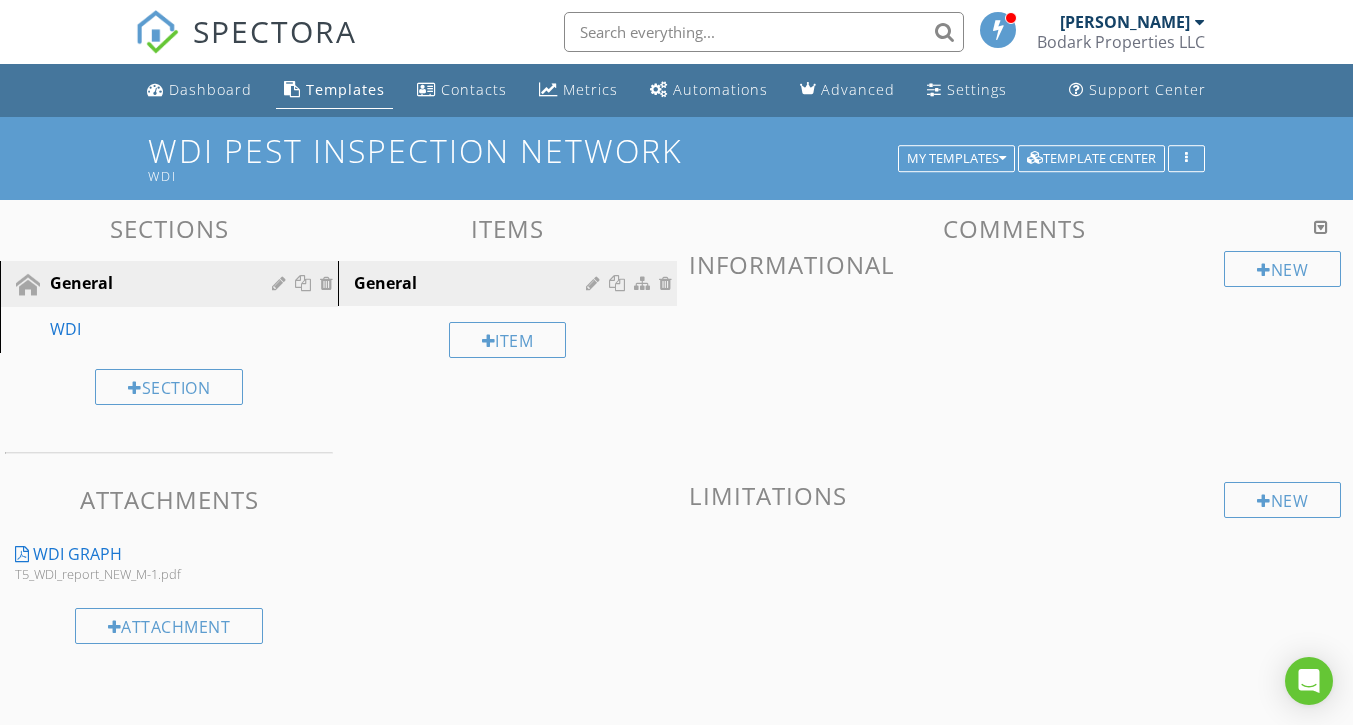 click at bounding box center (676, 362) 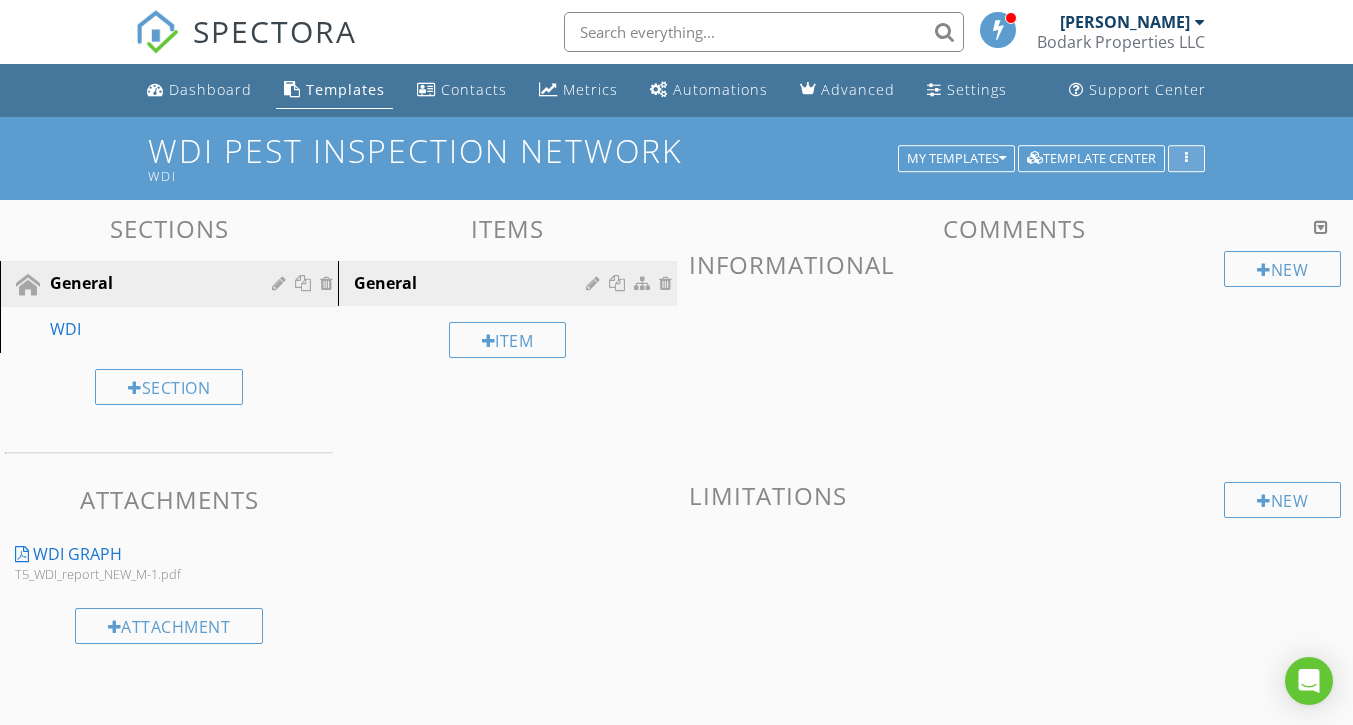 click at bounding box center (1186, 159) 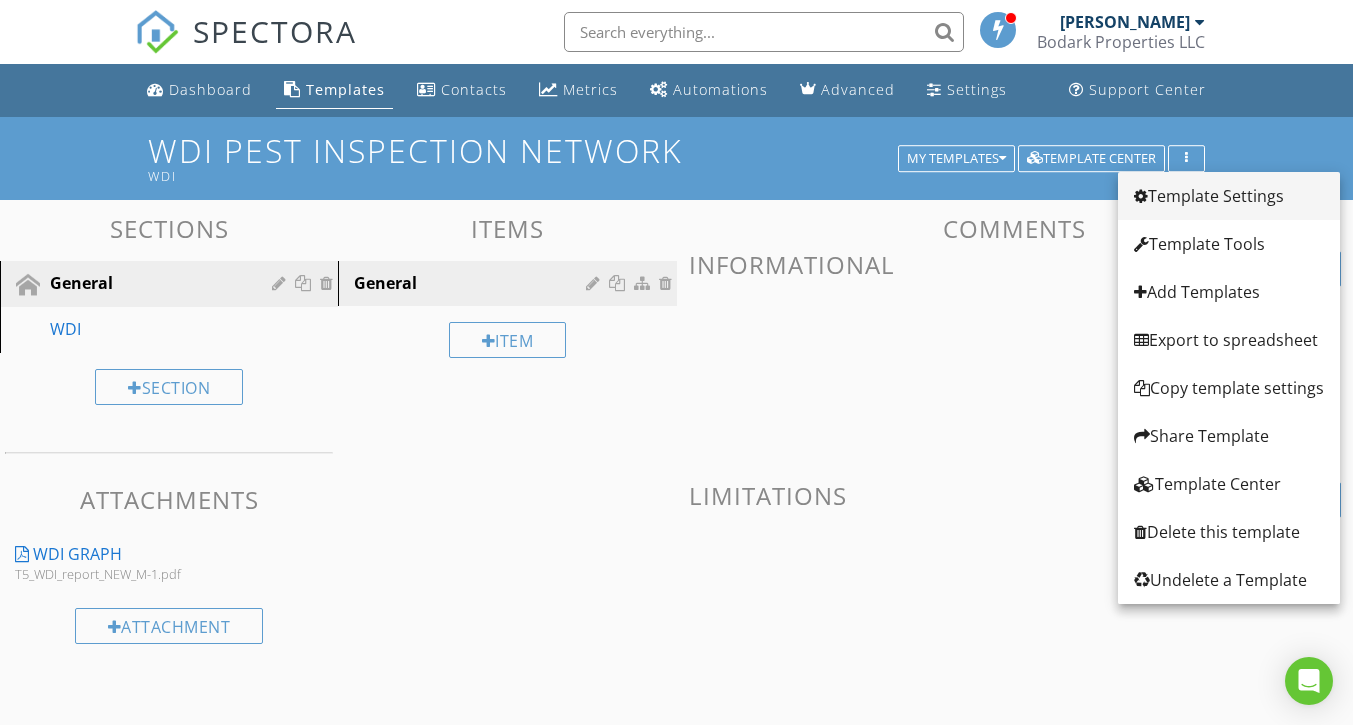 click on "Template Settings" at bounding box center (1229, 196) 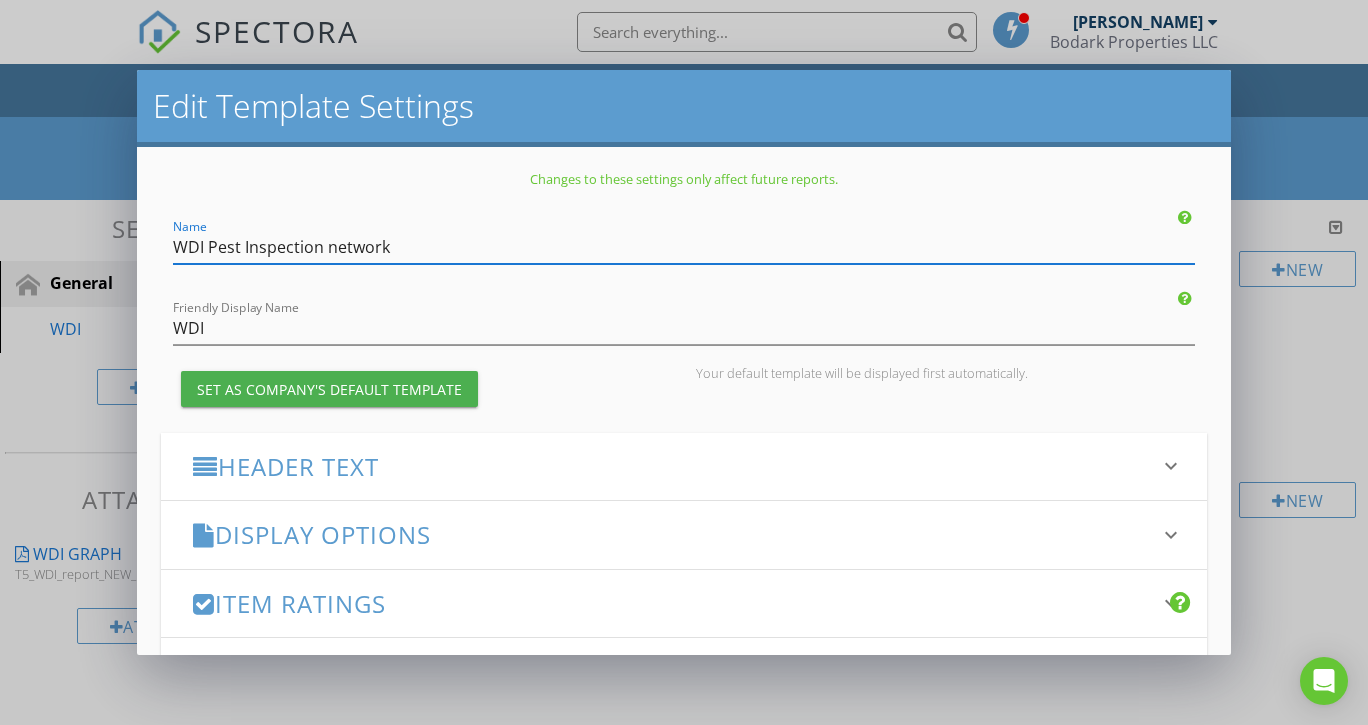 scroll, scrollTop: 100, scrollLeft: 0, axis: vertical 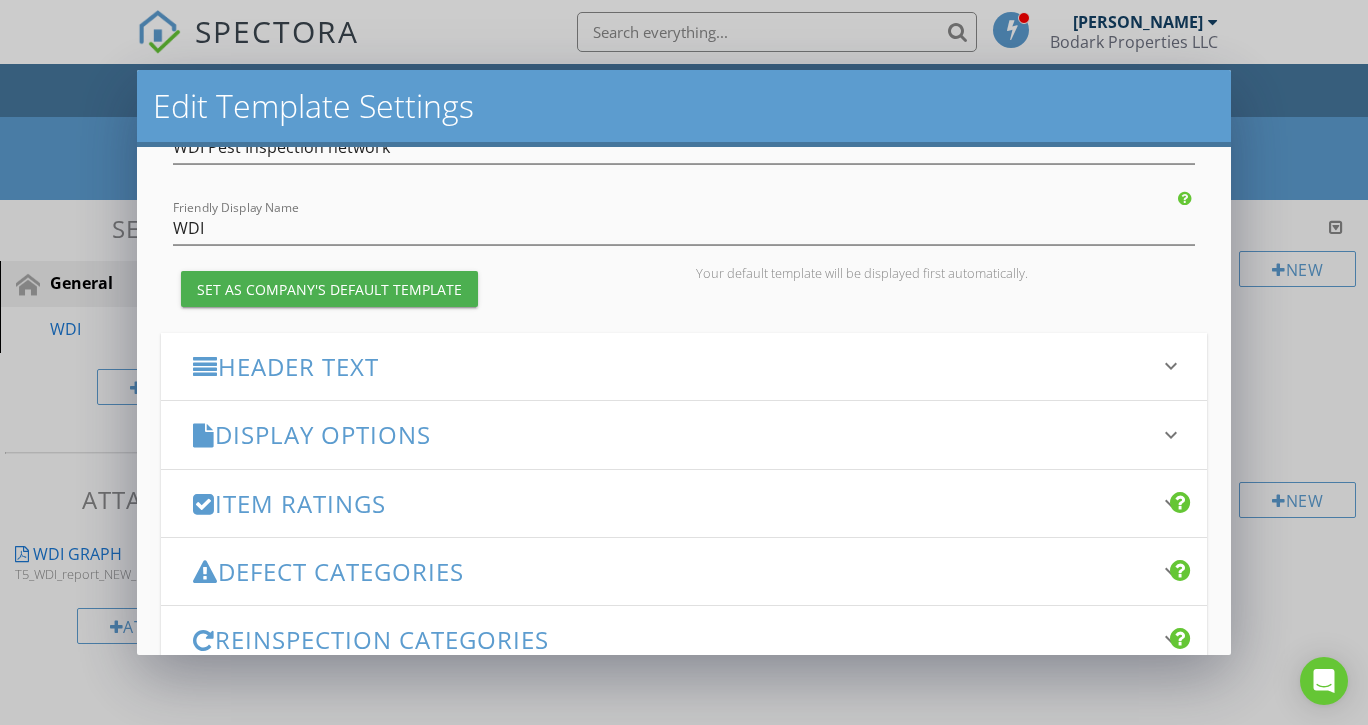 click on "Header Text" at bounding box center [672, 366] 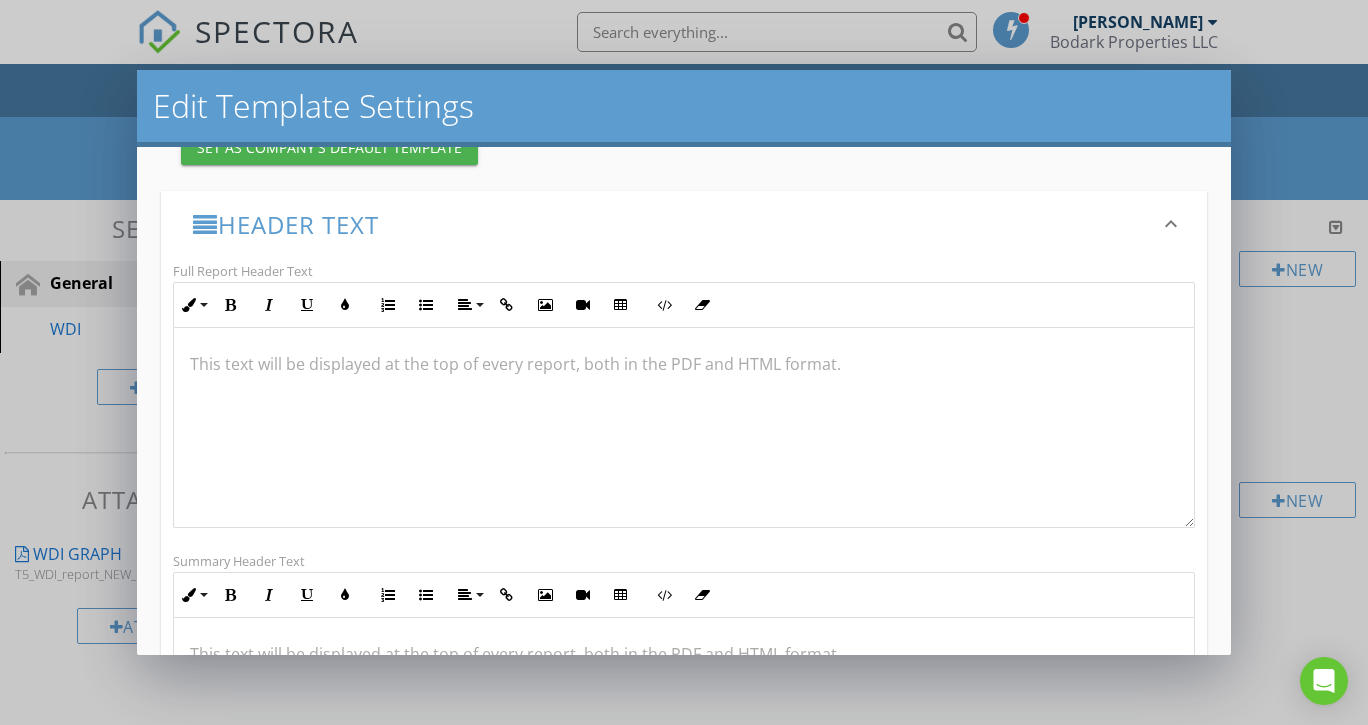 scroll, scrollTop: 300, scrollLeft: 0, axis: vertical 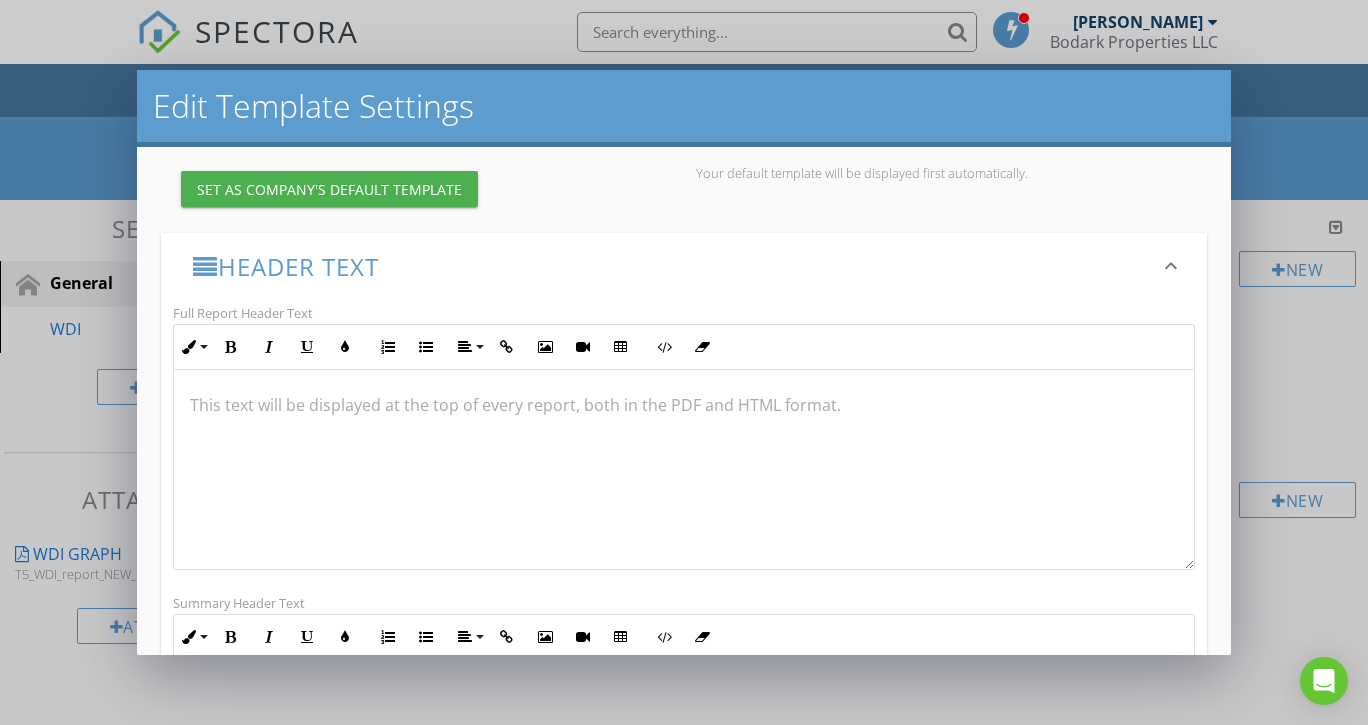 click on "Edit Template Settings   Changes to these settings only affect future reports.     Name WDI Pest Inspection network     Friendly Display Name WDI
Set as Company's Default Template
Your default template will be displayed first
automatically.
Header Text
keyboard_arrow_down   Full Report Header Text   Inline Style XLarge Large Normal Small Light Small/Light Bold Italic Underline Colors Ordered List Unordered List Align Align Left Align Center Align Right Align Justify Insert Link Insert Image Insert Video Insert Table Code View Clear Formatting This text will be displayed at the top of every report, both in the PDF and HTML format.   Summary Header Text   Inline Style XLarge Large Normal Small Light Small/Light Bold Italic Underline Colors Ordered List Unordered List Align Align Left Align Center Align Right Align Justify Insert Link Insert Image Insert Video Insert Table Code View Clear Formatting   keyboard_arrow_down" at bounding box center [684, 362] 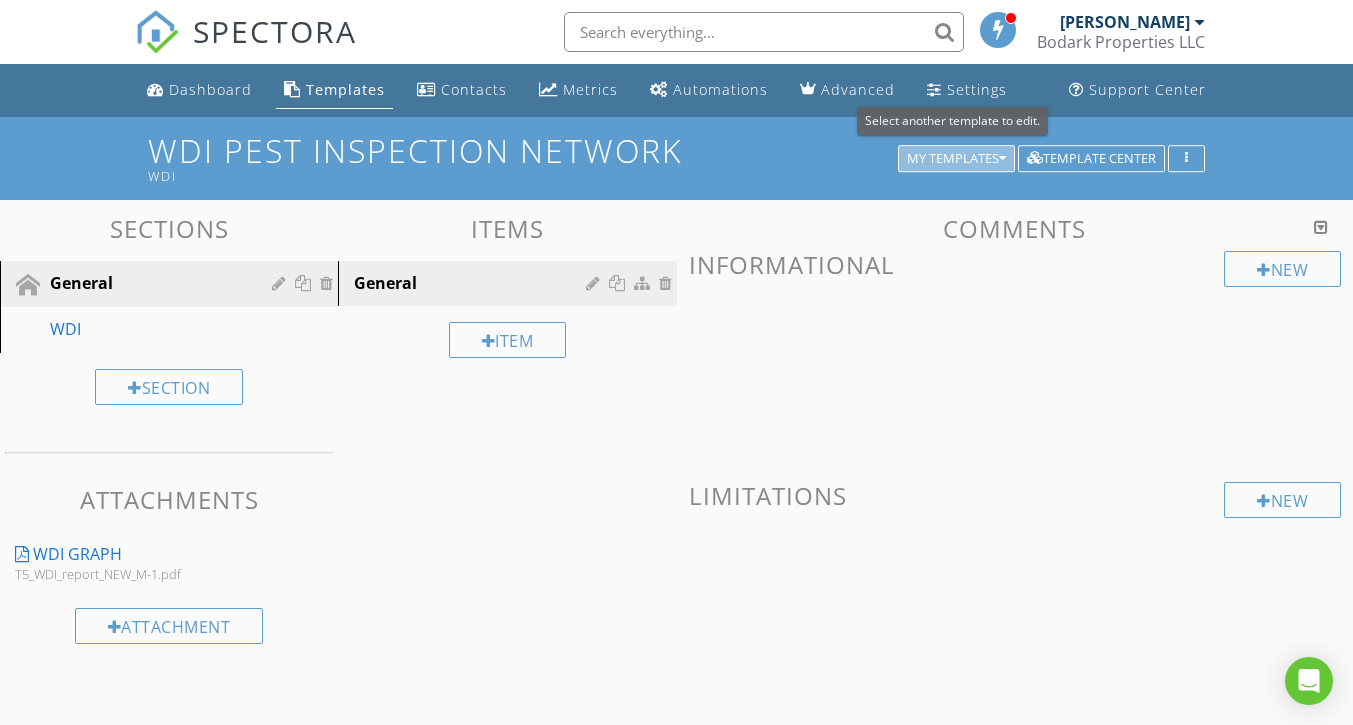 click on "My Templates" at bounding box center [956, 159] 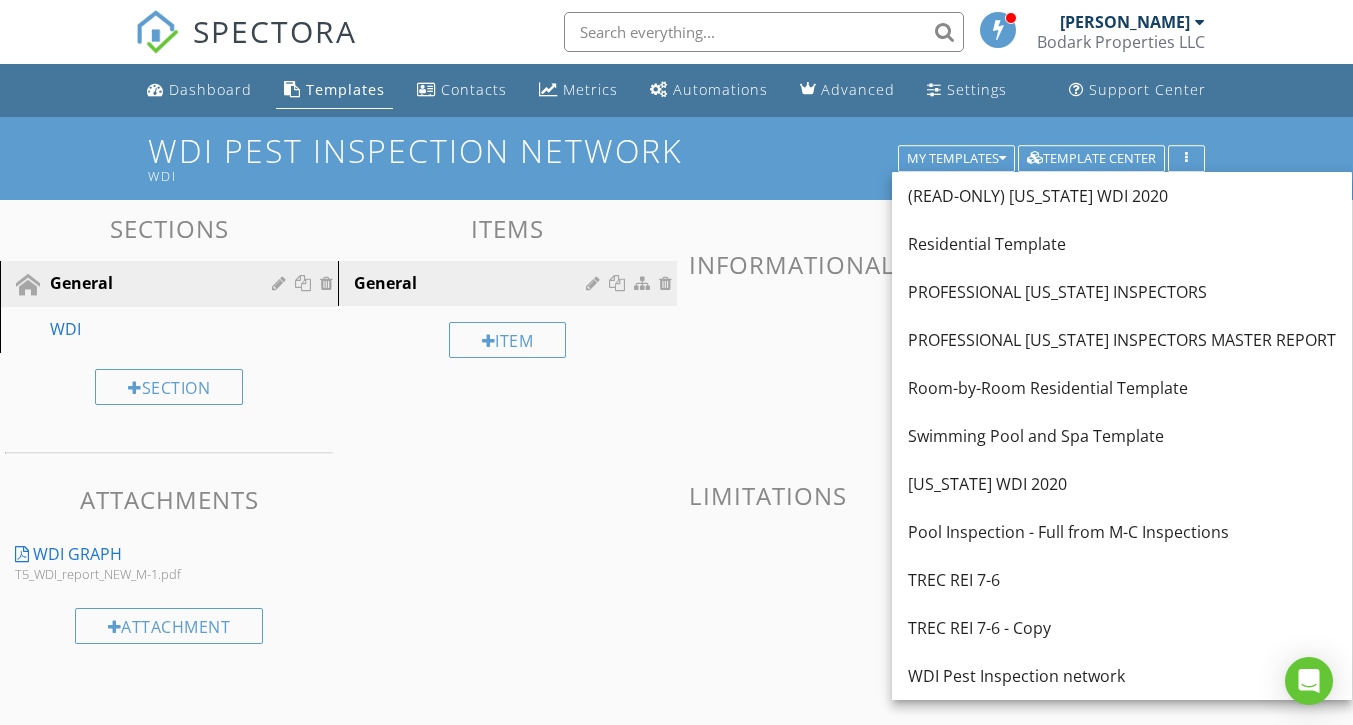 click on "[US_STATE] WDI 2020" at bounding box center [1122, 484] 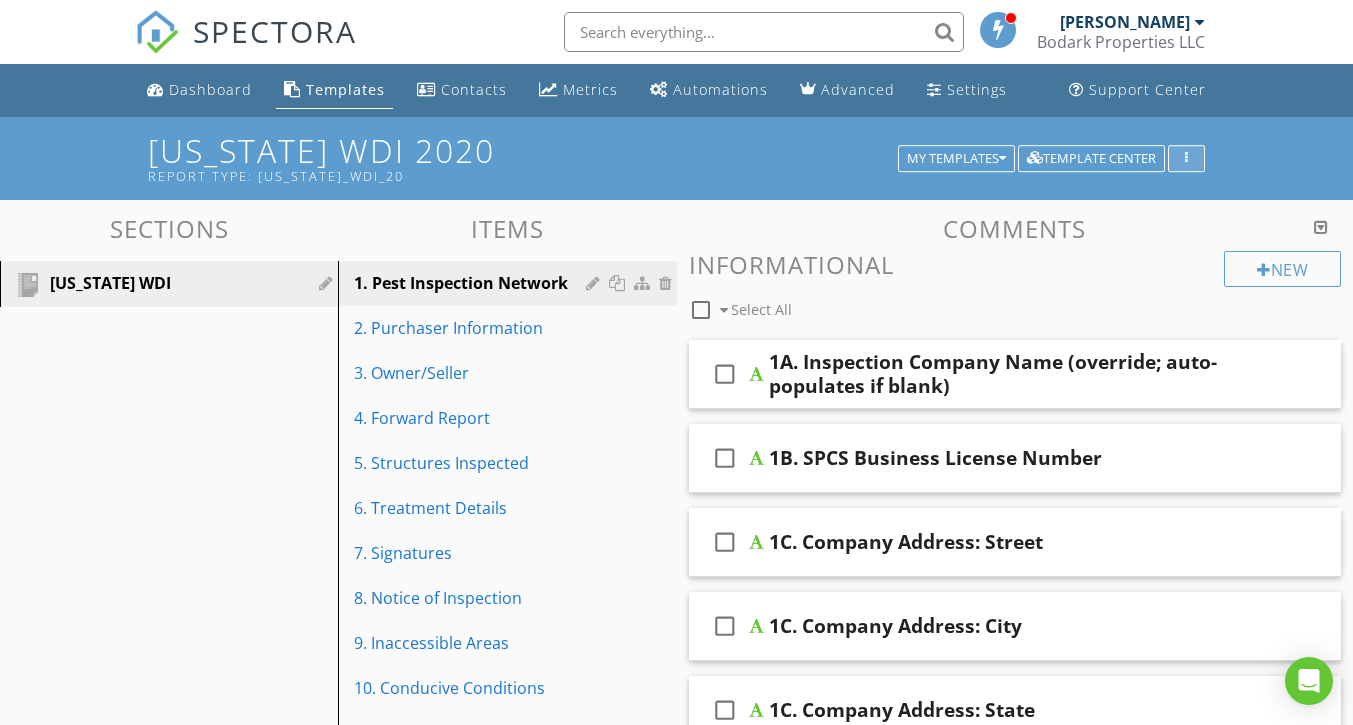 click at bounding box center (1186, 159) 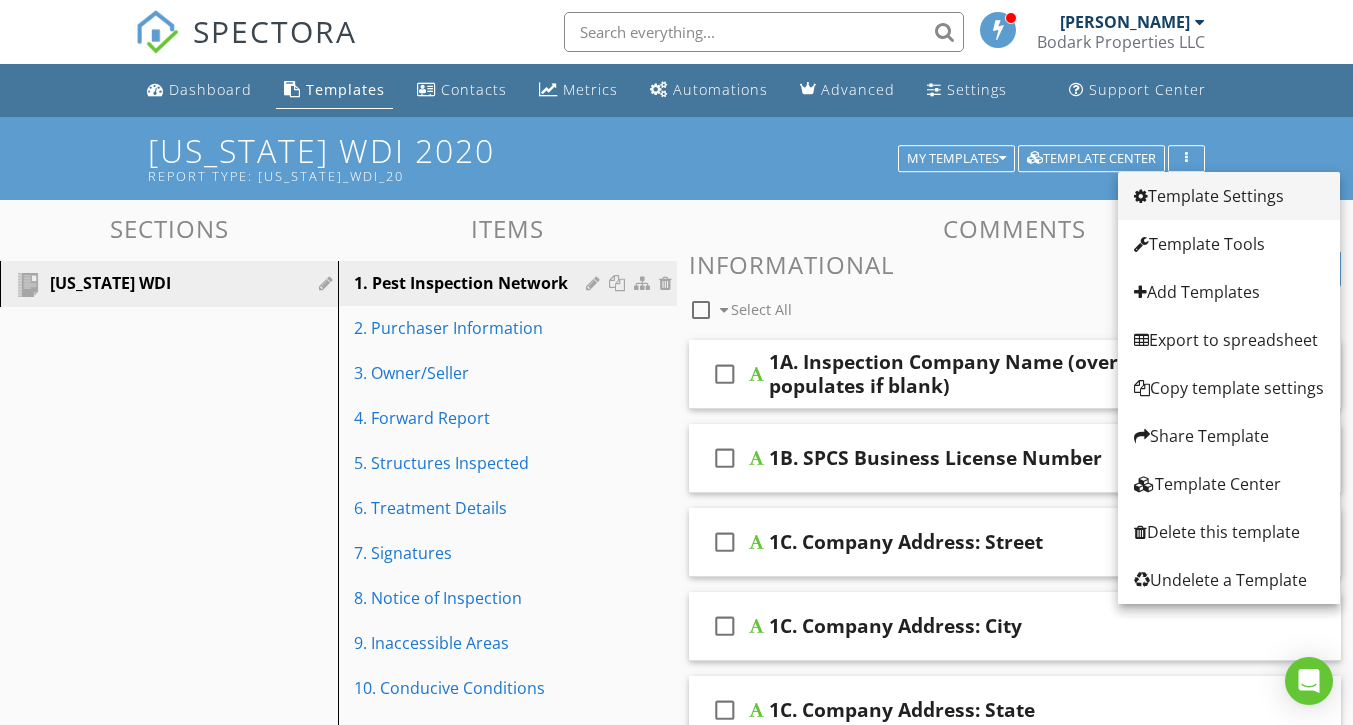 click on "Template Settings" at bounding box center (1229, 196) 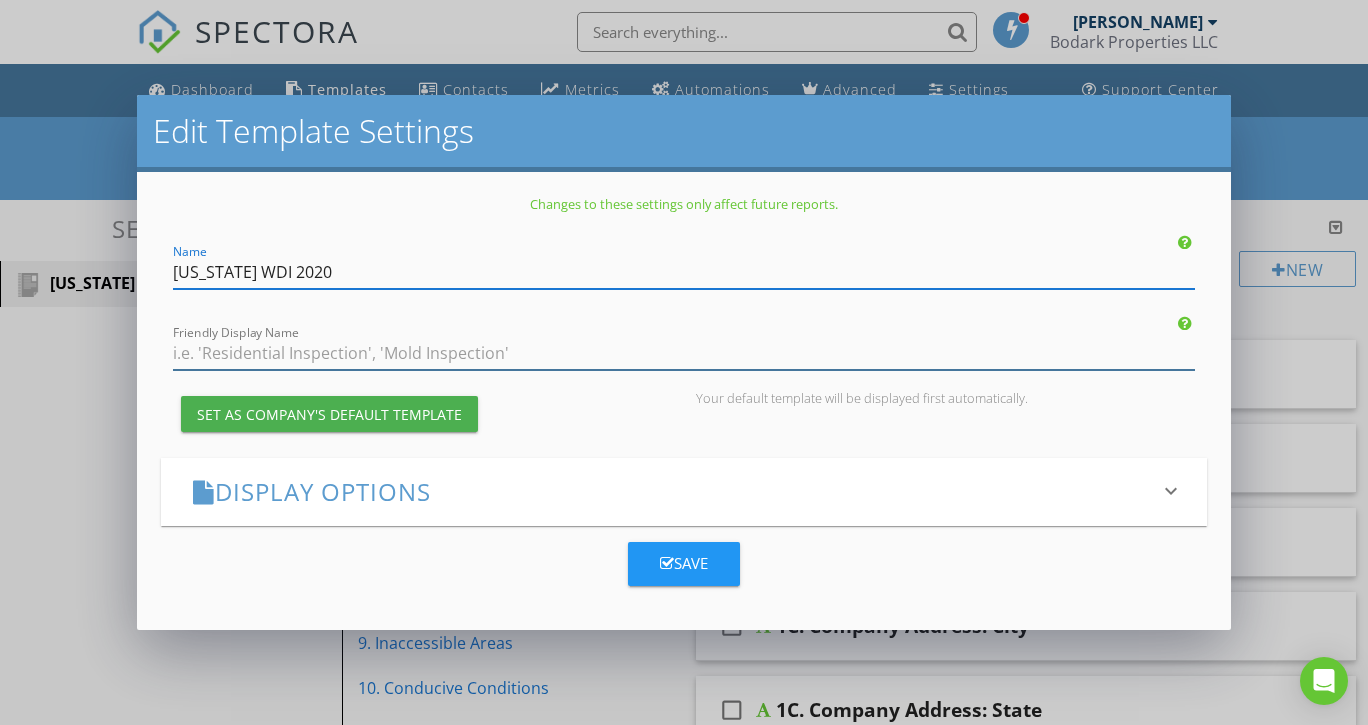 click at bounding box center [684, 353] 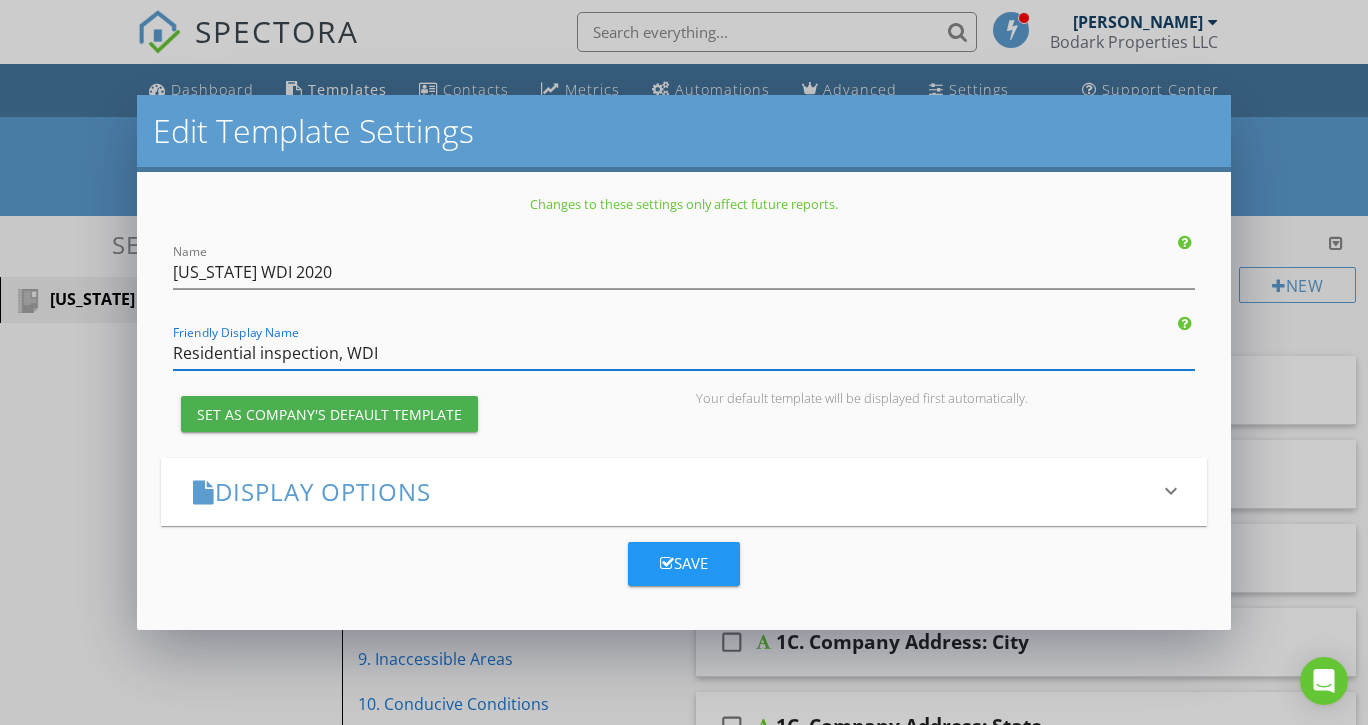 type on "Residential inspection, WDI" 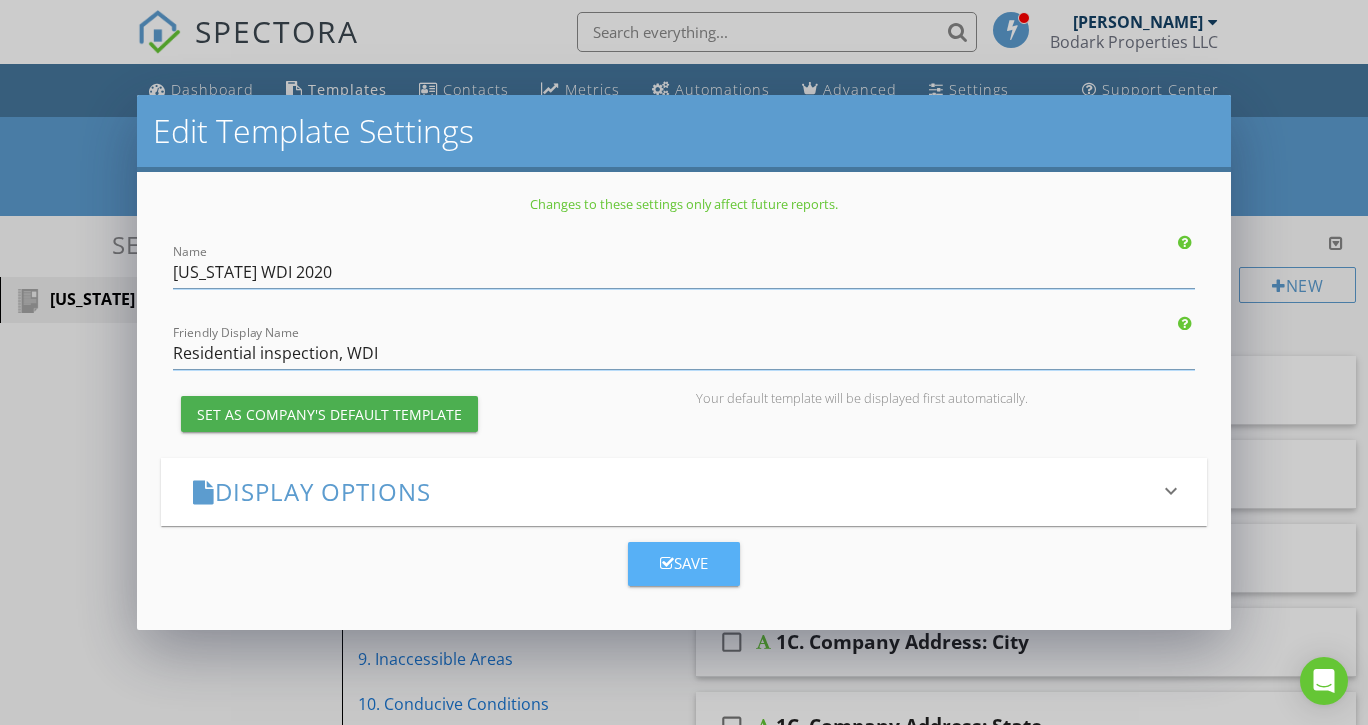 click at bounding box center (667, 563) 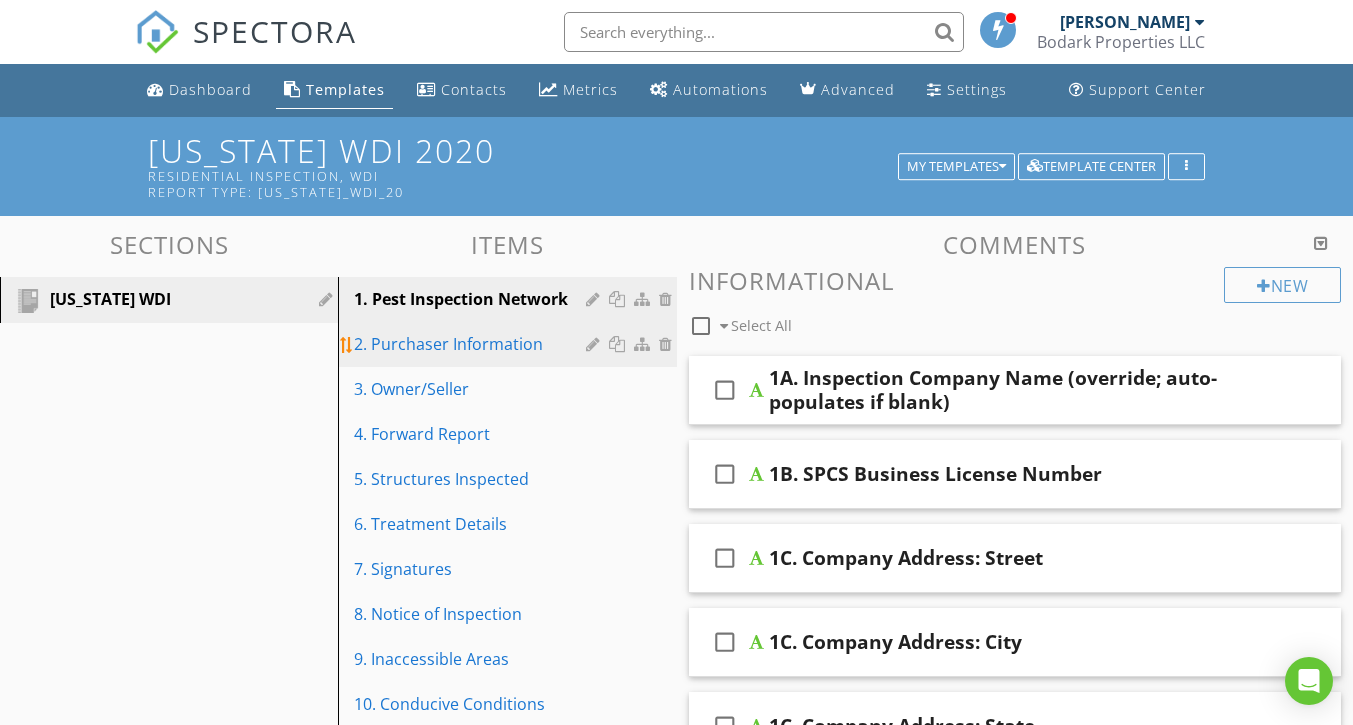 click on "2. Purchaser Information" at bounding box center (472, 344) 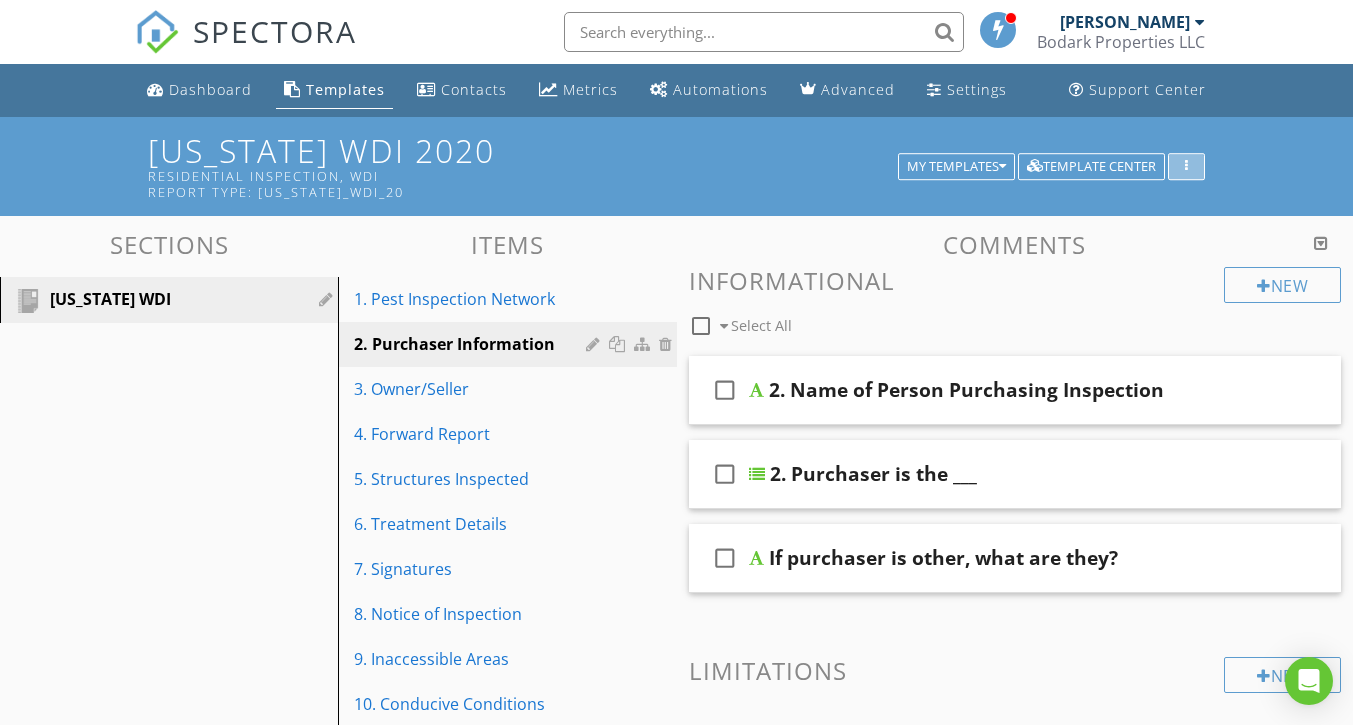 click at bounding box center (1186, 167) 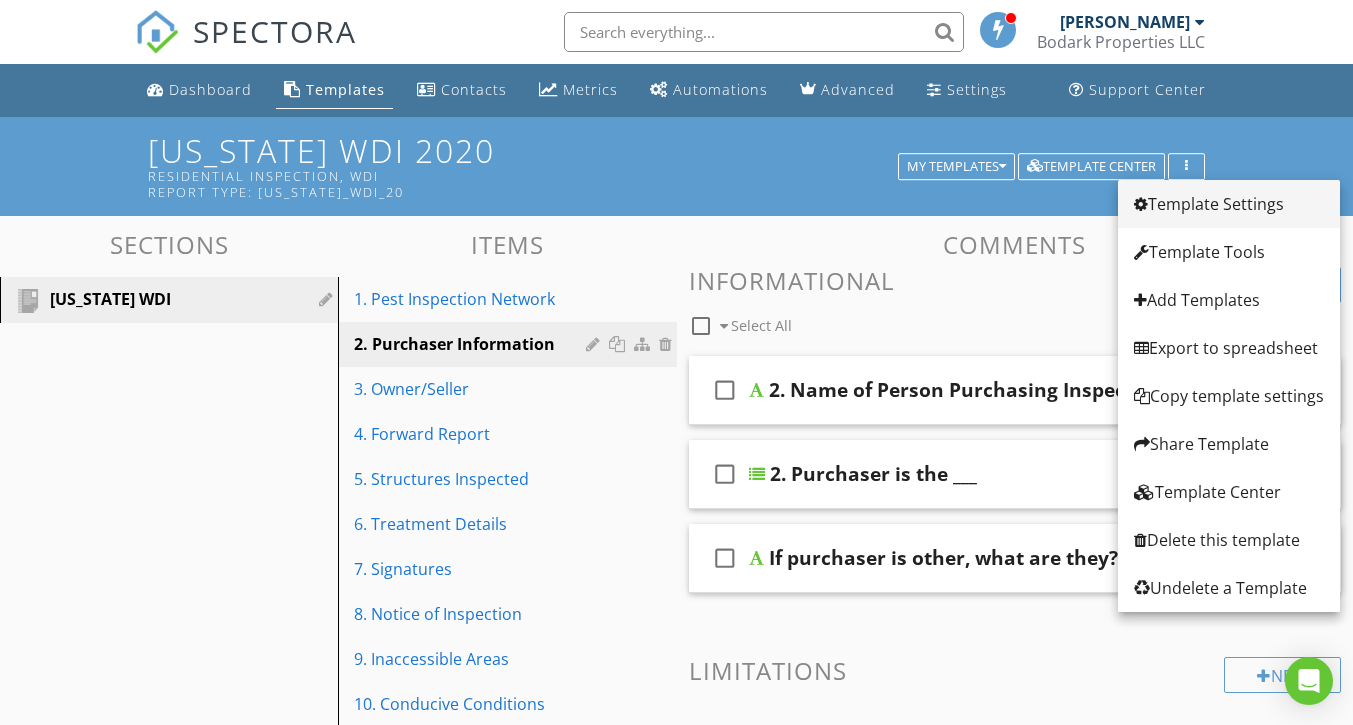 click on "Template Settings" at bounding box center (1229, 204) 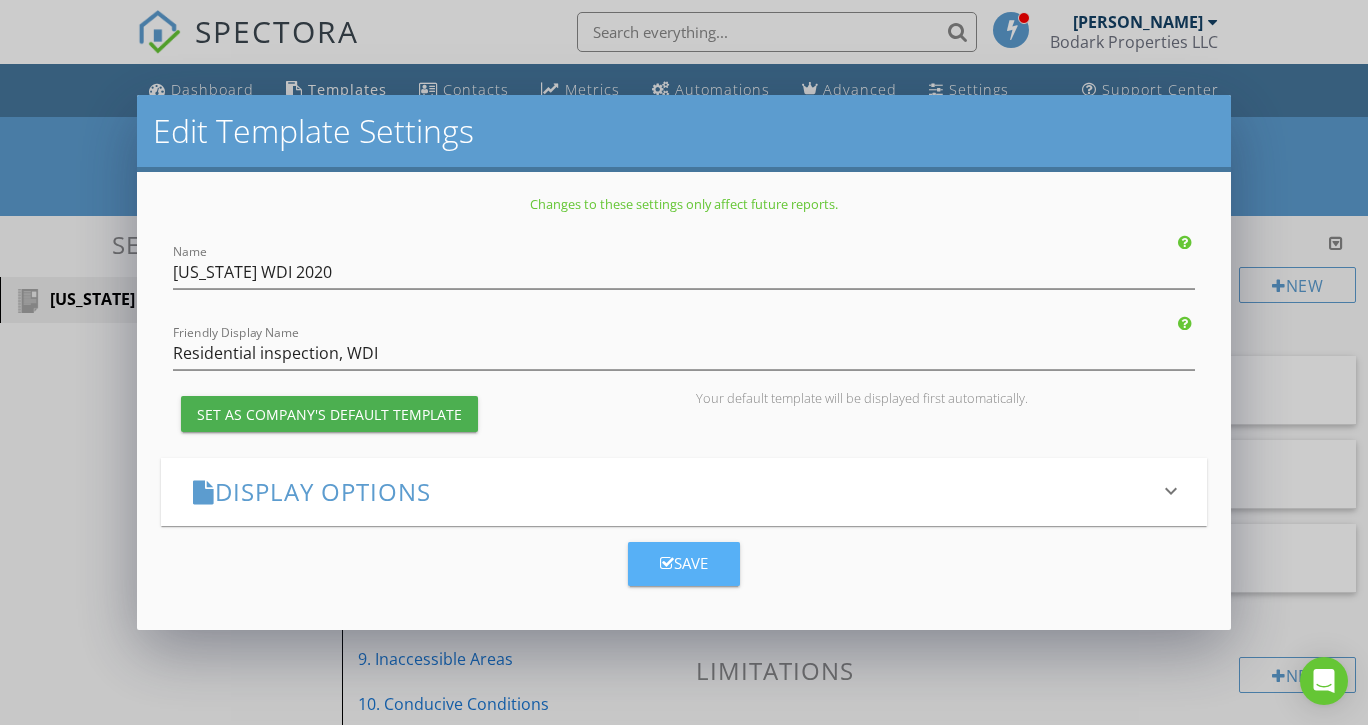 click on "Save" at bounding box center (684, 563) 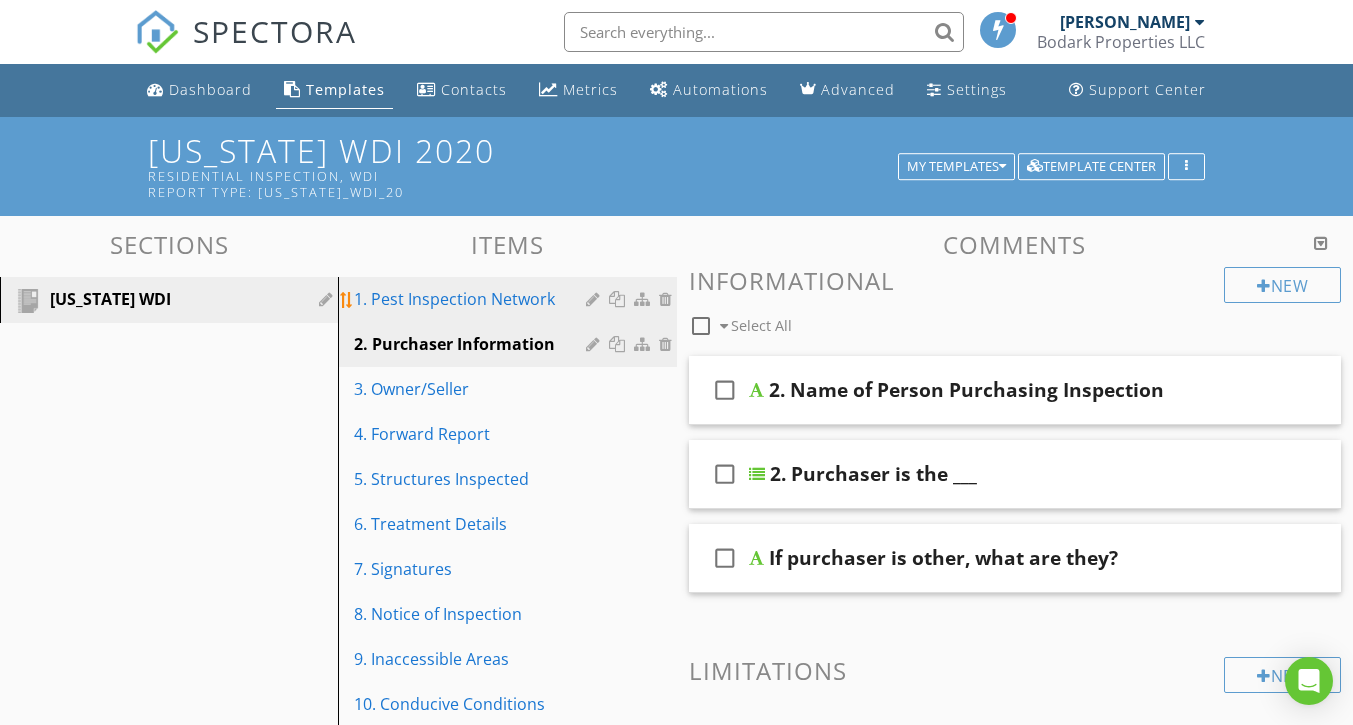 click on "1. Pest Inspection Network" at bounding box center (472, 299) 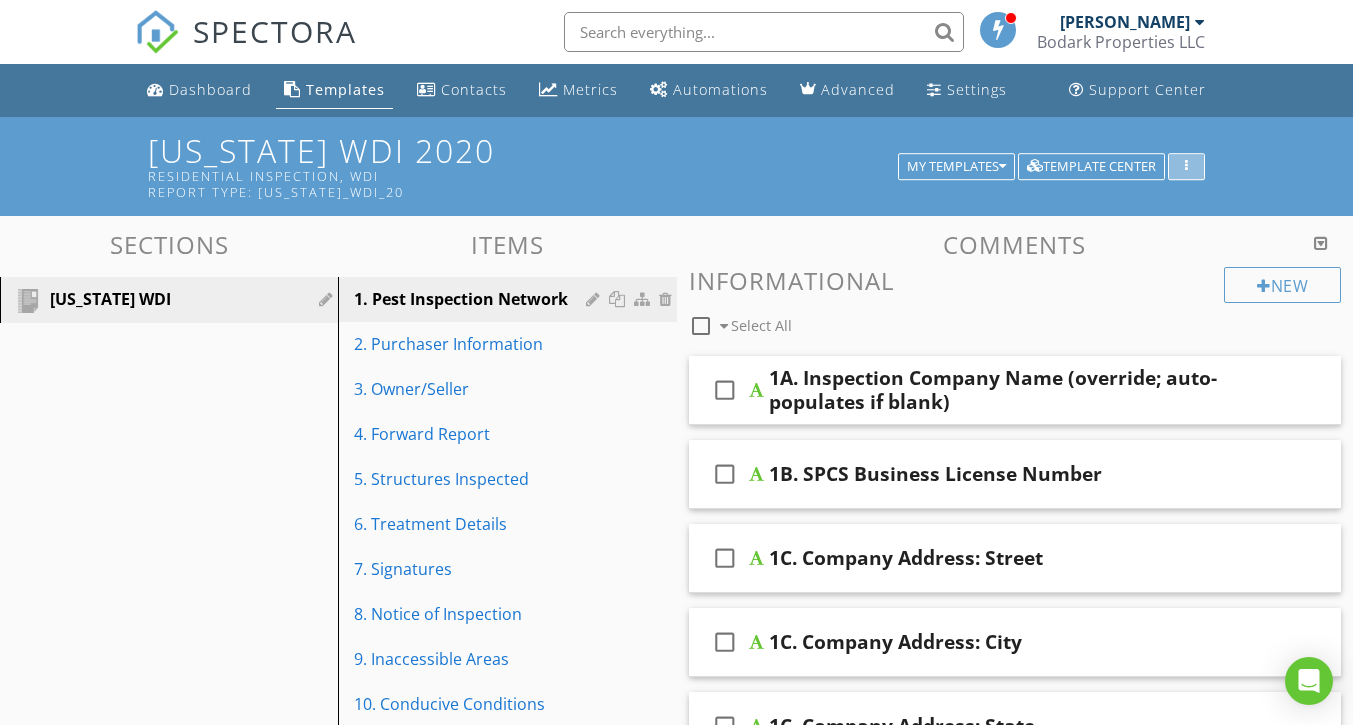 click at bounding box center (1186, 167) 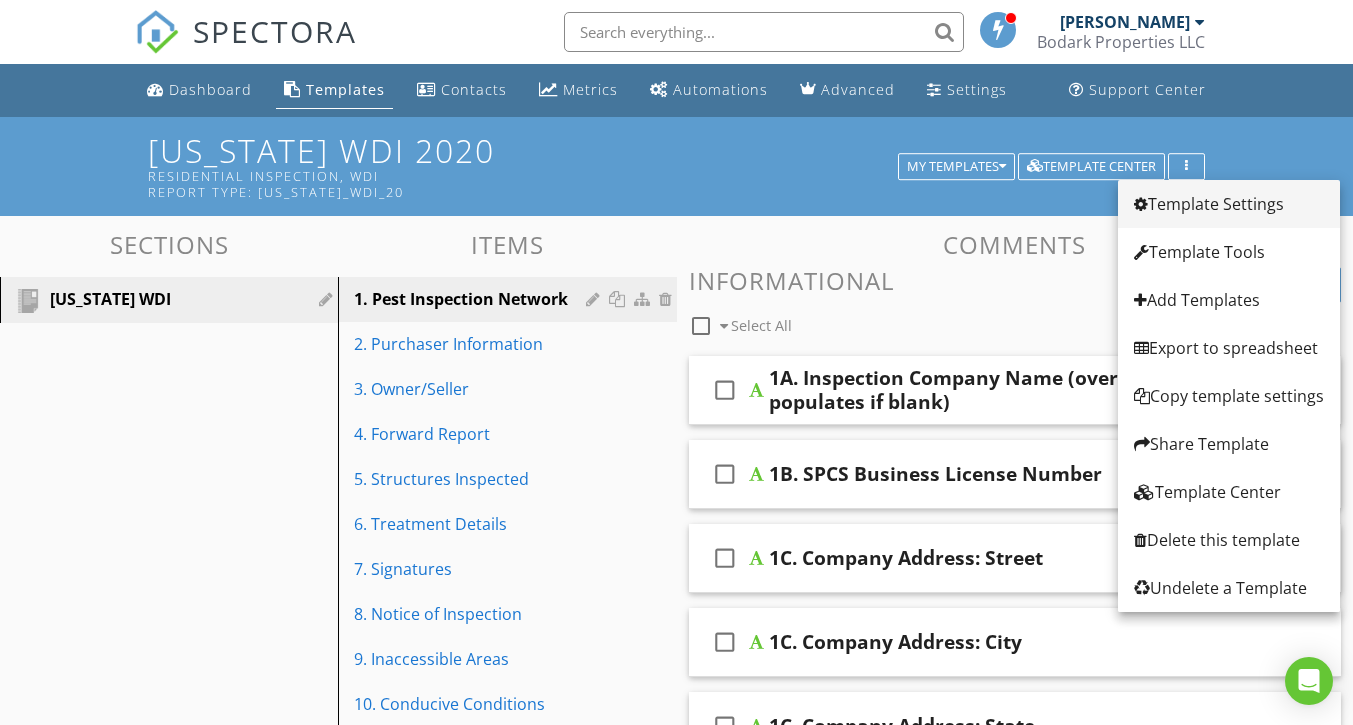 click on "Template Settings" at bounding box center (1229, 204) 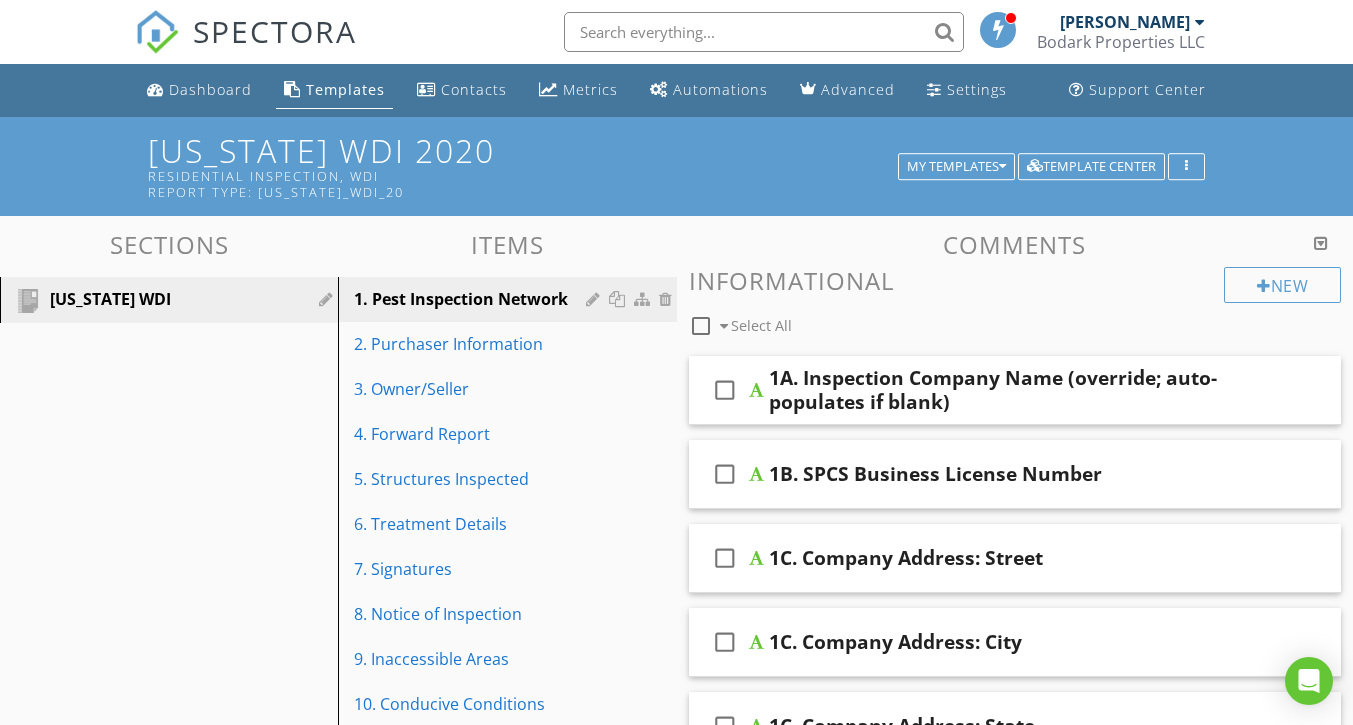 click at bounding box center (676, 362) 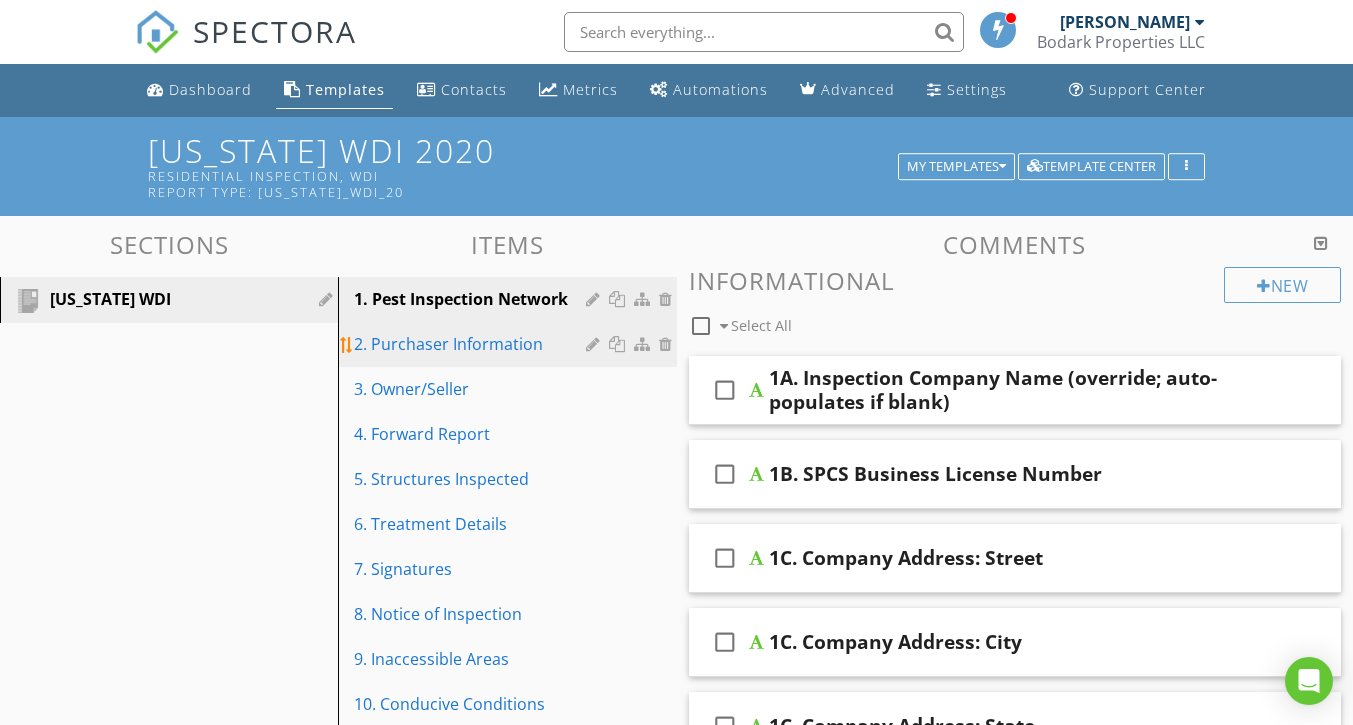 click on "2. Purchaser Information" at bounding box center [472, 344] 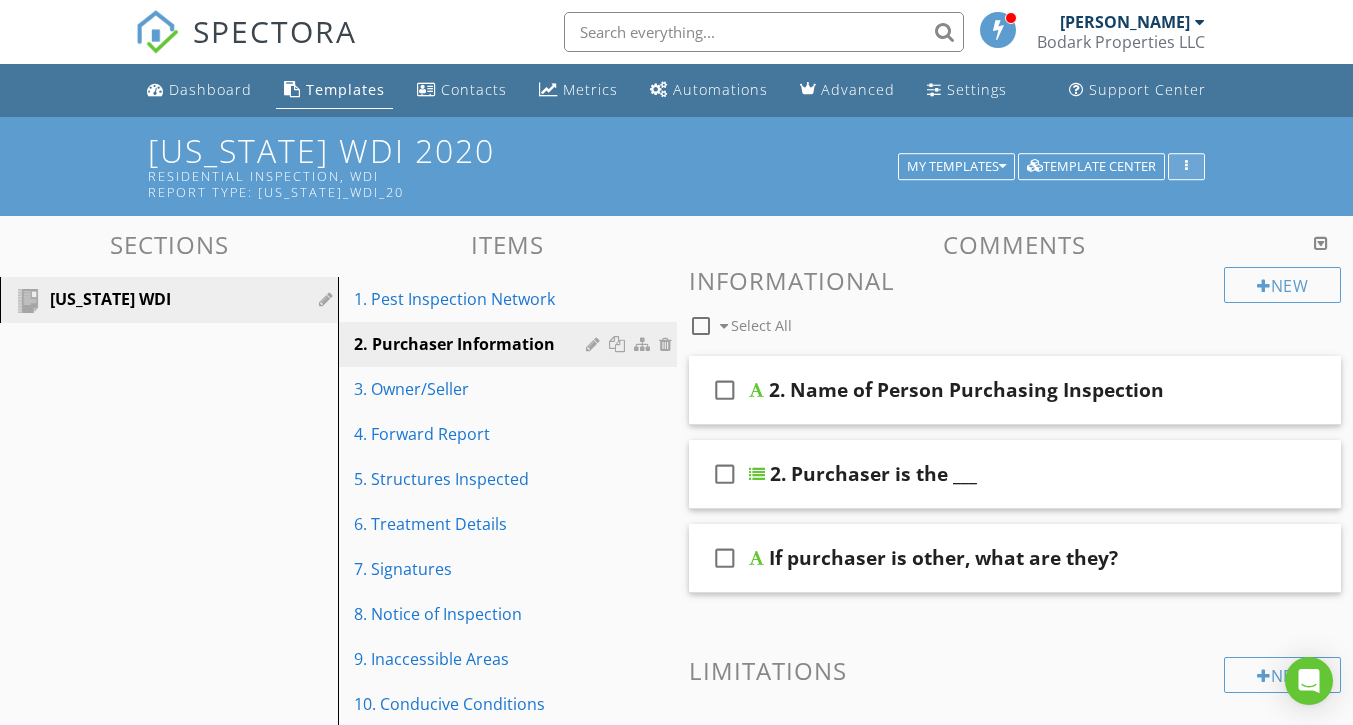 click at bounding box center (1186, 167) 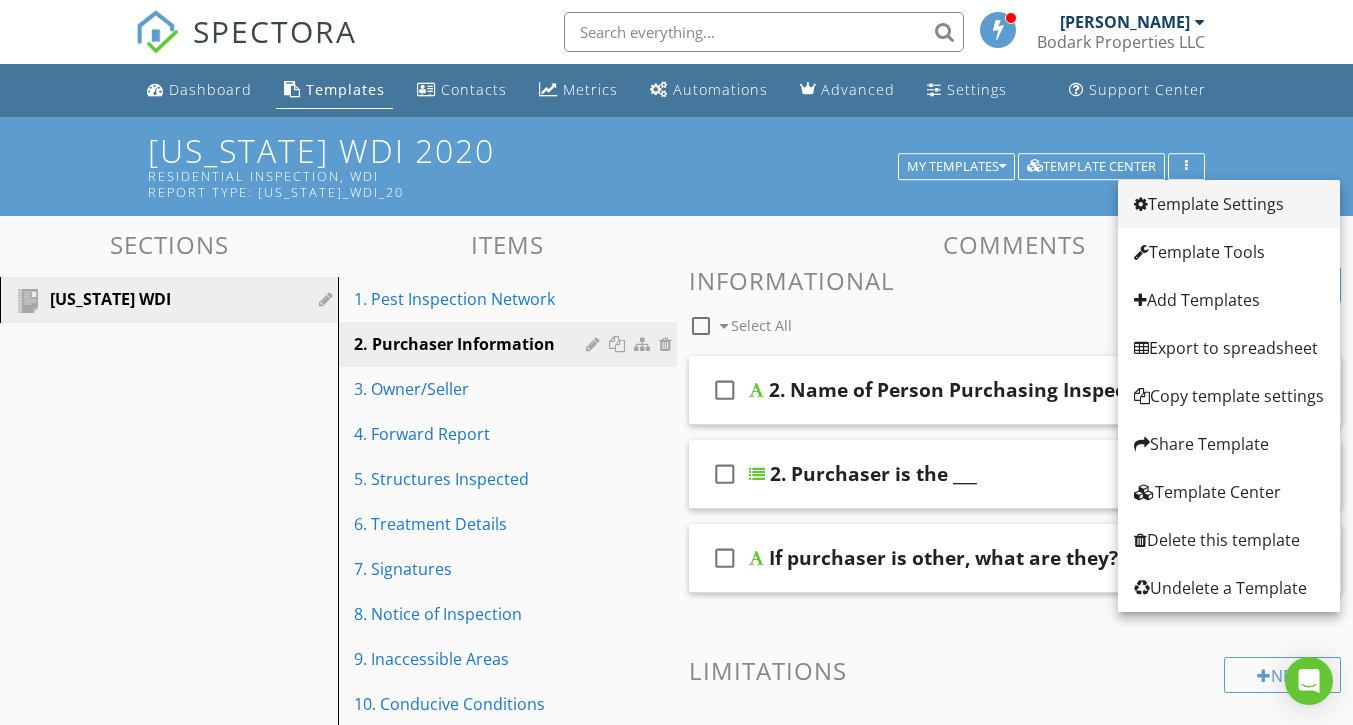 click on "Template Settings" at bounding box center (1229, 204) 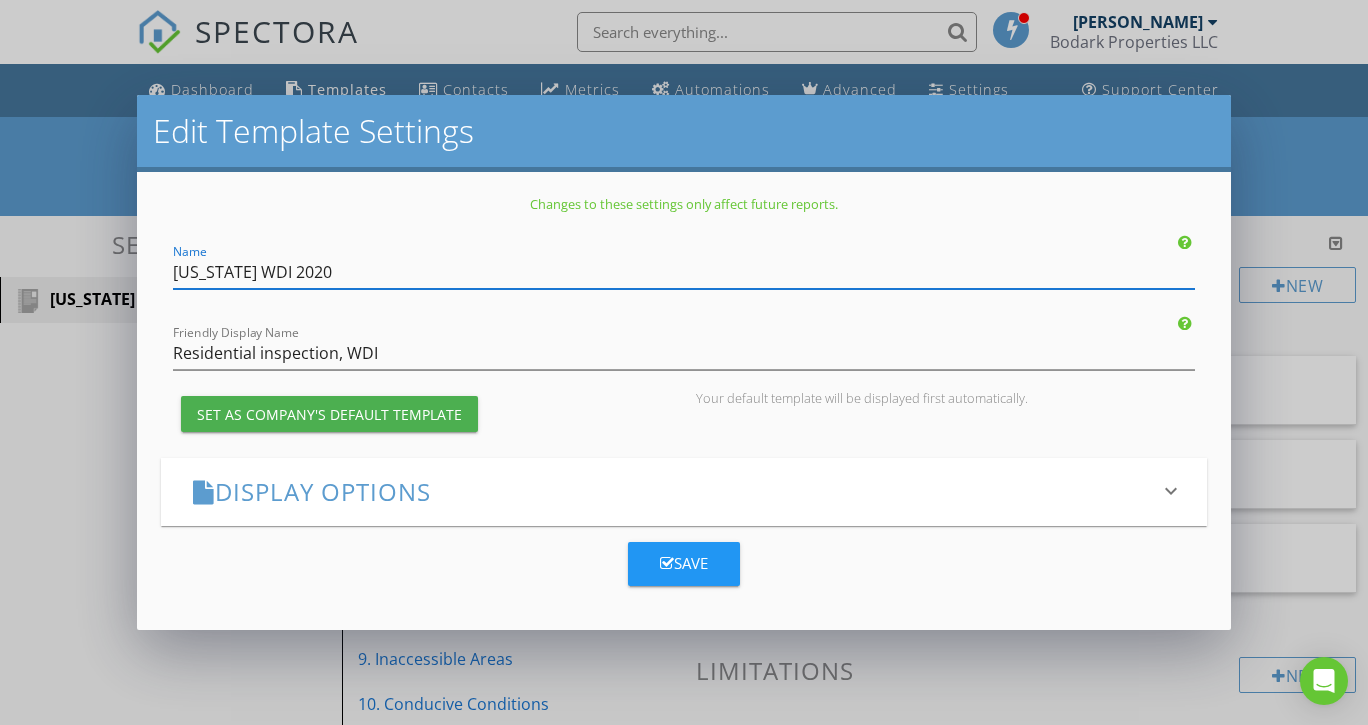 click on "Display Options" at bounding box center [672, 491] 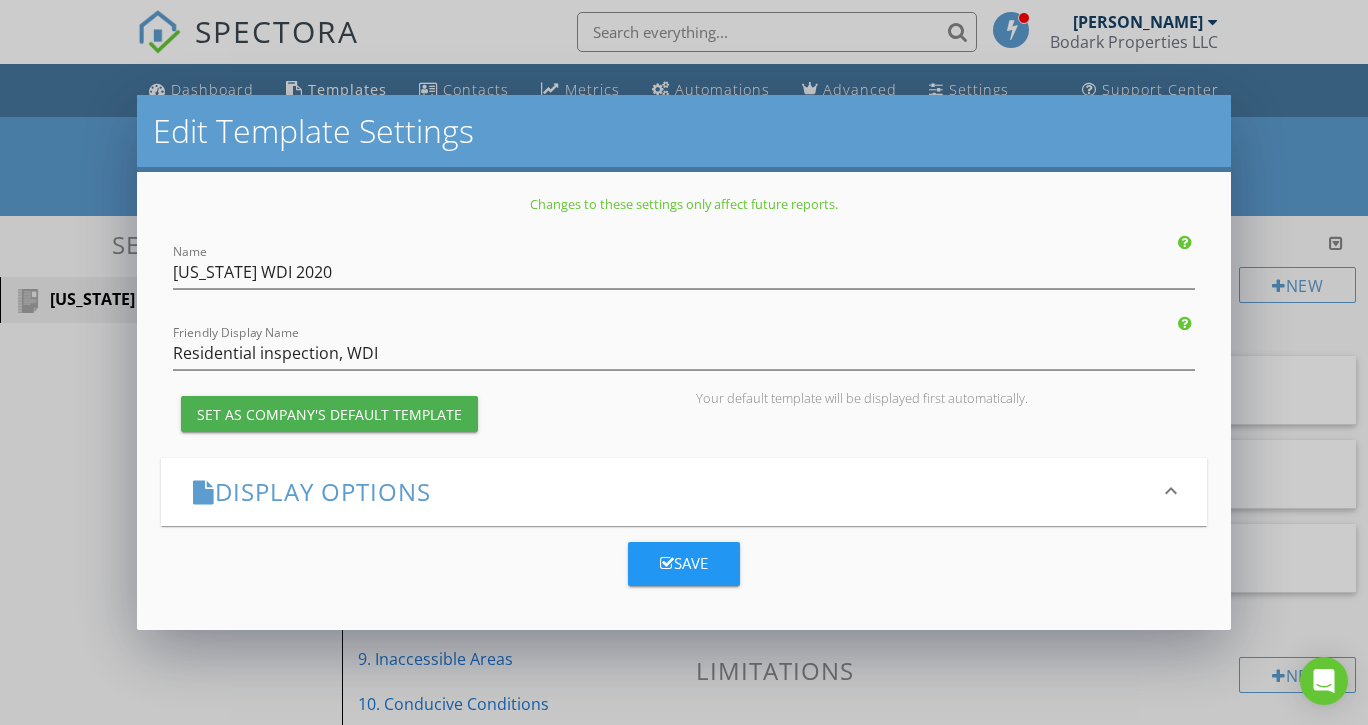 click on "Display Options" at bounding box center (672, 491) 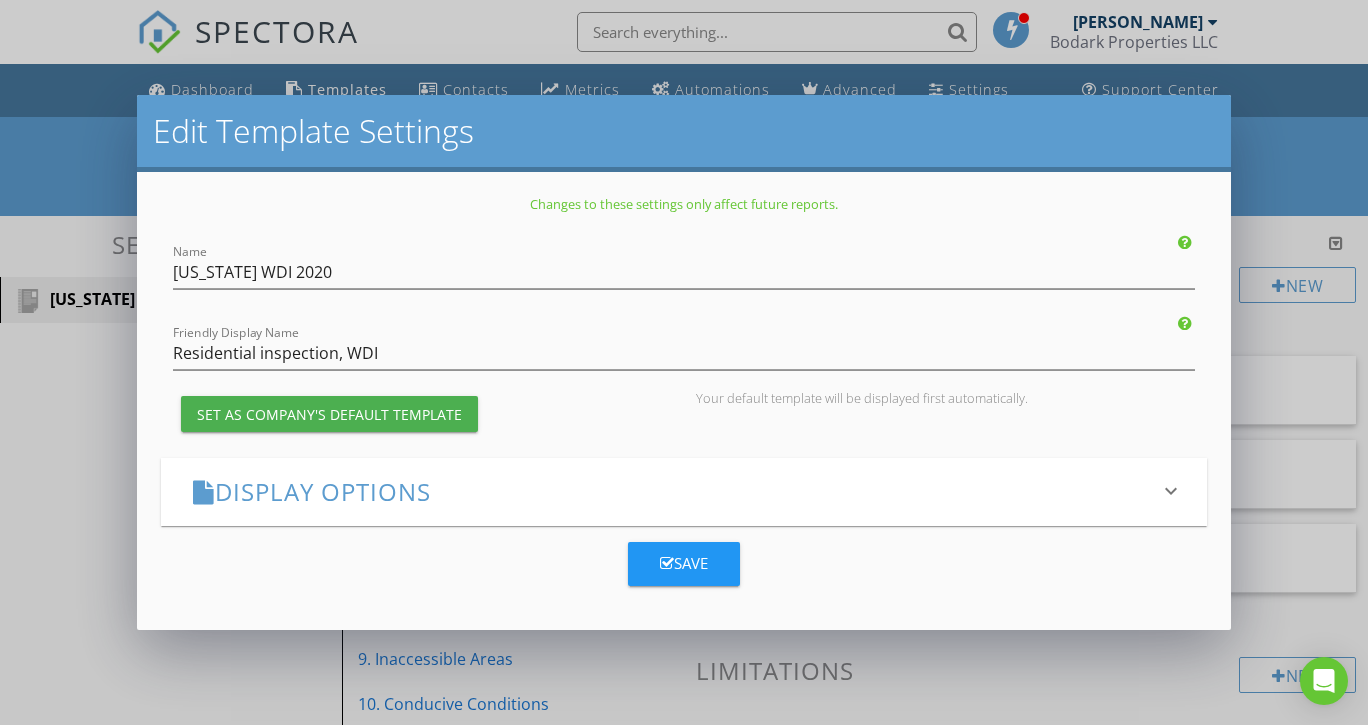 click at bounding box center [204, 492] 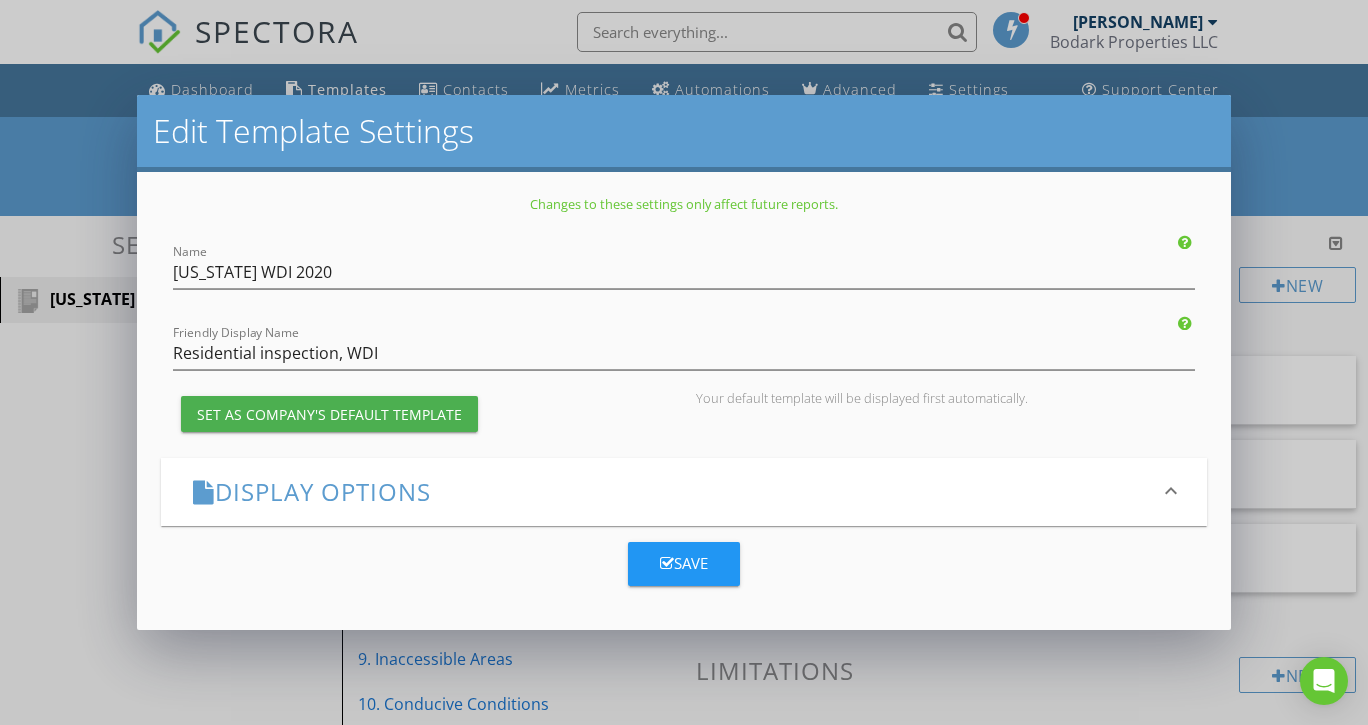 click at bounding box center (204, 492) 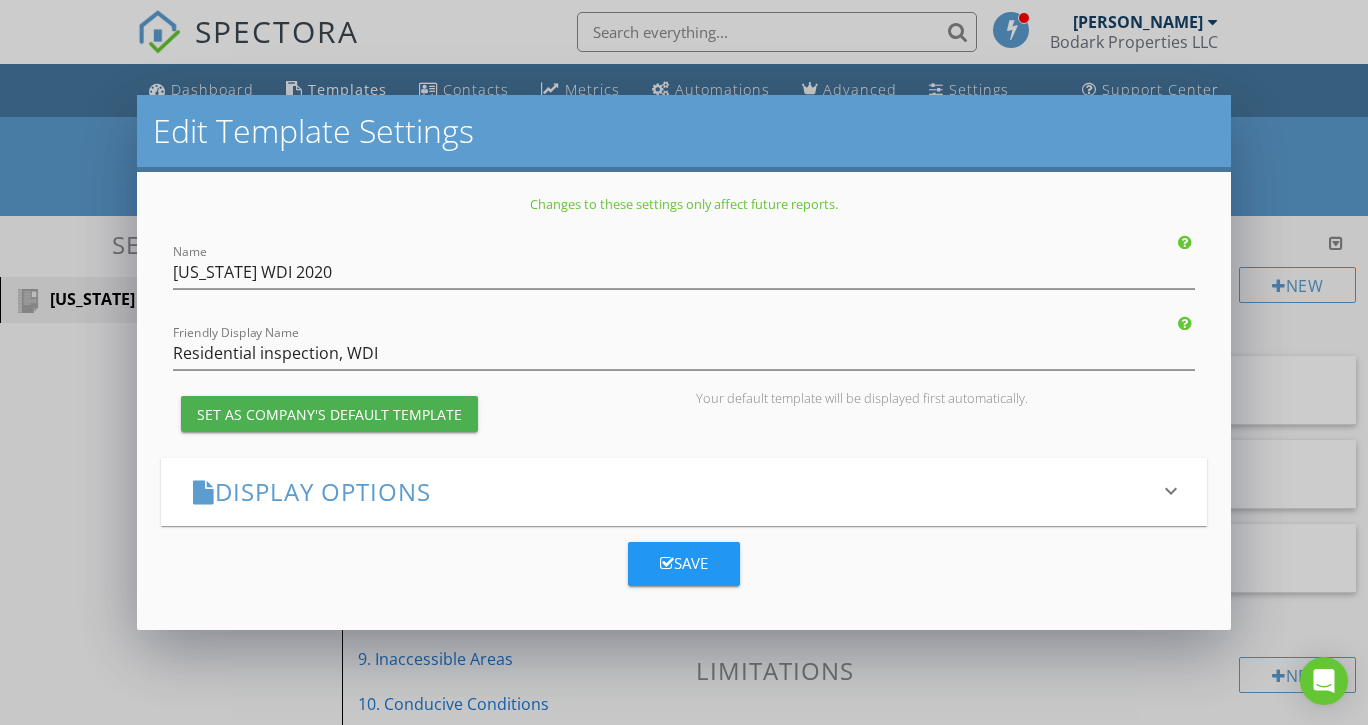 click at bounding box center [204, 492] 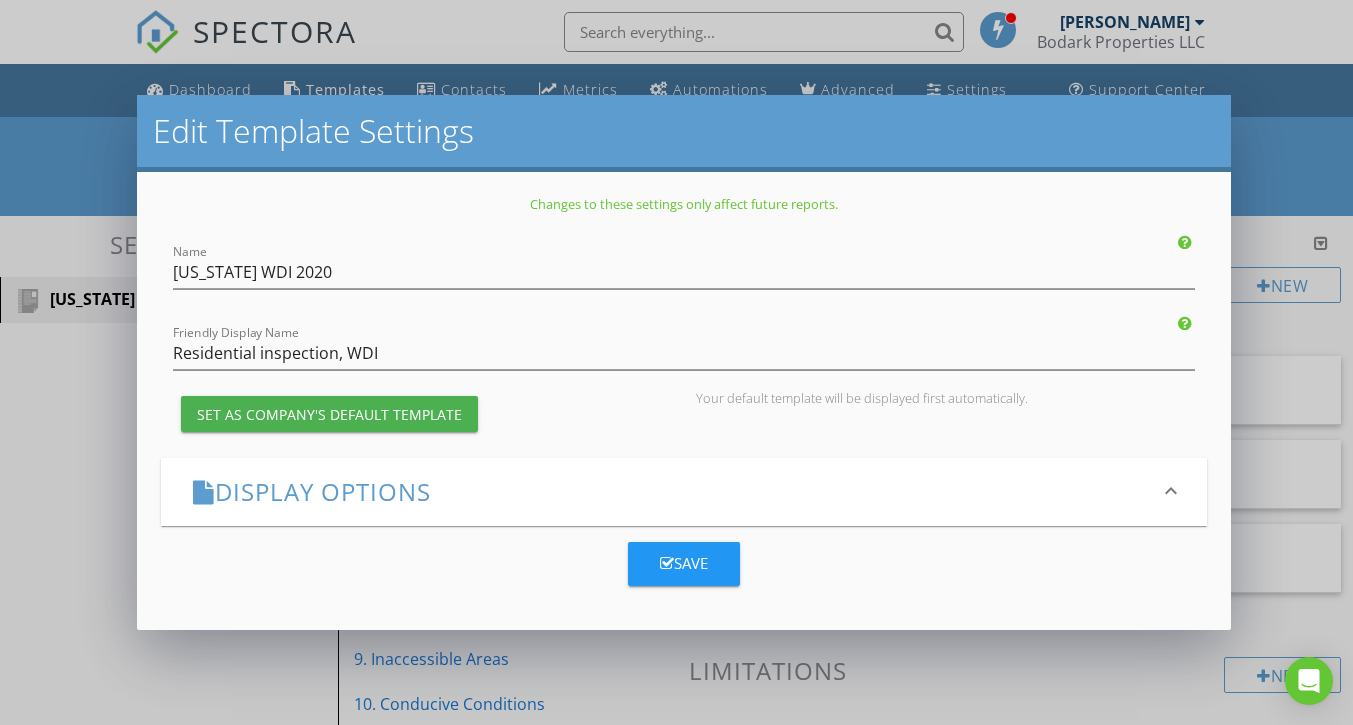 click on "Edit Template Settings   Changes to these settings only affect future reports.     Name Texas WDI 2020     Friendly Display Name Residential inspection, WDI
Set as Company's Default Template
Your default template will be displayed first
automatically.
Display Options
keyboard_arrow_down
Save" at bounding box center (676, 362) 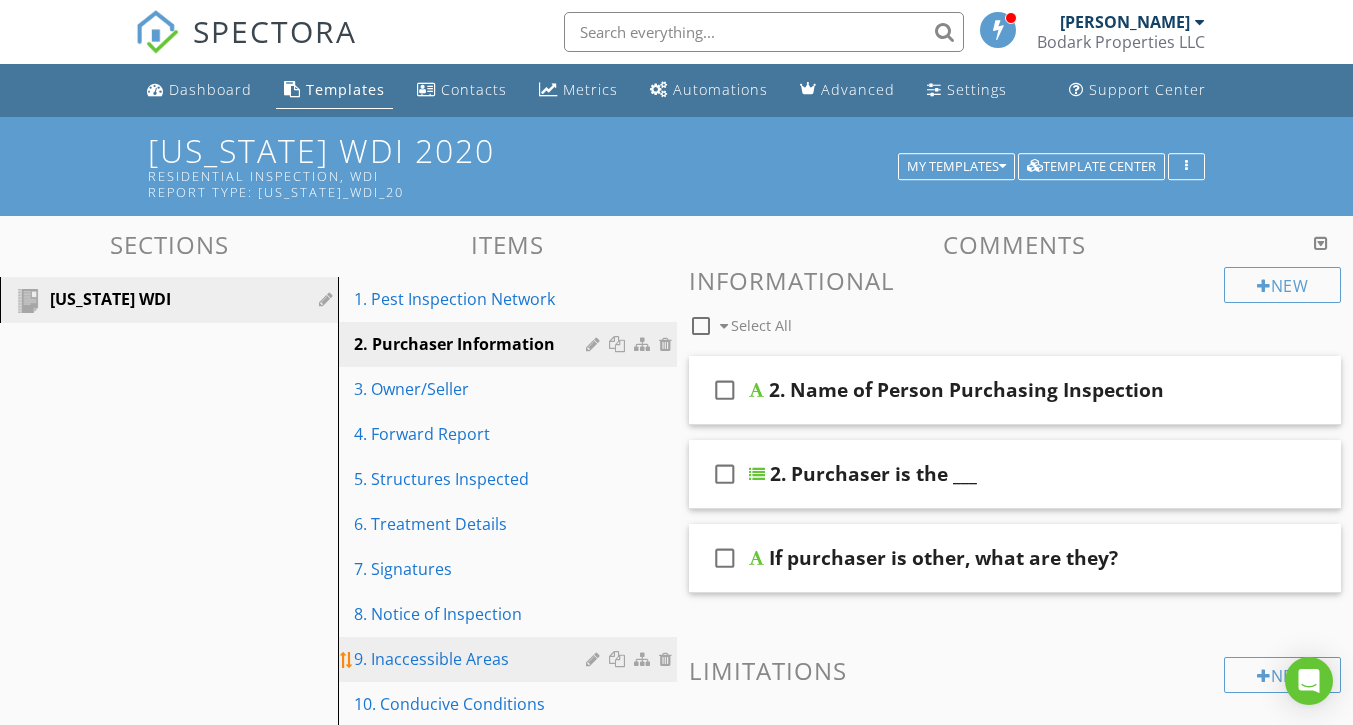 click on "9. Inaccessible Areas" at bounding box center (472, 659) 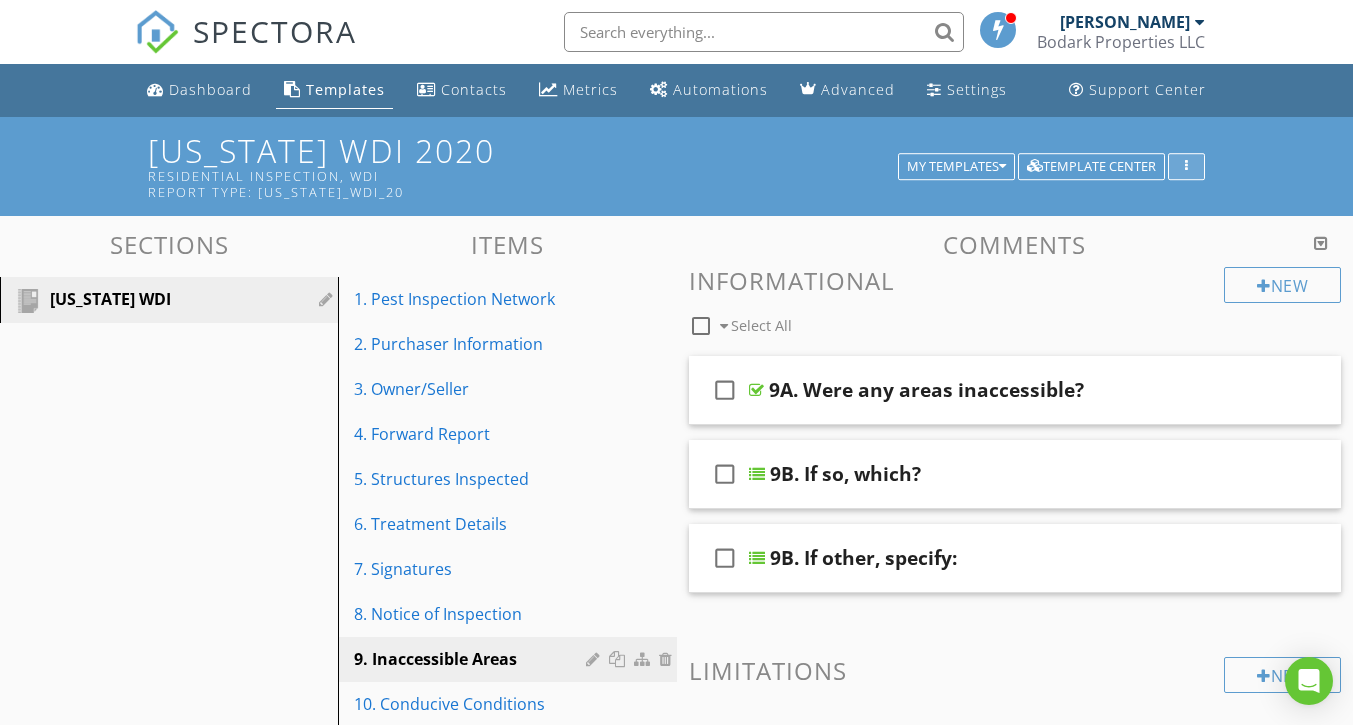 click at bounding box center (1186, 167) 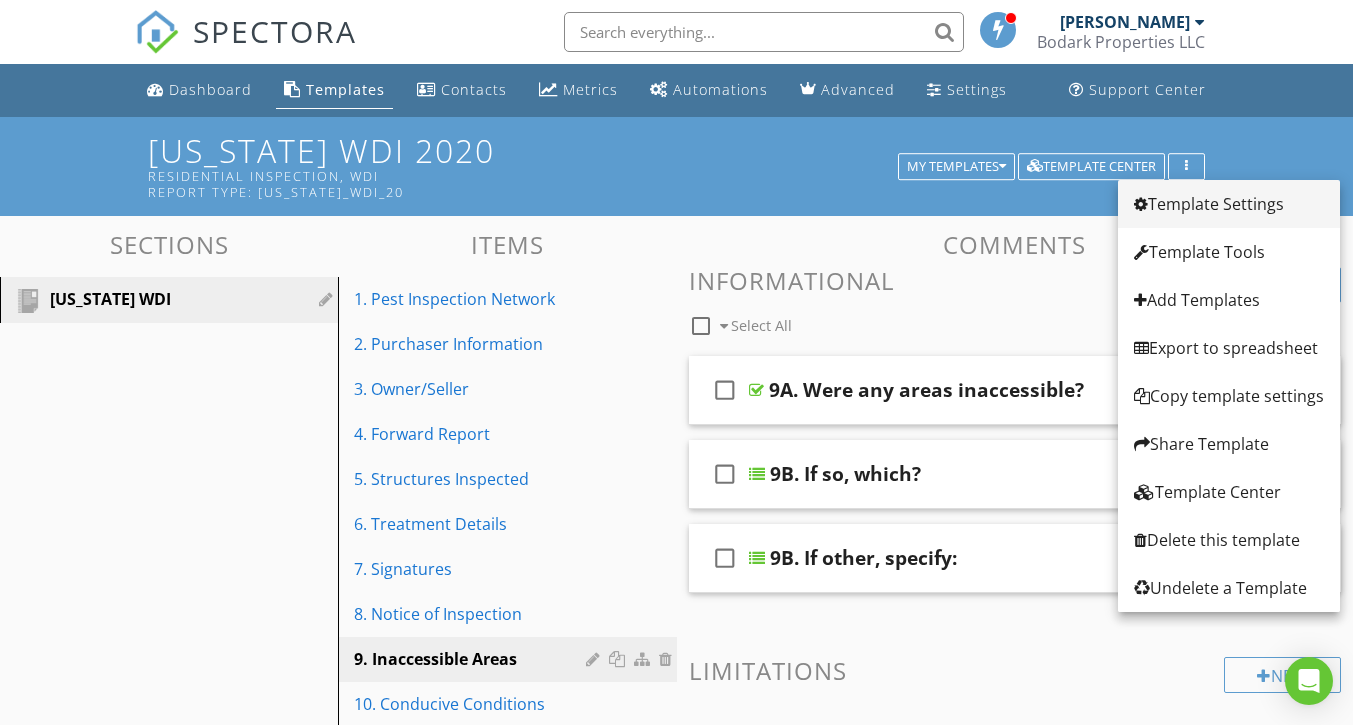 click on "Template Settings" at bounding box center (1229, 204) 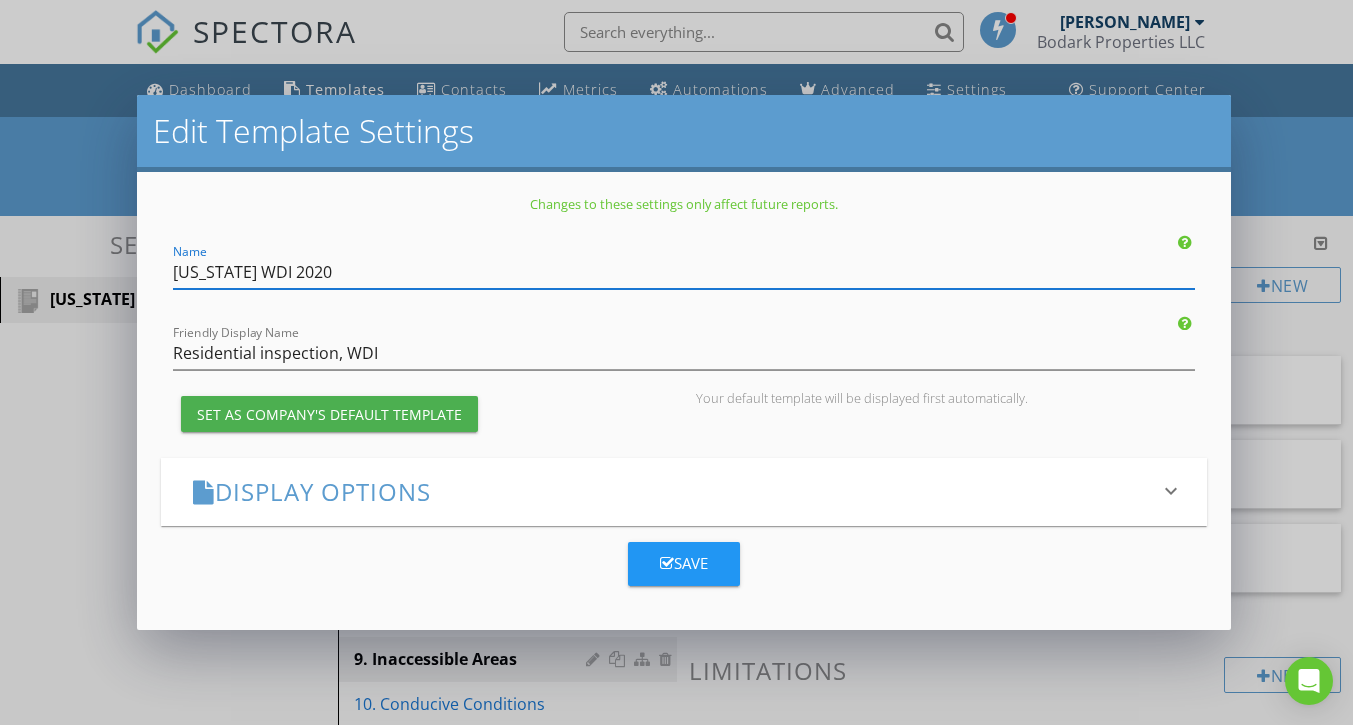 click on "Edit Template Settings   Changes to these settings only affect future reports.     Name Texas WDI 2020     Friendly Display Name Residential inspection, WDI
Set as Company's Default Template
Your default template will be displayed first
automatically.
Display Options
keyboard_arrow_down
Save" at bounding box center [676, 362] 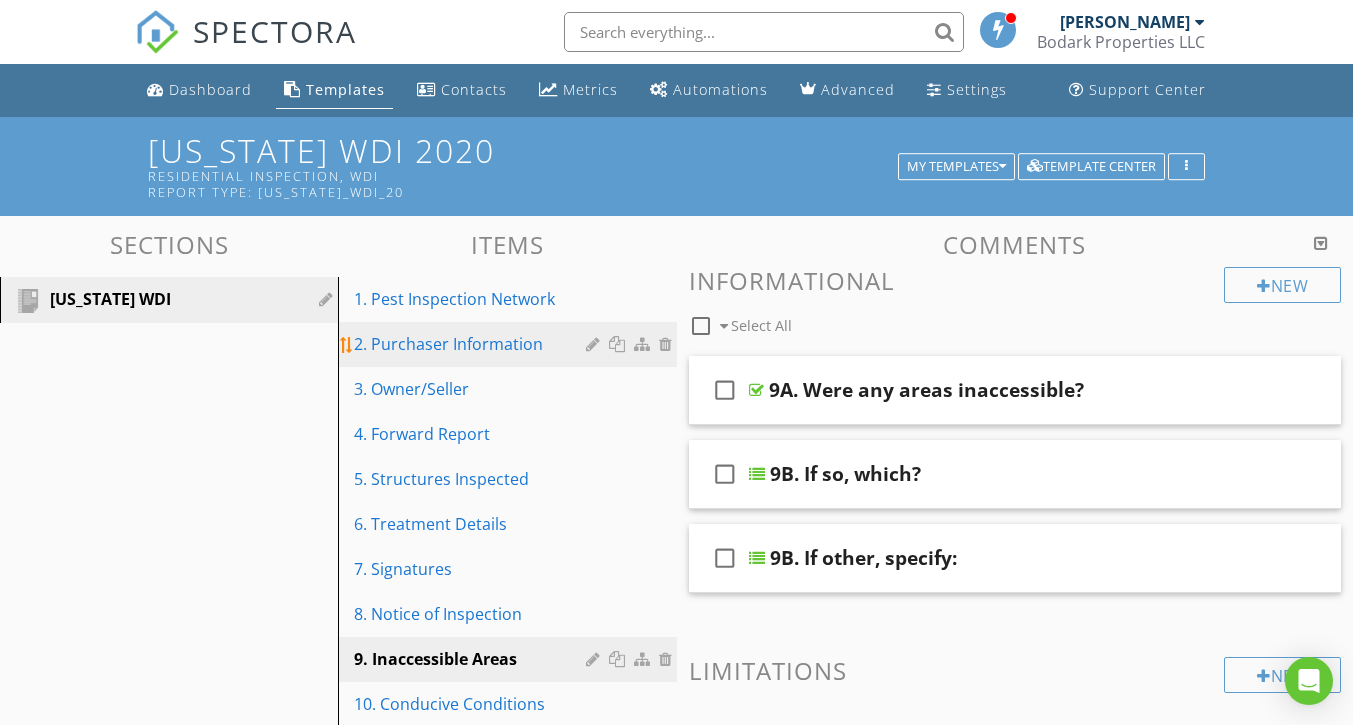 click on "2. Purchaser Information" at bounding box center [472, 344] 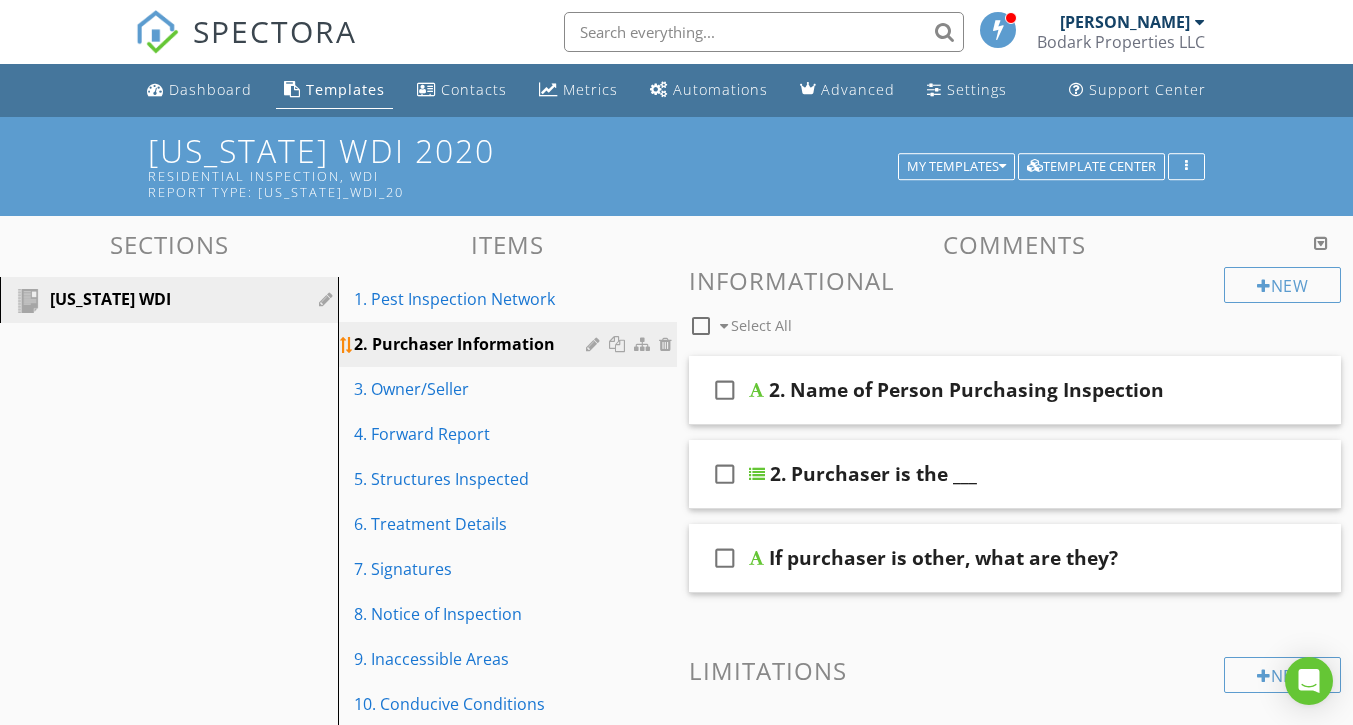 click at bounding box center (595, 344) 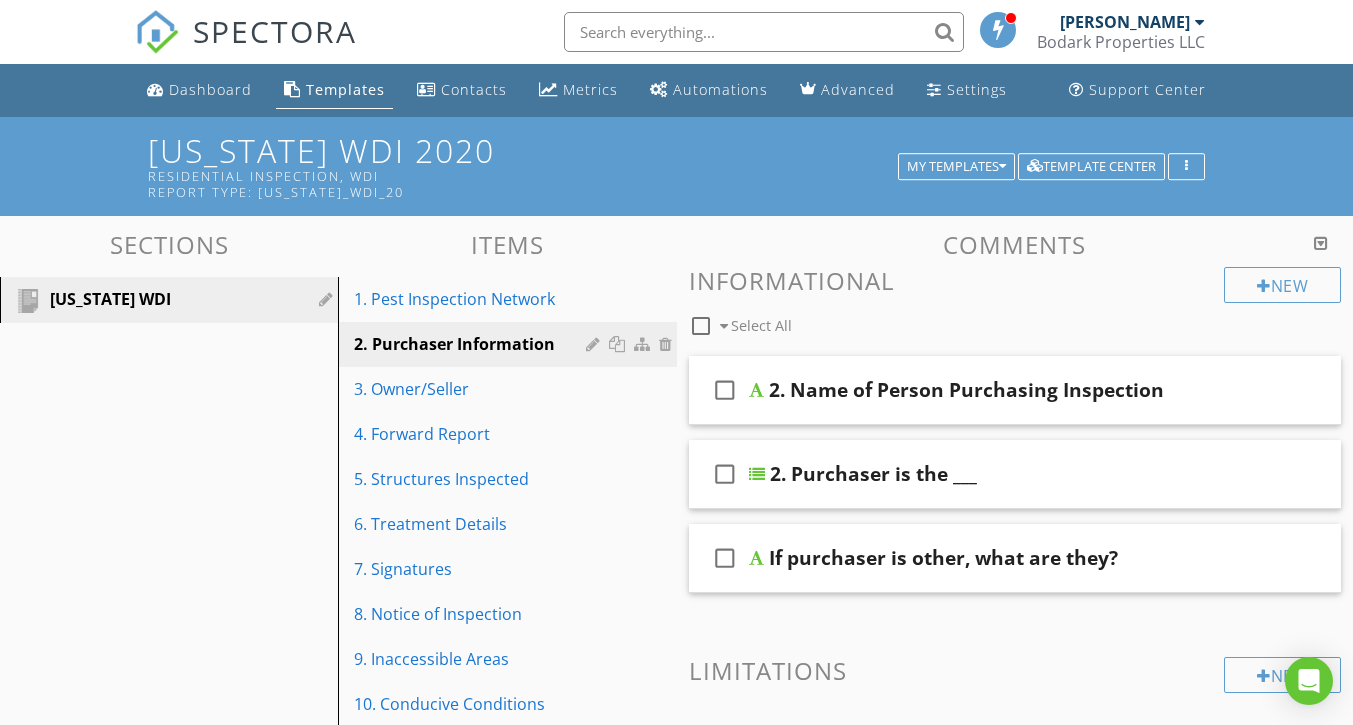 click at bounding box center [676, 362] 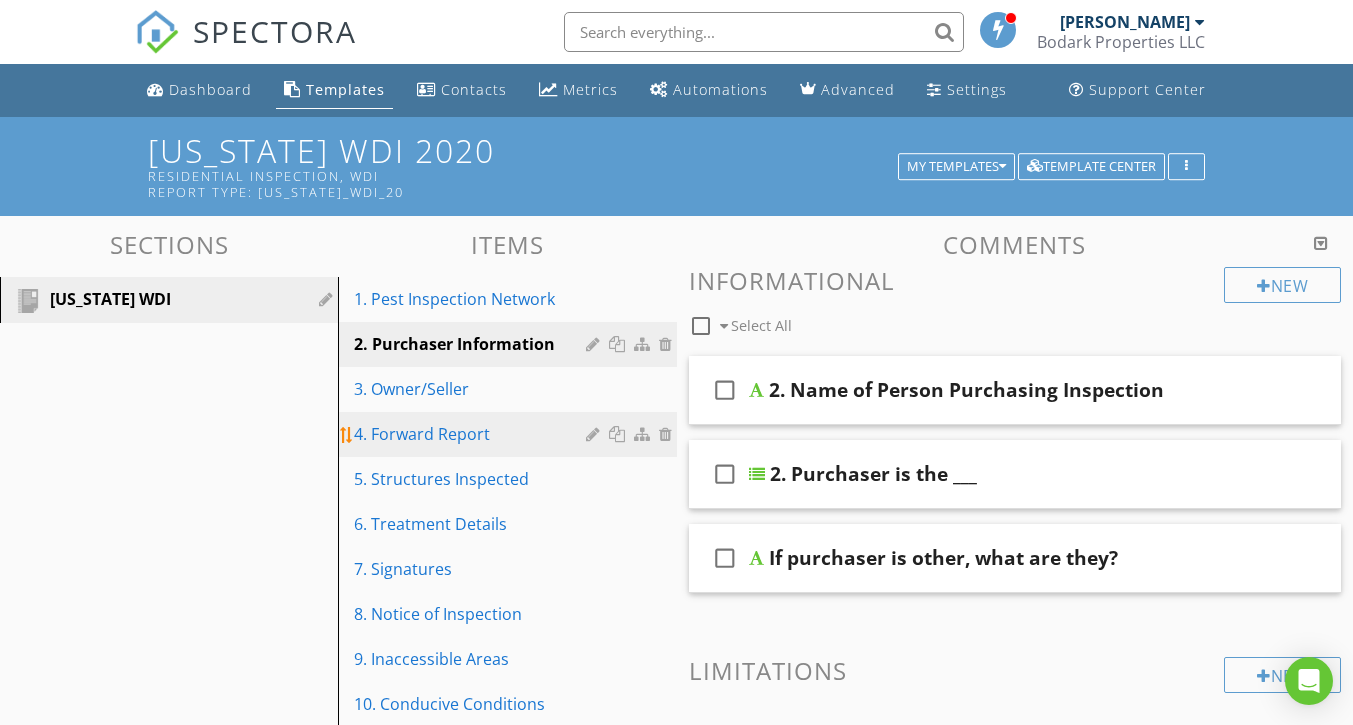 click on "4. Forward Report" at bounding box center [472, 434] 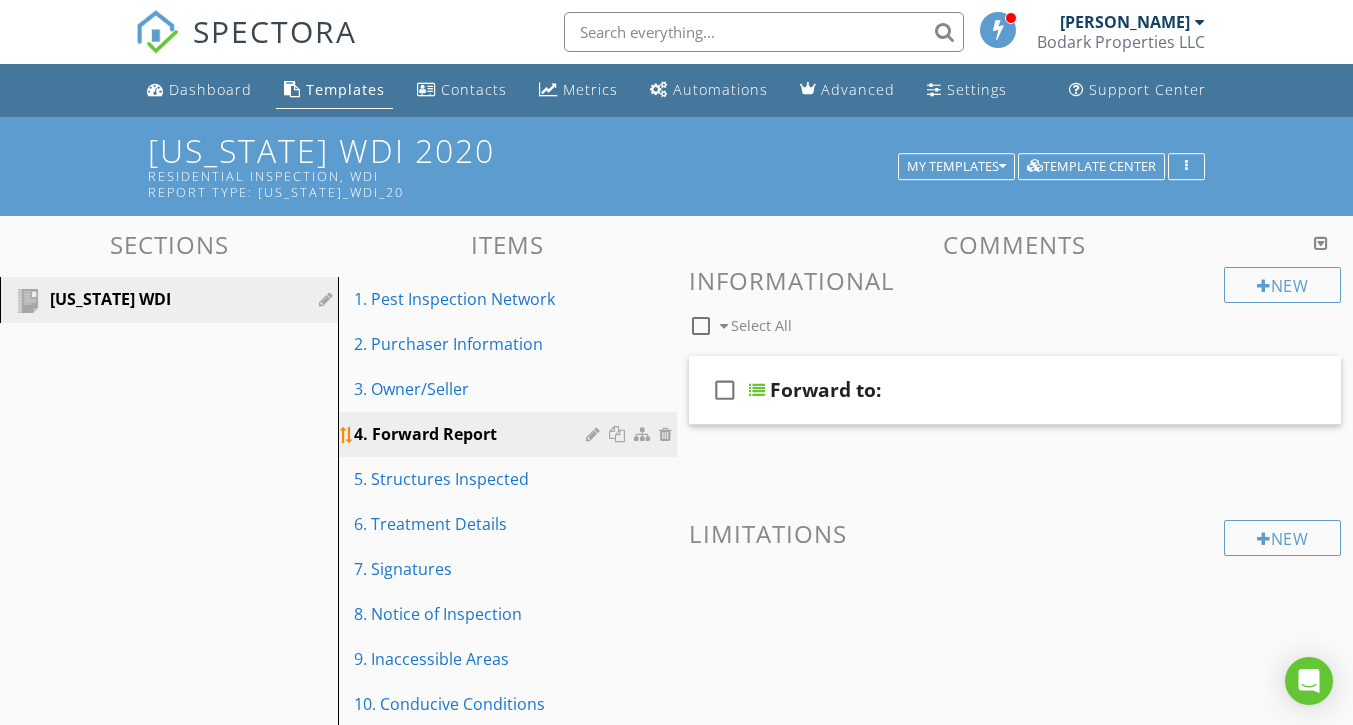 click at bounding box center (595, 434) 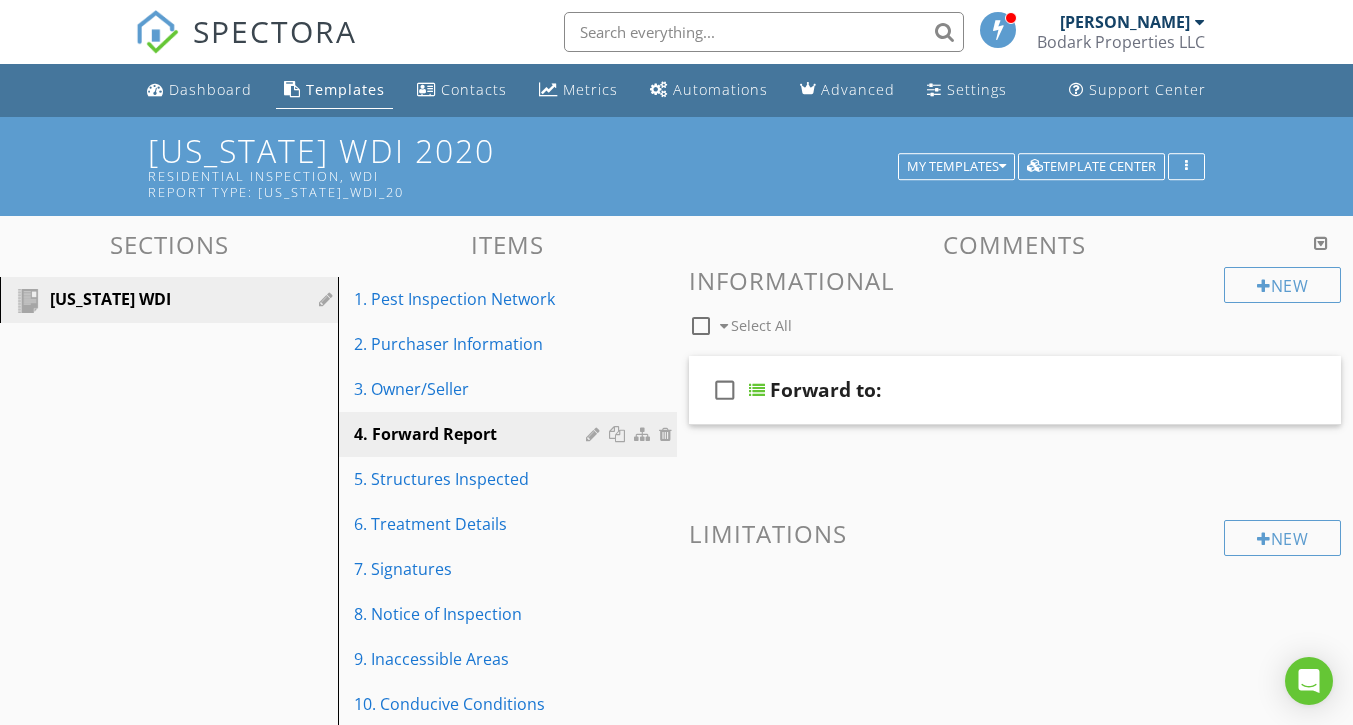 click at bounding box center [676, 362] 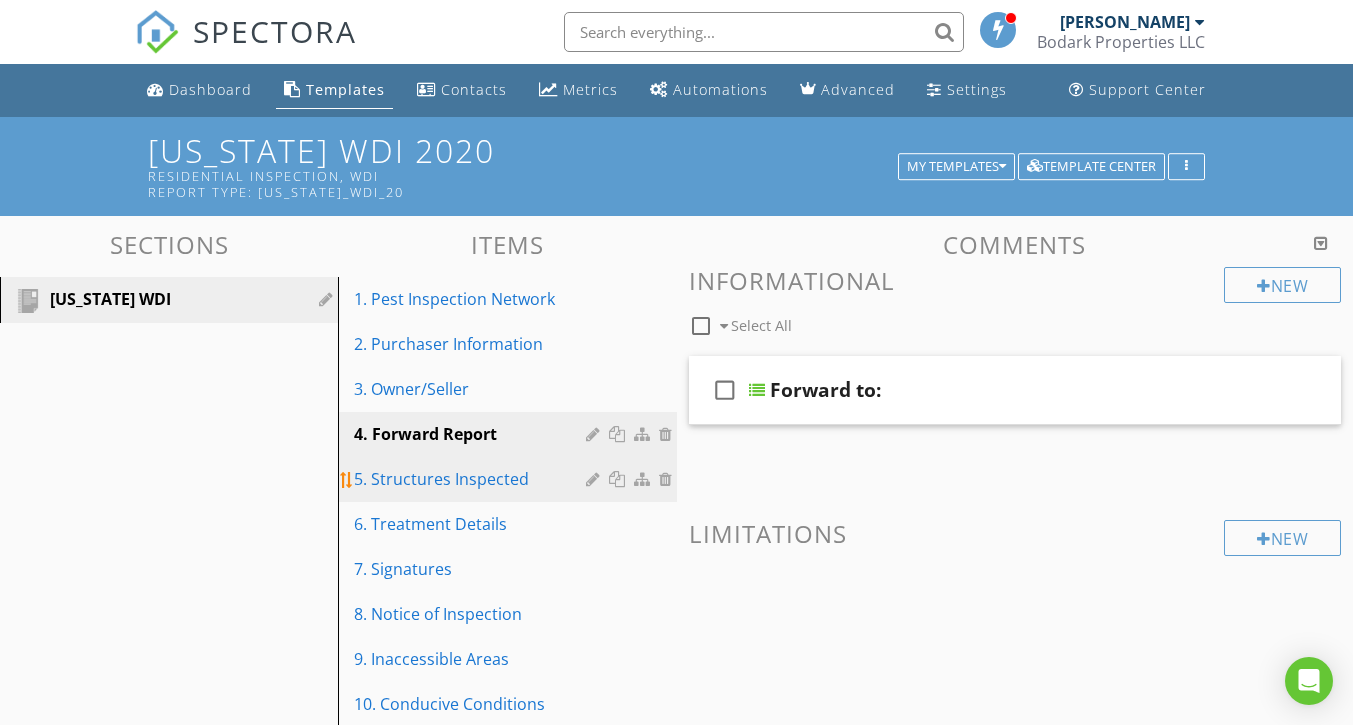 click on "5. Structures Inspected" at bounding box center [472, 479] 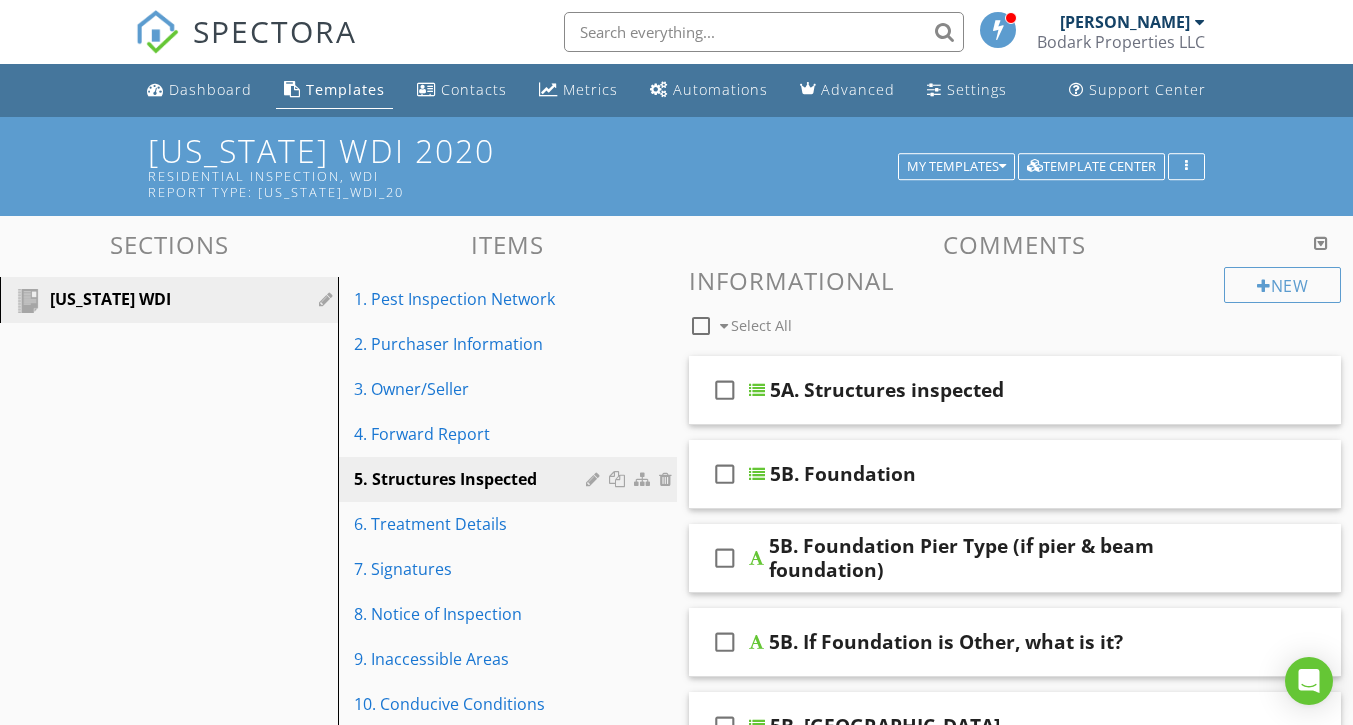 click on "5B. Foundation" at bounding box center (843, 474) 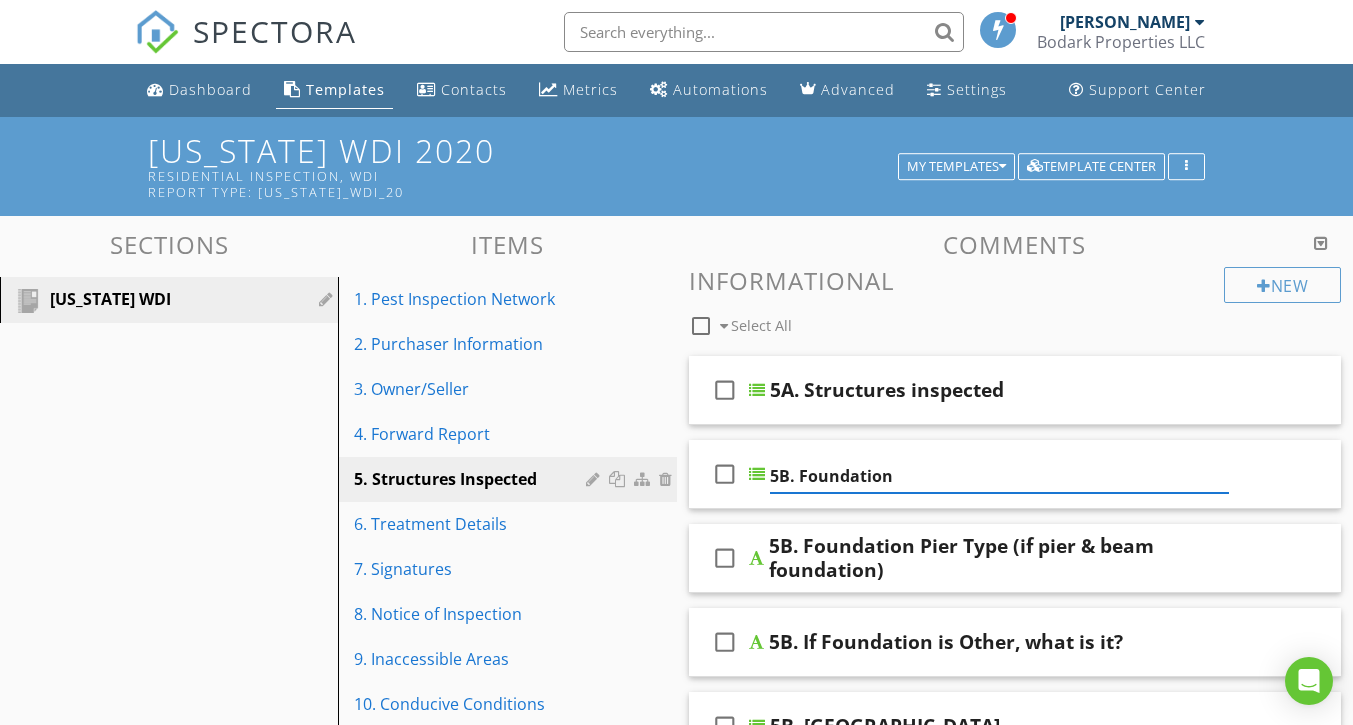 click on "5B. Foundation" at bounding box center [999, 476] 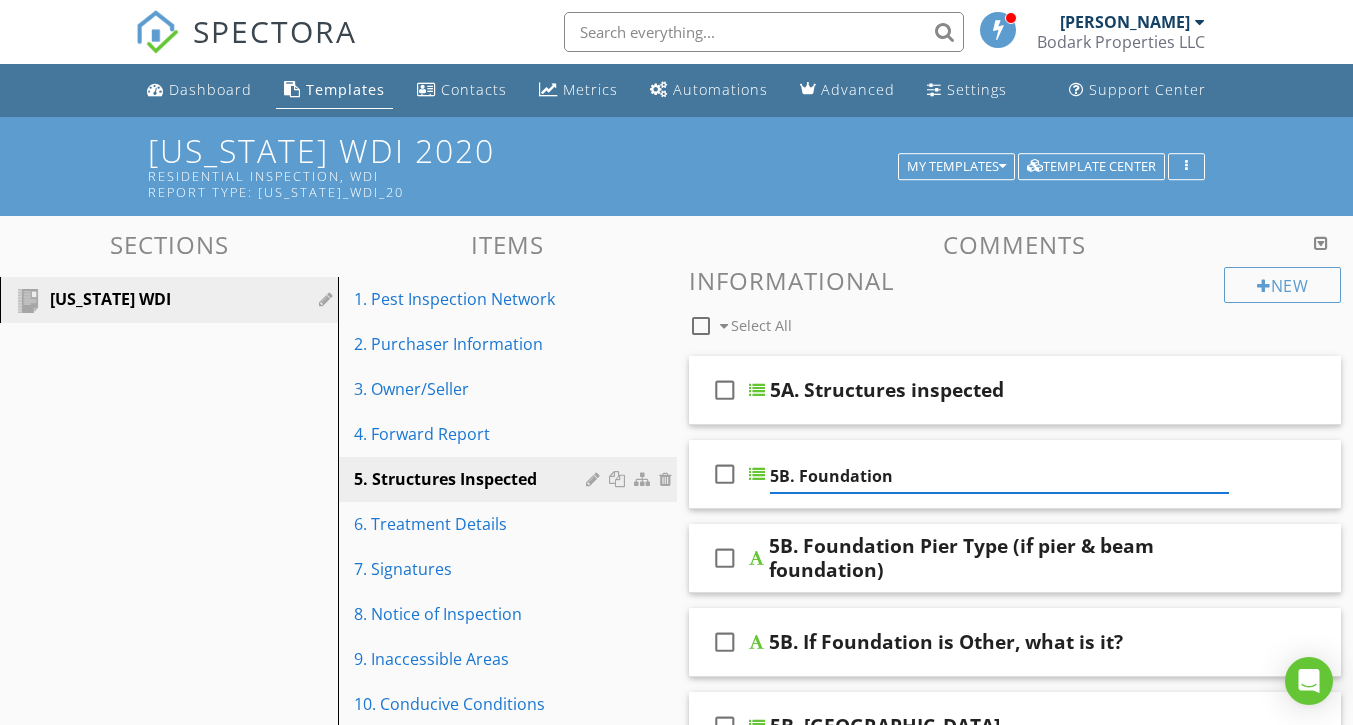 click on "check_box_outline_blank         5B. Foundation" at bounding box center (1015, 474) 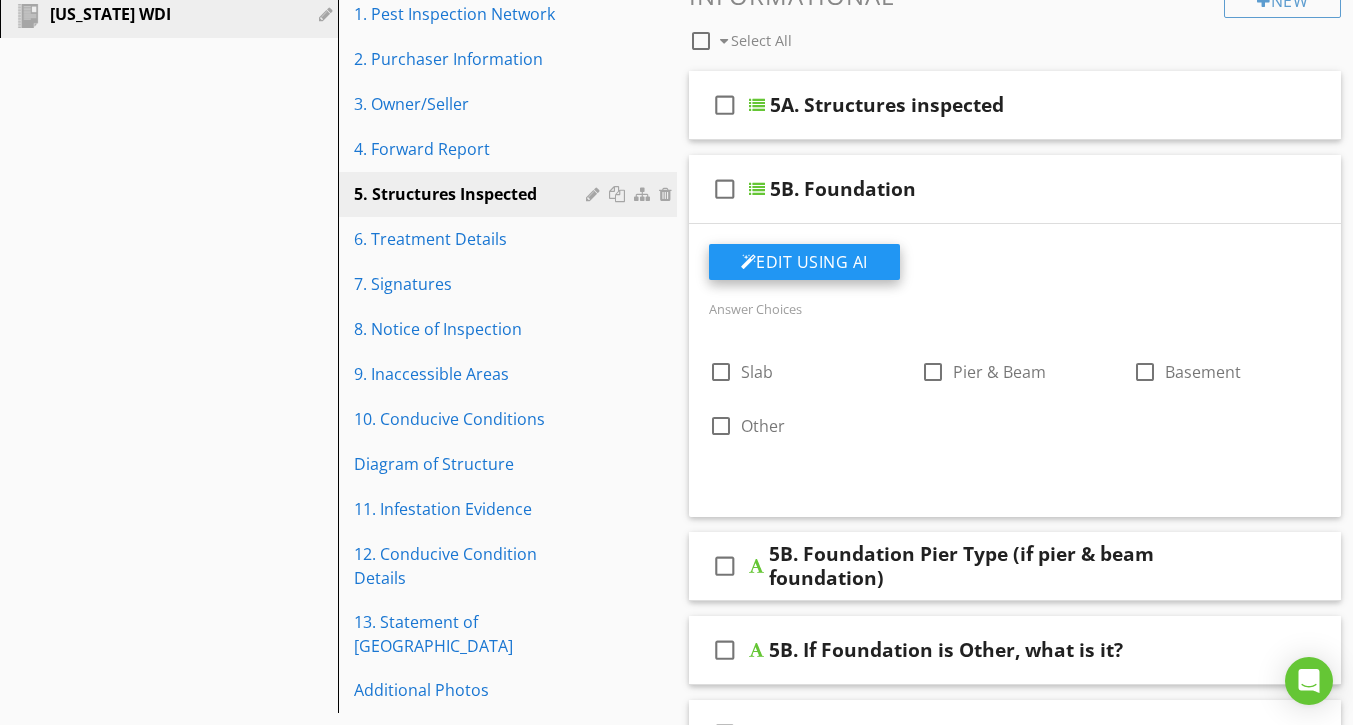 scroll, scrollTop: 300, scrollLeft: 0, axis: vertical 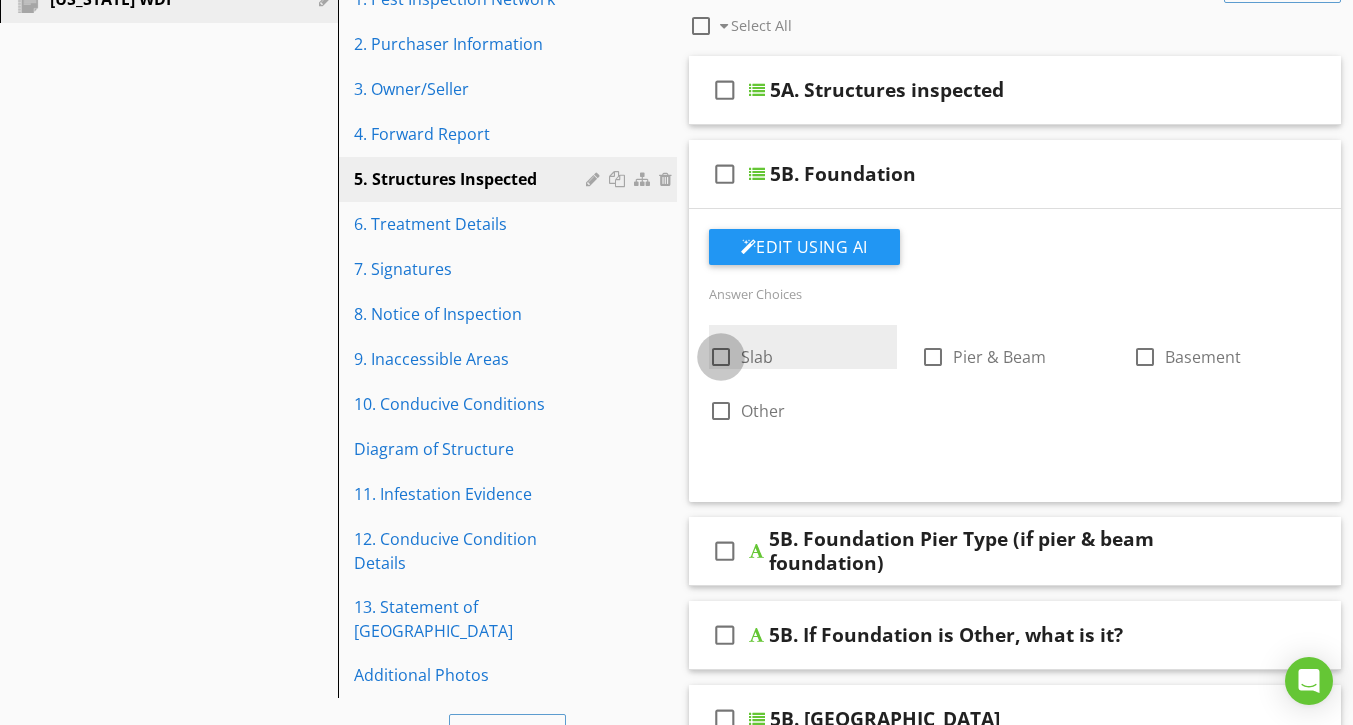 click at bounding box center [721, 357] 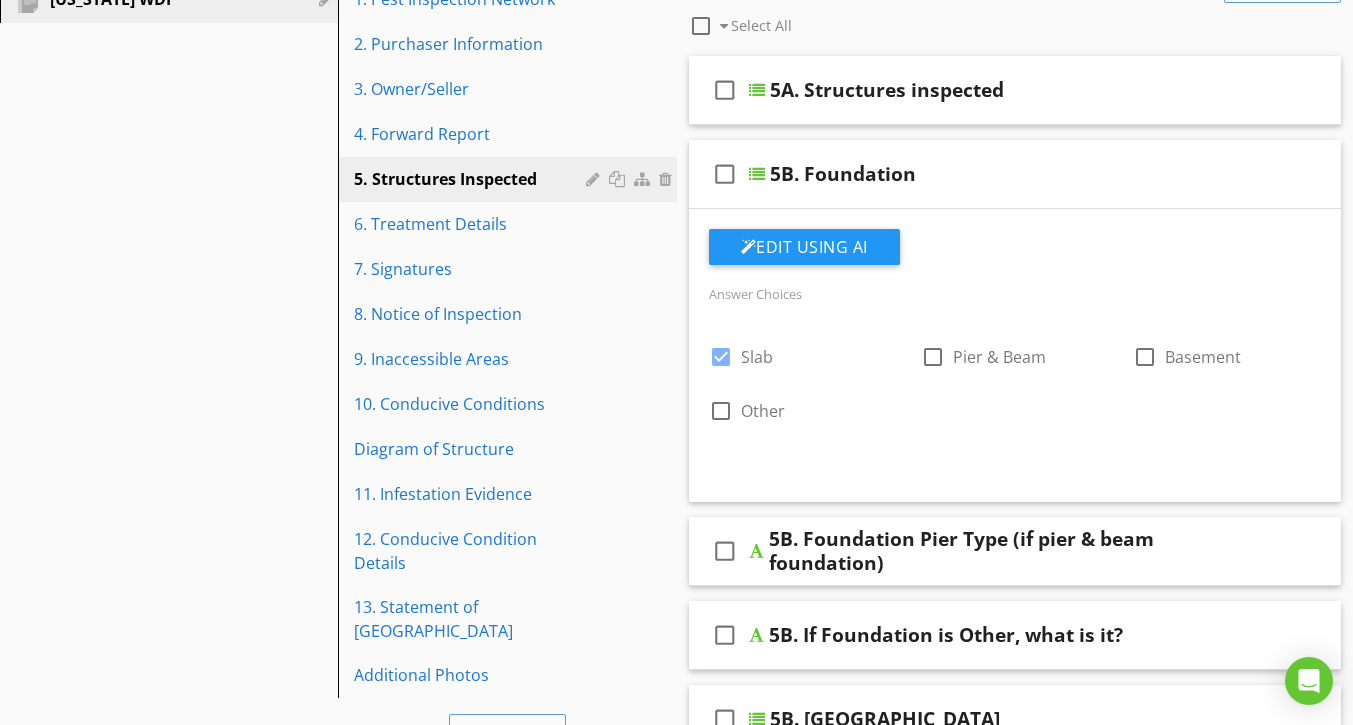 click on "5B. Foundation Pier Type (if pier & beam foundation)" at bounding box center [998, 551] 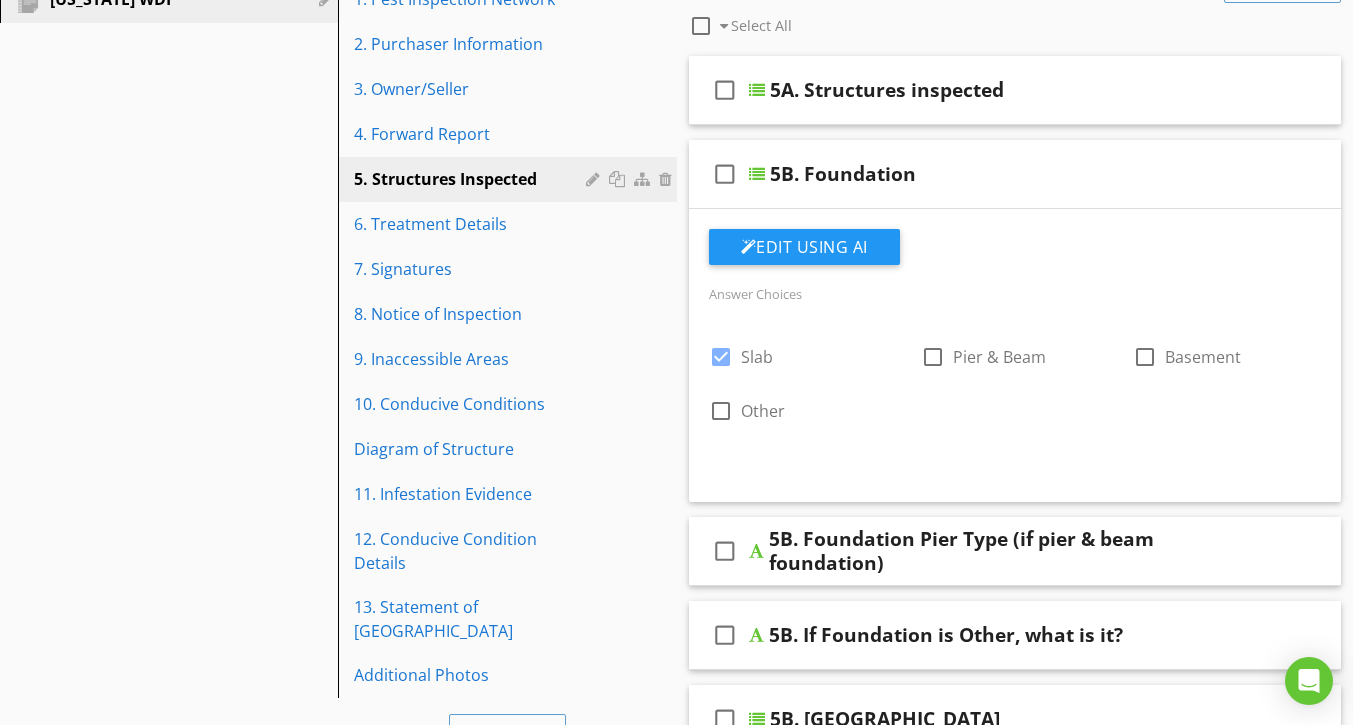 click on "check_box_outline_blank
5B. Foundation Pier Type (if pier & beam foundation)" at bounding box center [1015, 551] 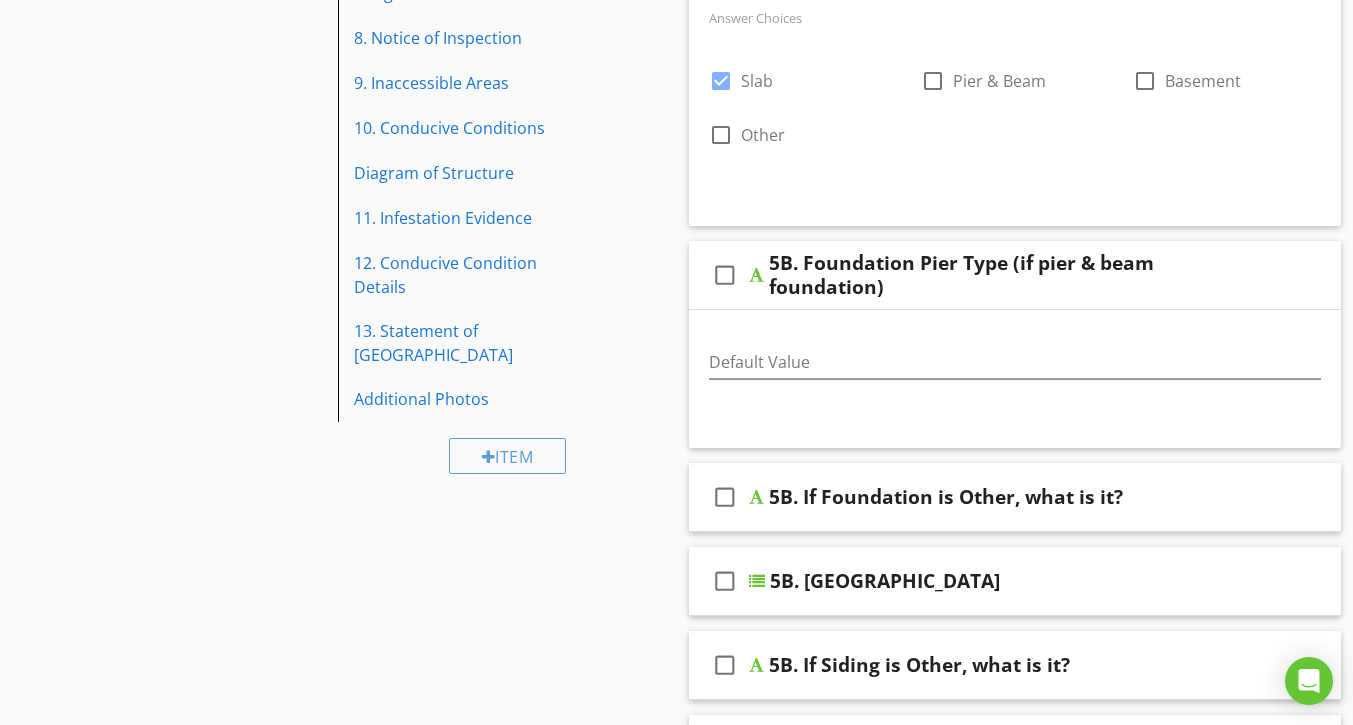 scroll, scrollTop: 600, scrollLeft: 0, axis: vertical 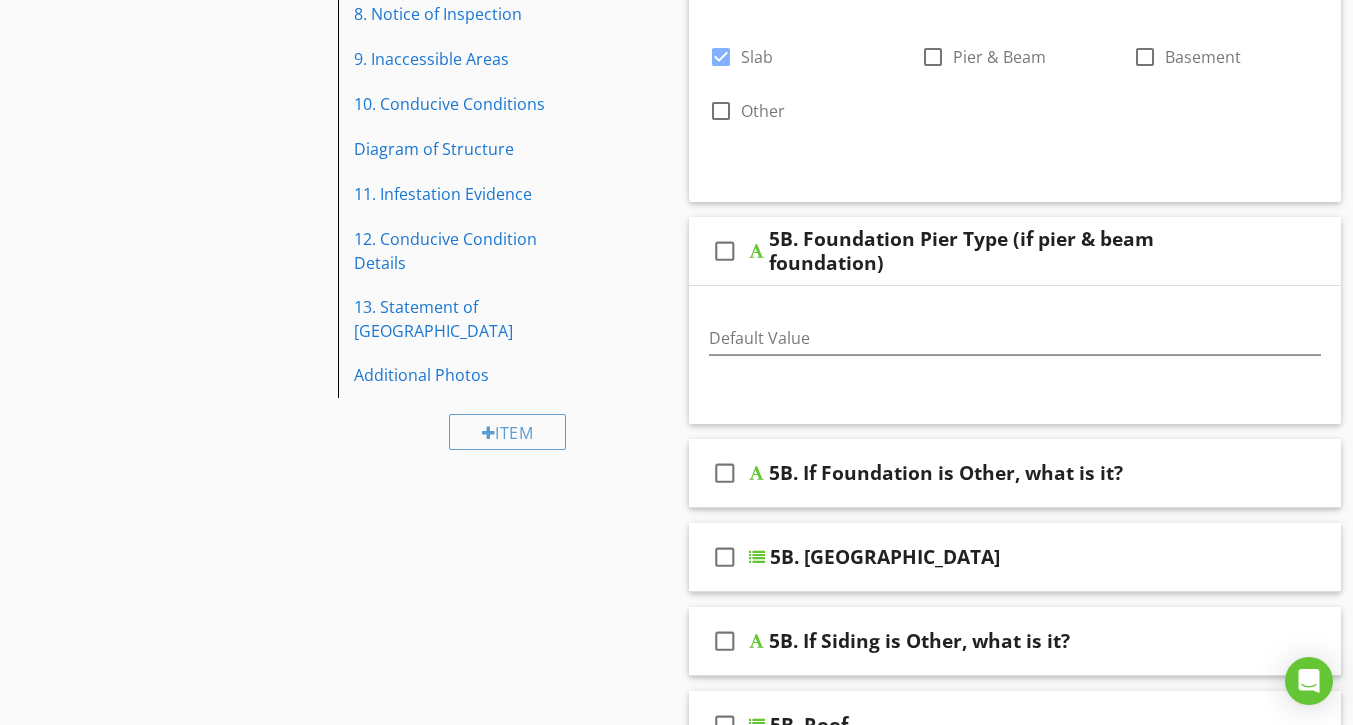 click on "check_box_outline_blank
5B. Siding" at bounding box center [1015, 557] 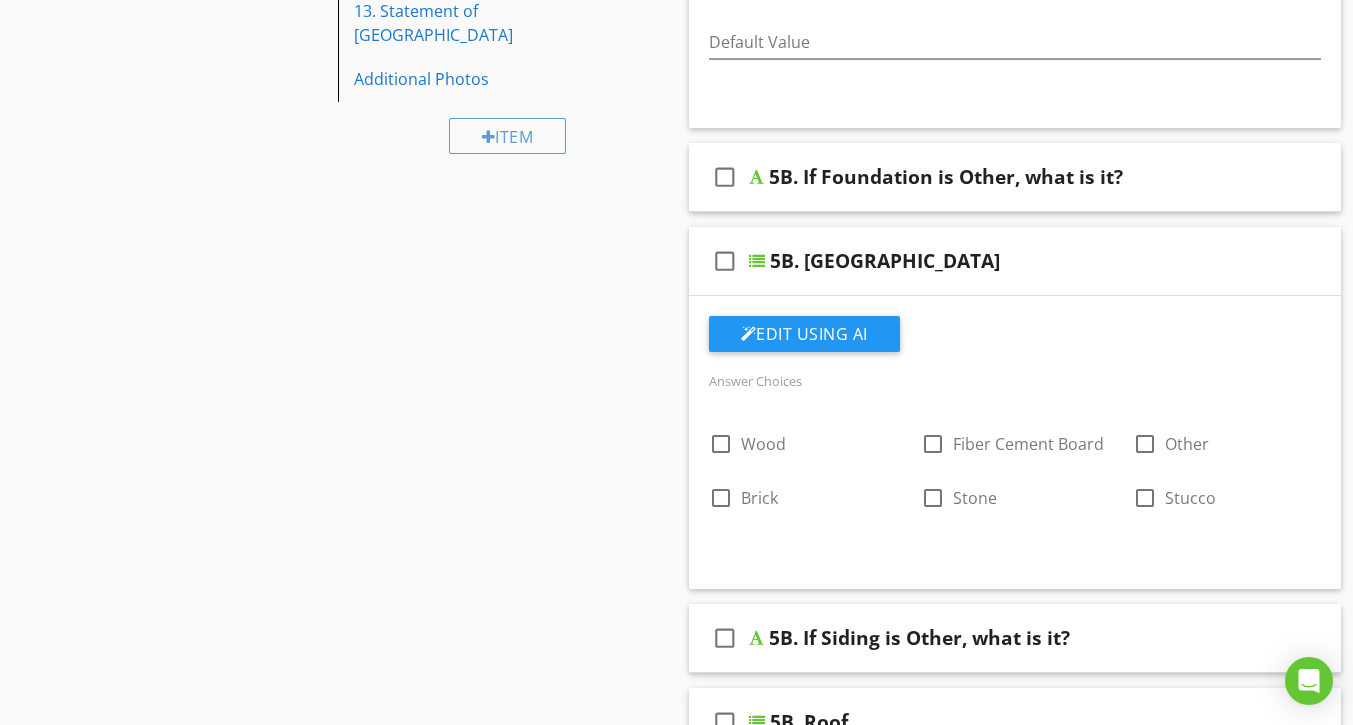 scroll, scrollTop: 900, scrollLeft: 0, axis: vertical 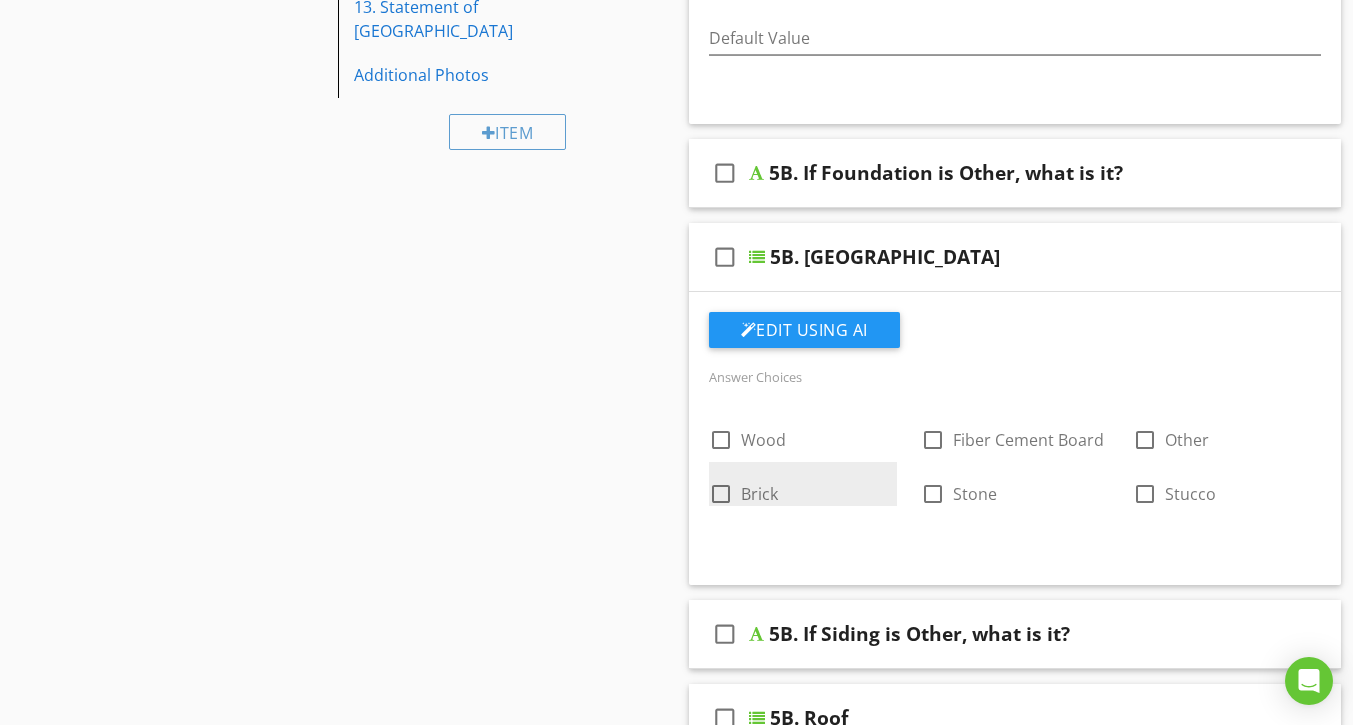 click at bounding box center (721, 494) 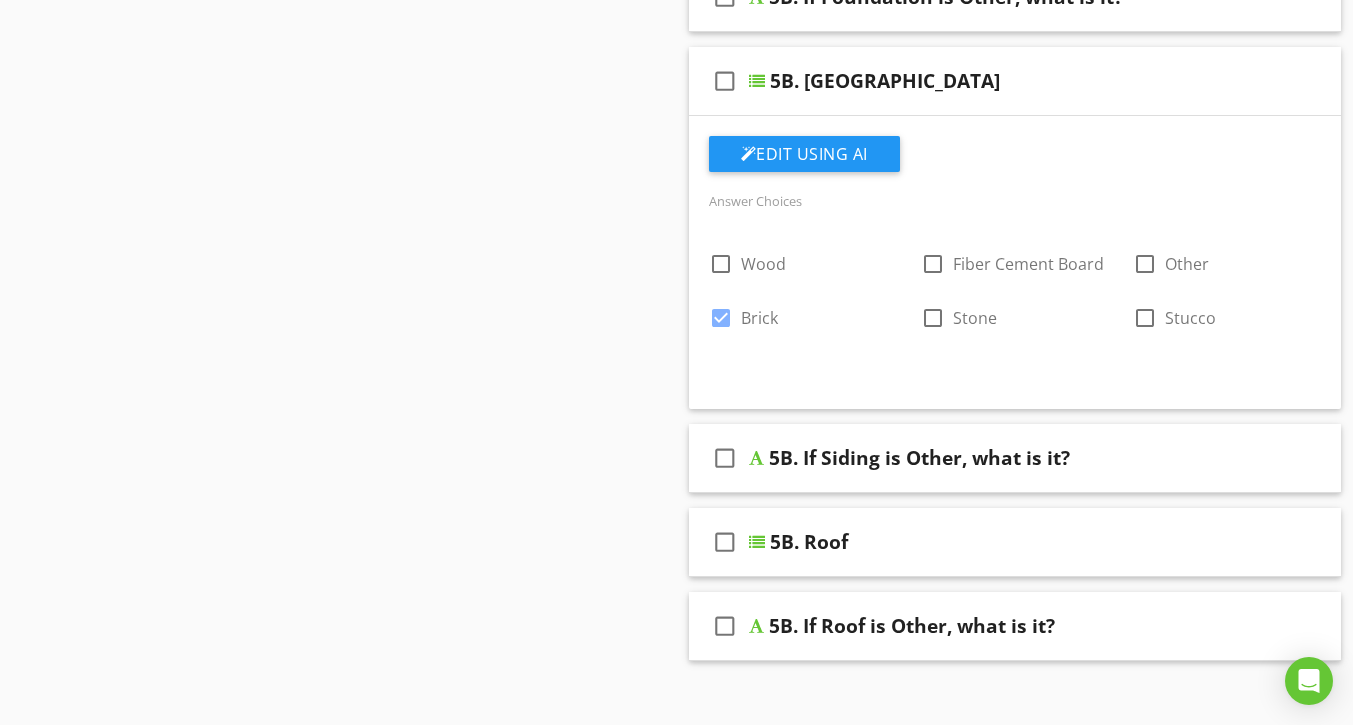 scroll, scrollTop: 1100, scrollLeft: 0, axis: vertical 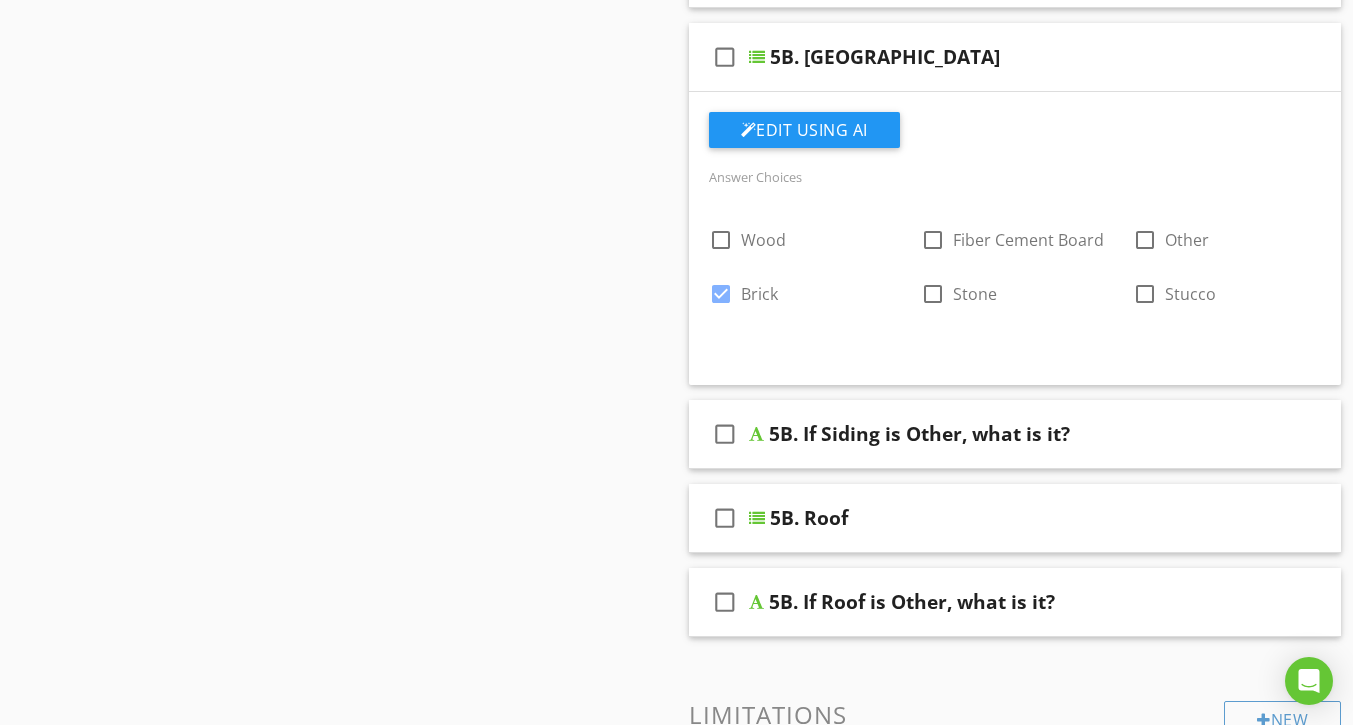 click on "check_box_outline_blank
5B. Roof" at bounding box center [1015, 518] 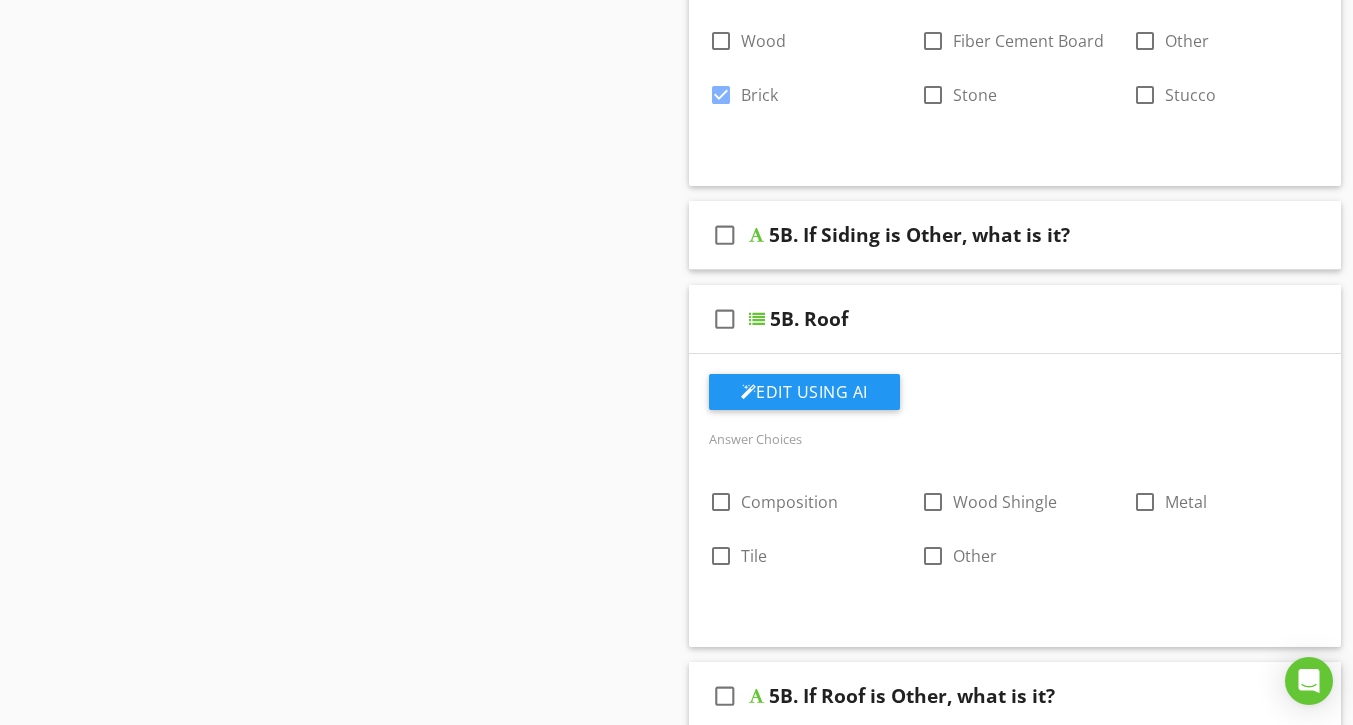 scroll, scrollTop: 1300, scrollLeft: 0, axis: vertical 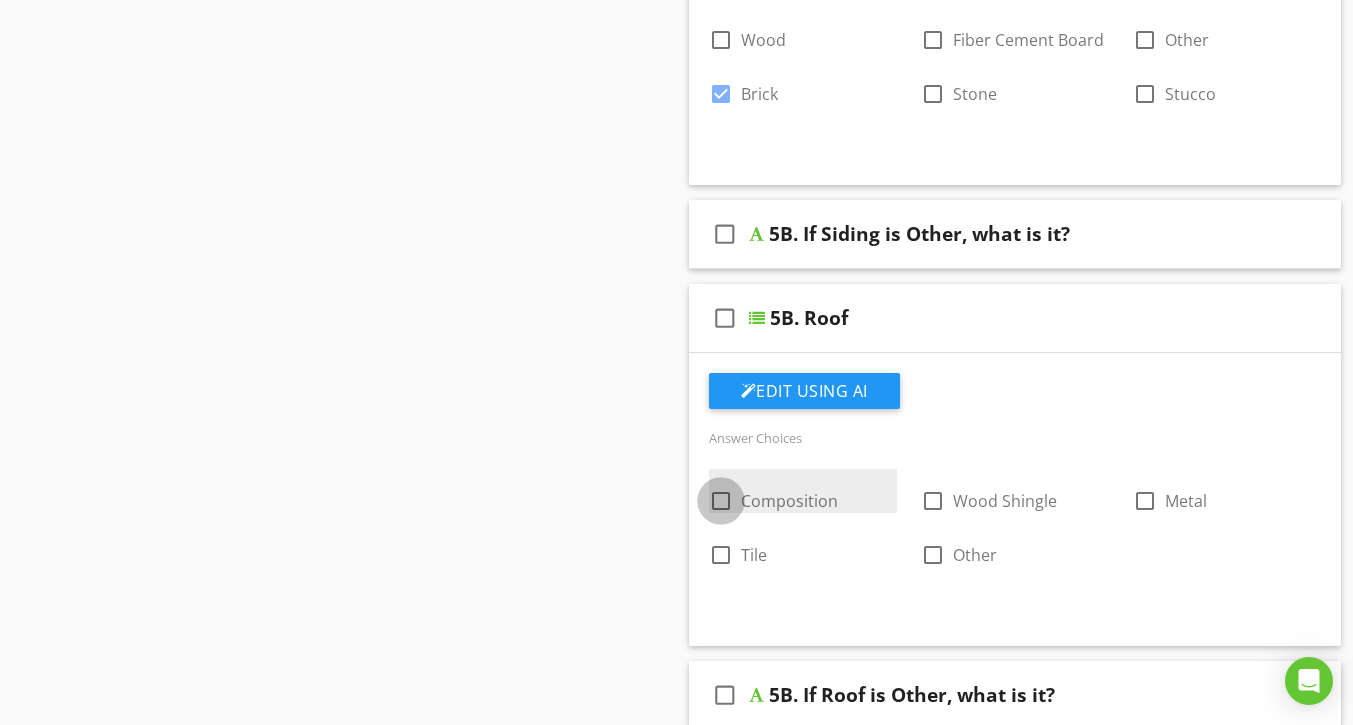 click at bounding box center [721, 501] 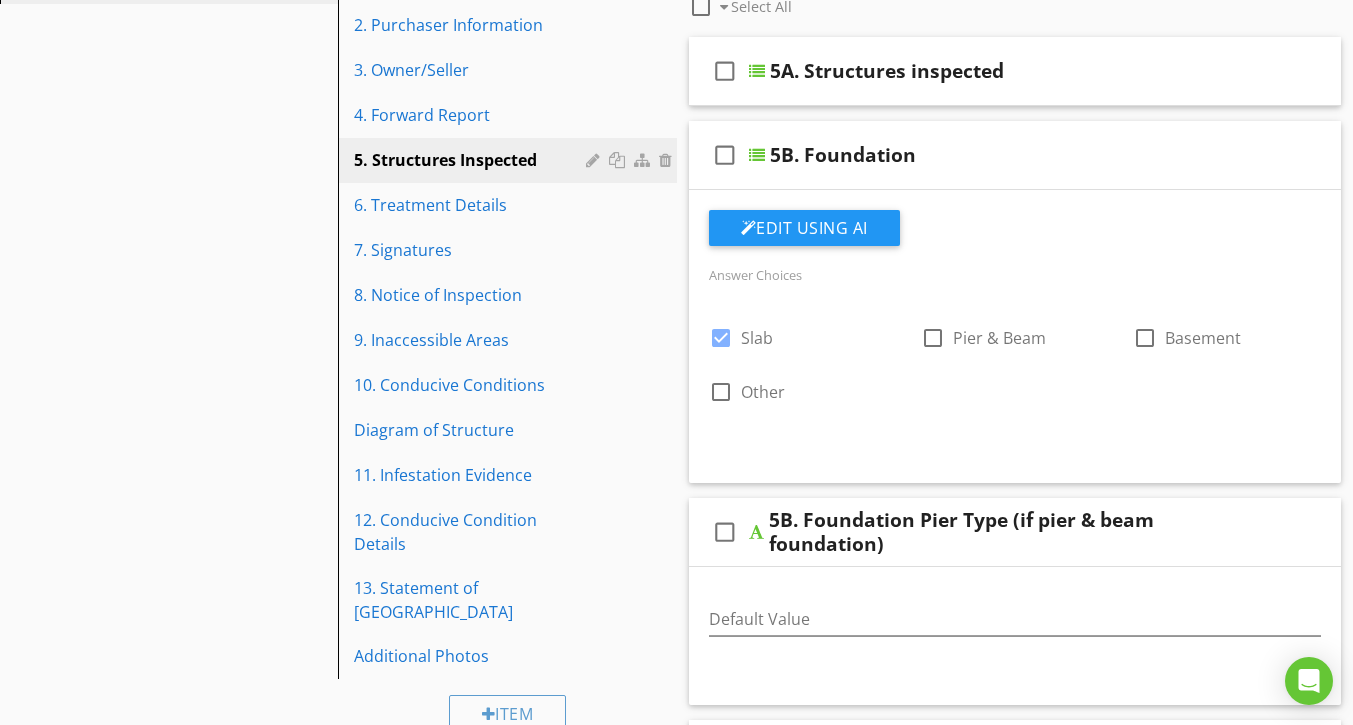 scroll, scrollTop: 300, scrollLeft: 0, axis: vertical 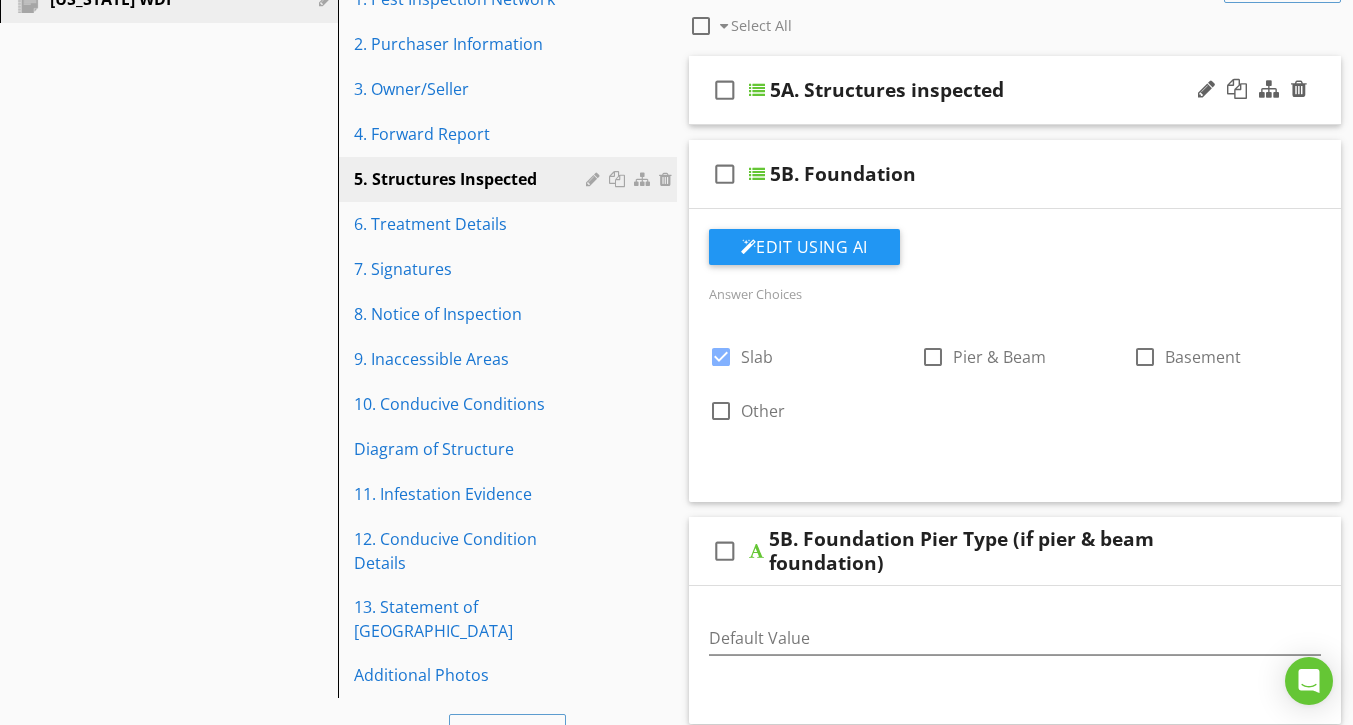 click on "check_box_outline_blank
5A. Structures inspected" at bounding box center (1015, 90) 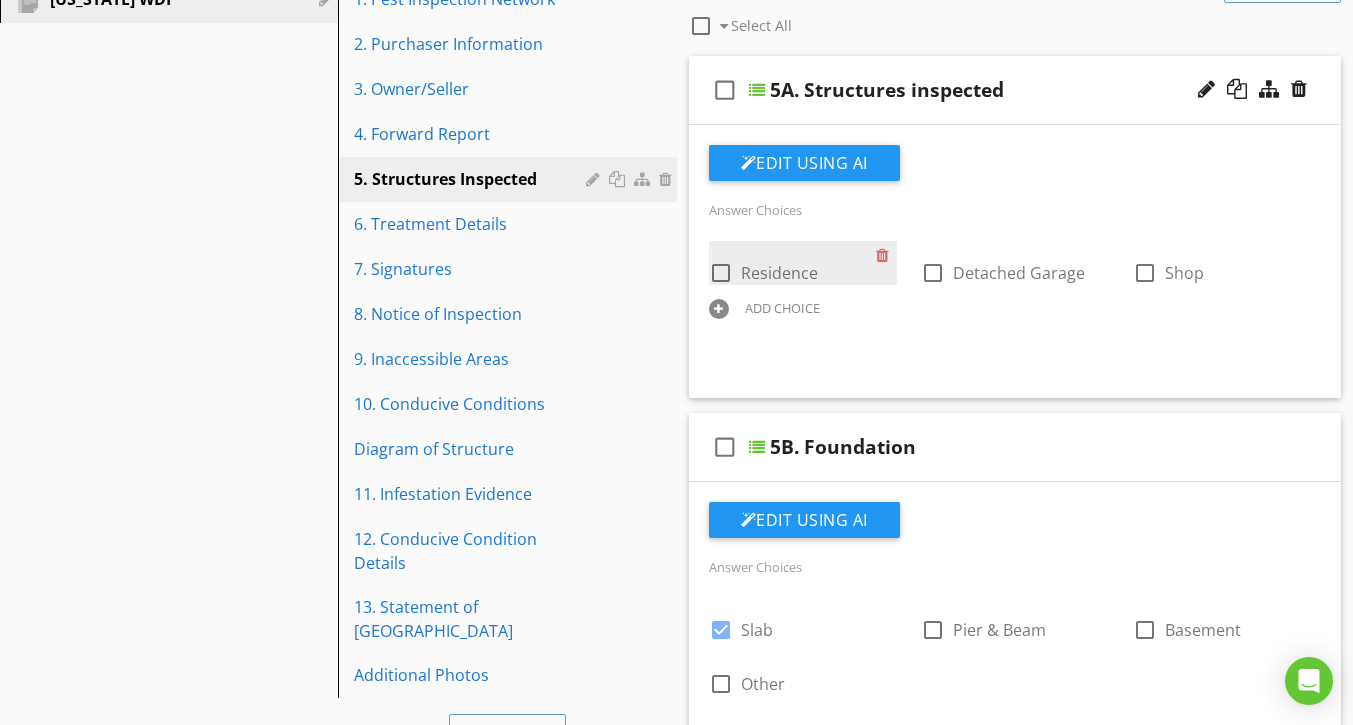 click at bounding box center (721, 273) 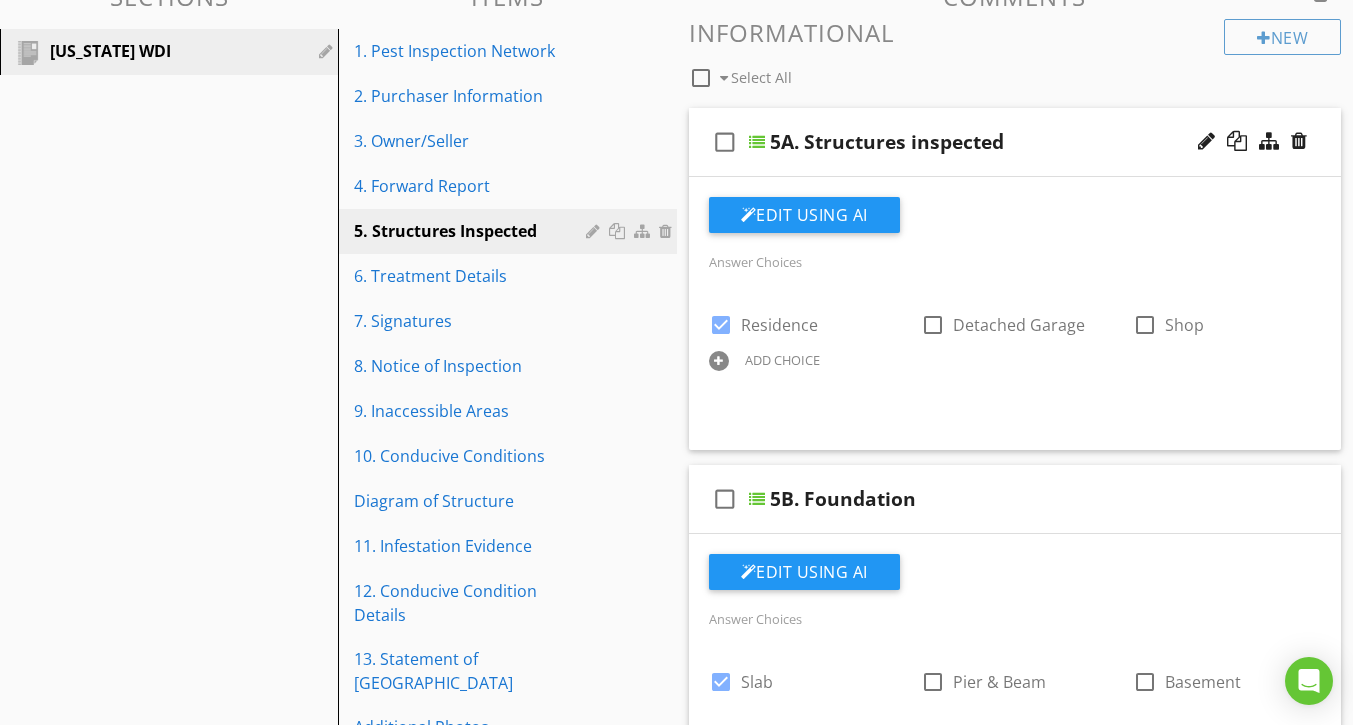scroll, scrollTop: 200, scrollLeft: 0, axis: vertical 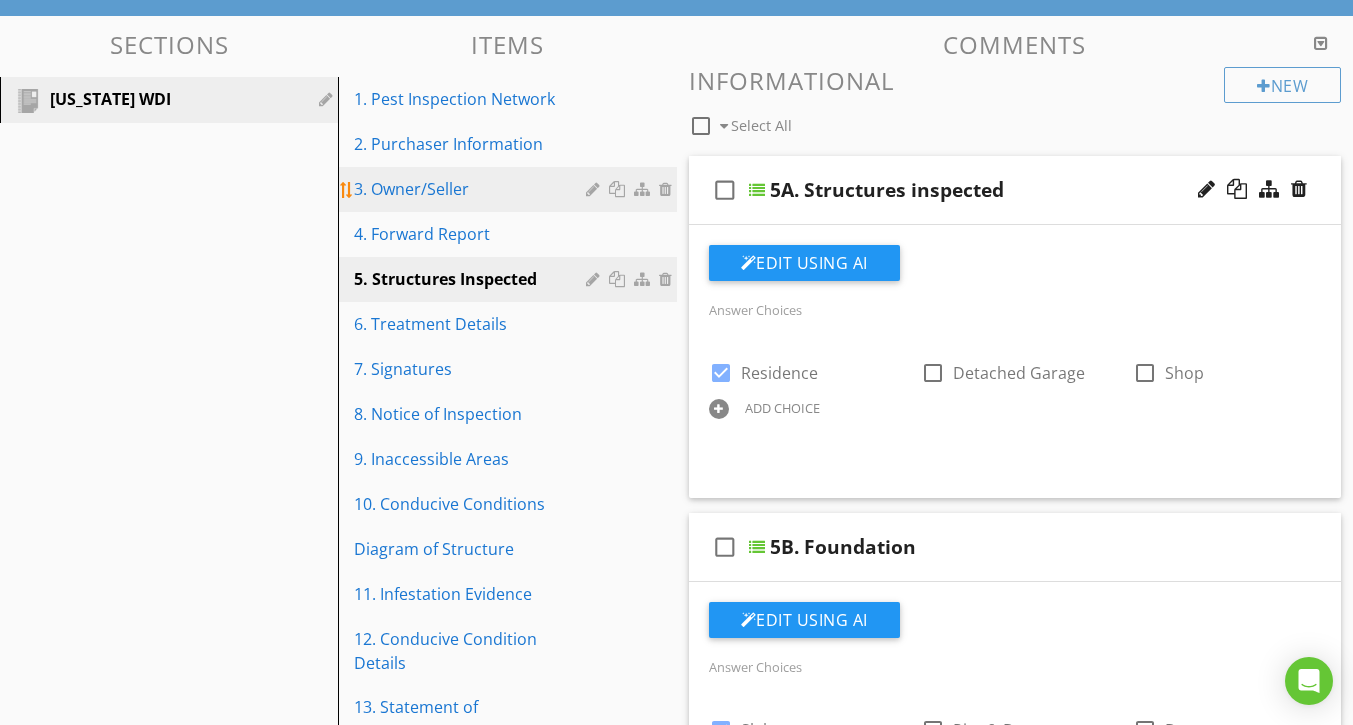 click on "3. Owner/Seller" at bounding box center (472, 189) 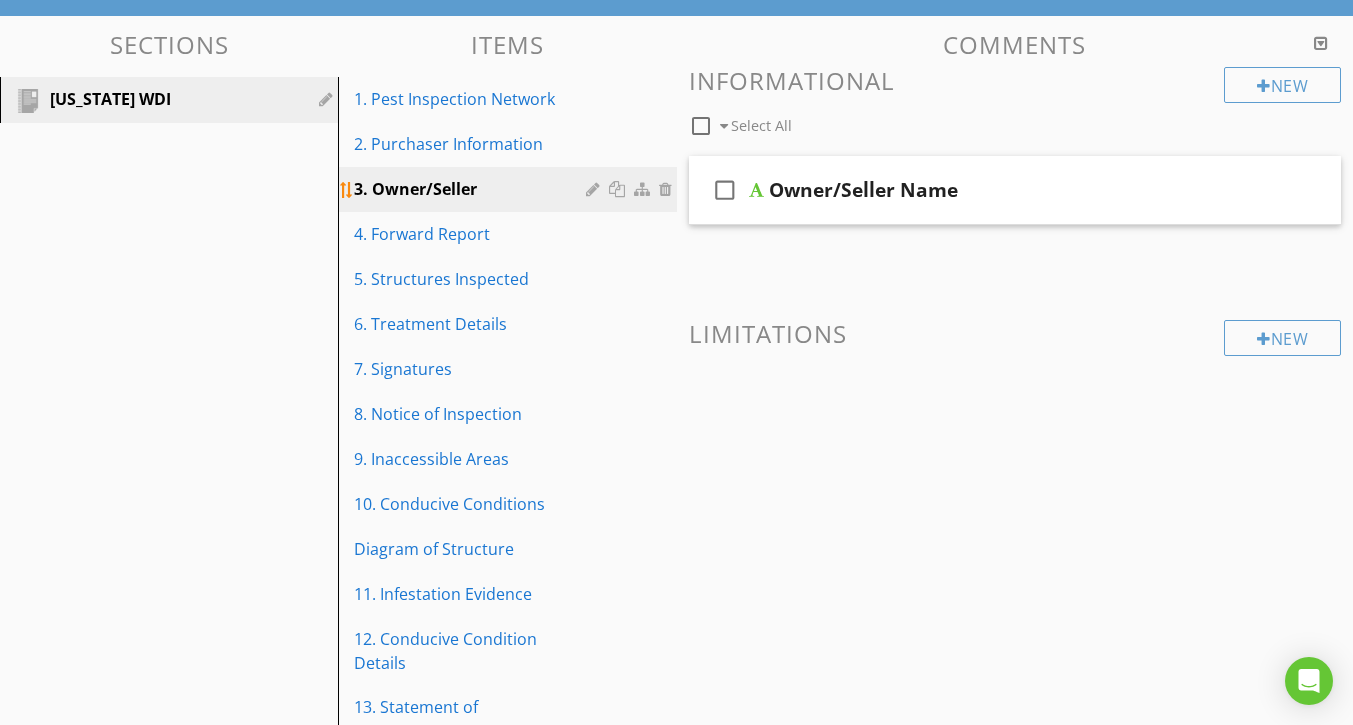 click at bounding box center [595, 189] 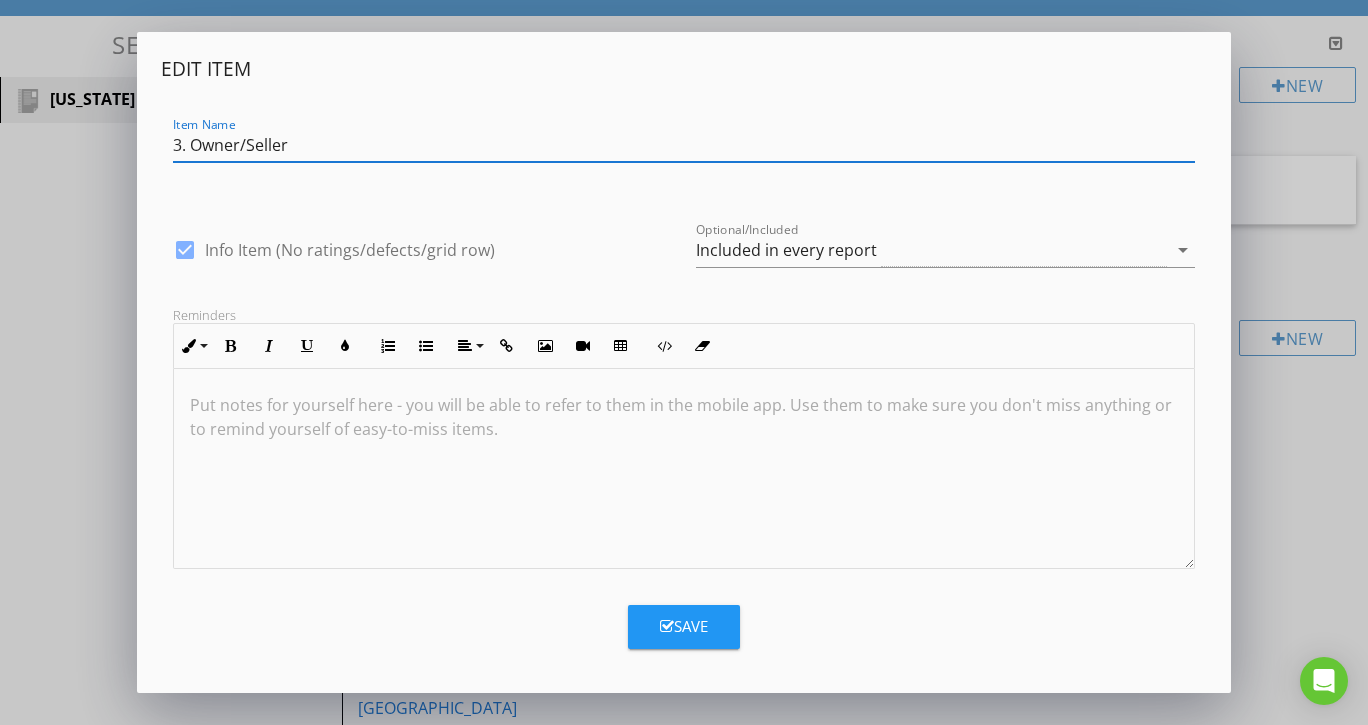 click on "Edit Item   Item Name 3. Owner/Seller     check_box Info Item (No ratings/defects/grid row)   Optional/Included Included in every report arrow_drop_down     Reminders   Inline Style XLarge Large Normal Small Light Small/Light Bold Italic Underline Colors Ordered List Unordered List Align Align Left Align Center Align Right Align Justify Insert Link Insert Image Insert Video Insert Table Code View Clear Formatting Put notes for yourself here - you will be able to refer to them in the mobile app. Use them to make sure you don't miss anything or to remind yourself of easy-to-miss items.
Save" at bounding box center (684, 362) 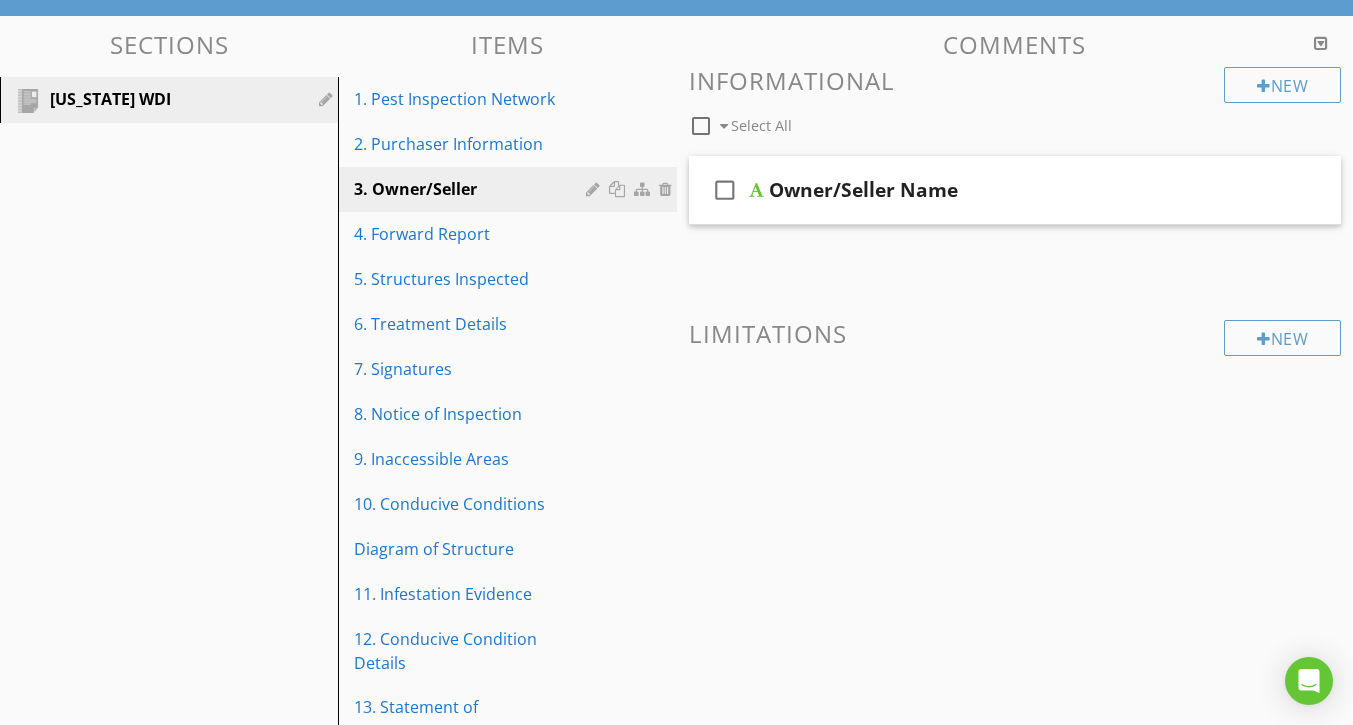 click on "check_box_outline_blank
Owner/Seller Name" at bounding box center (1015, 190) 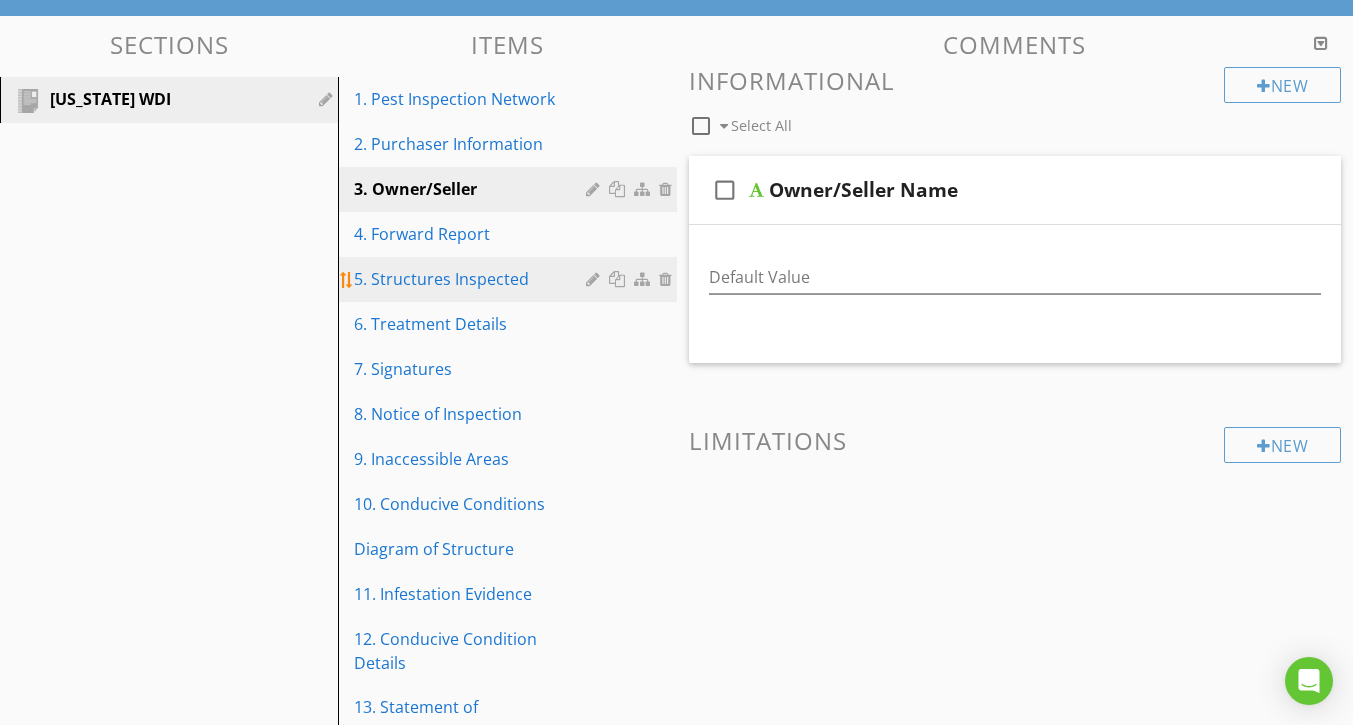 click on "5. Structures Inspected" at bounding box center [472, 279] 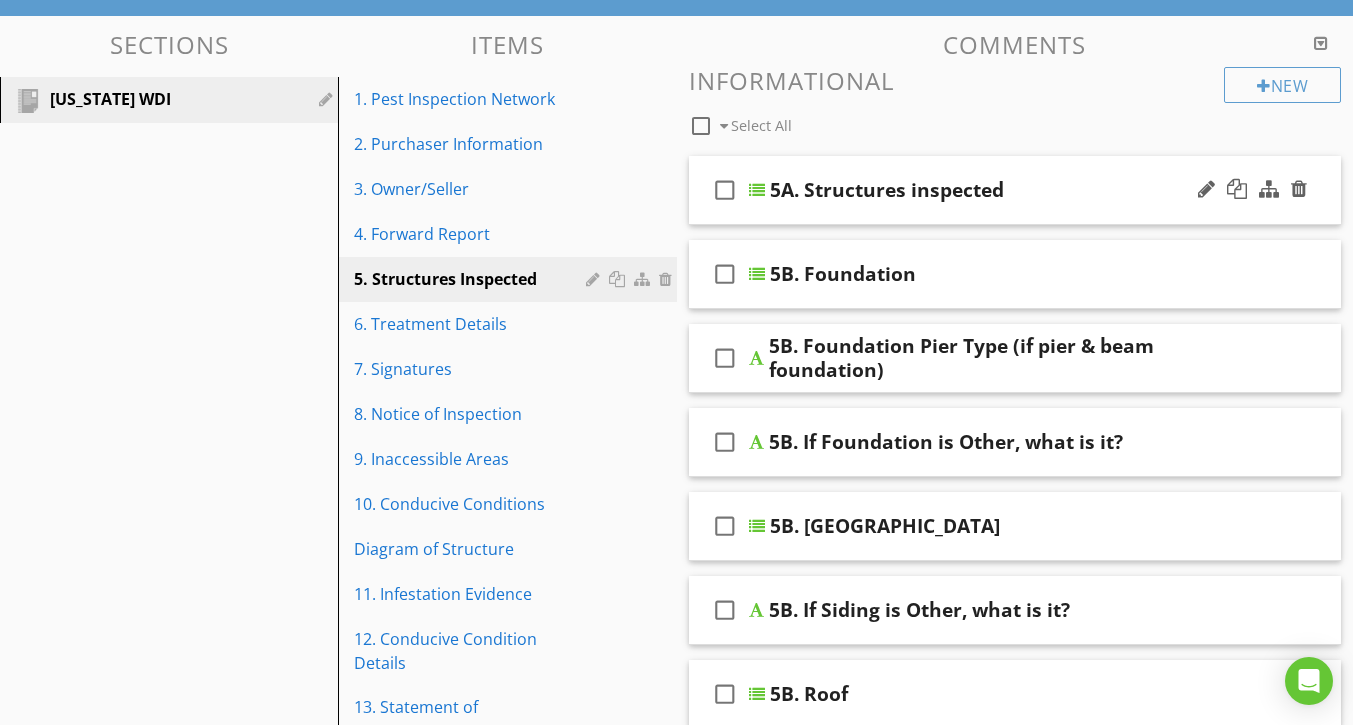 click on "check_box_outline_blank
5A. Structures inspected" at bounding box center [1015, 190] 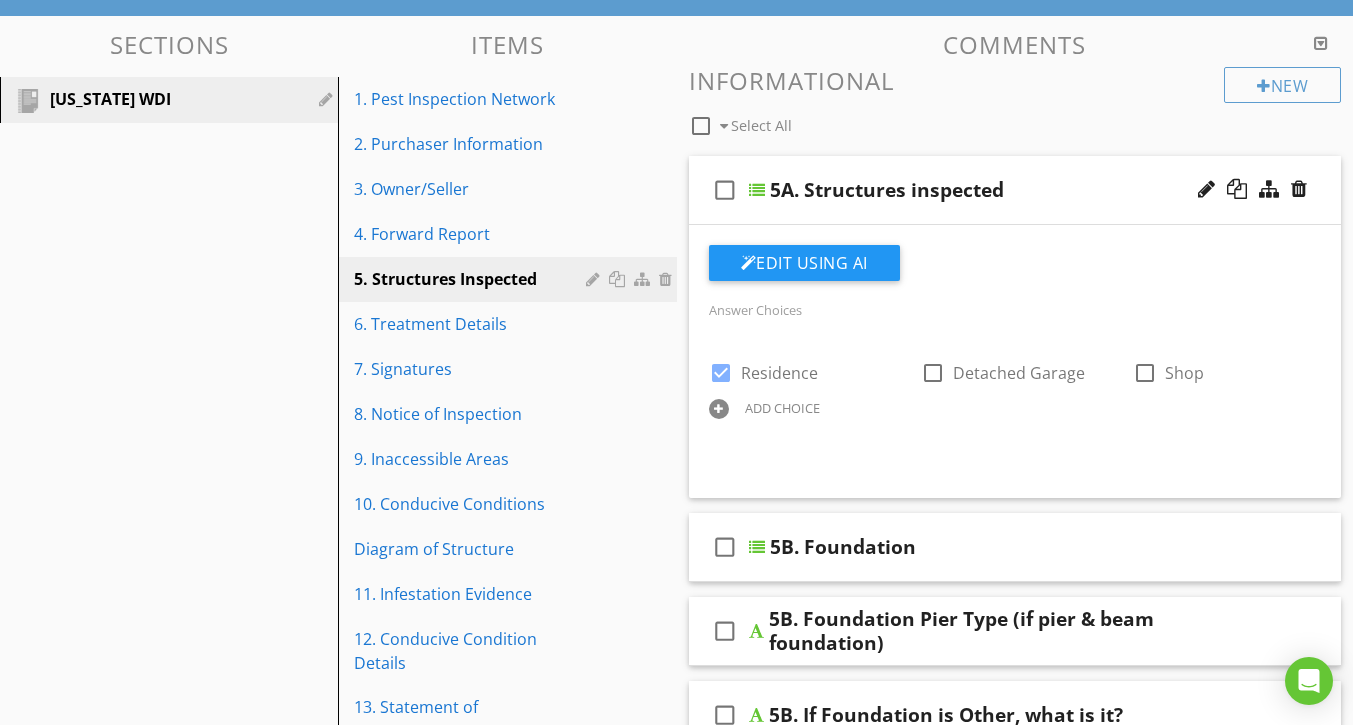click on "check_box_outline_blank
5B. Foundation" at bounding box center [1015, 547] 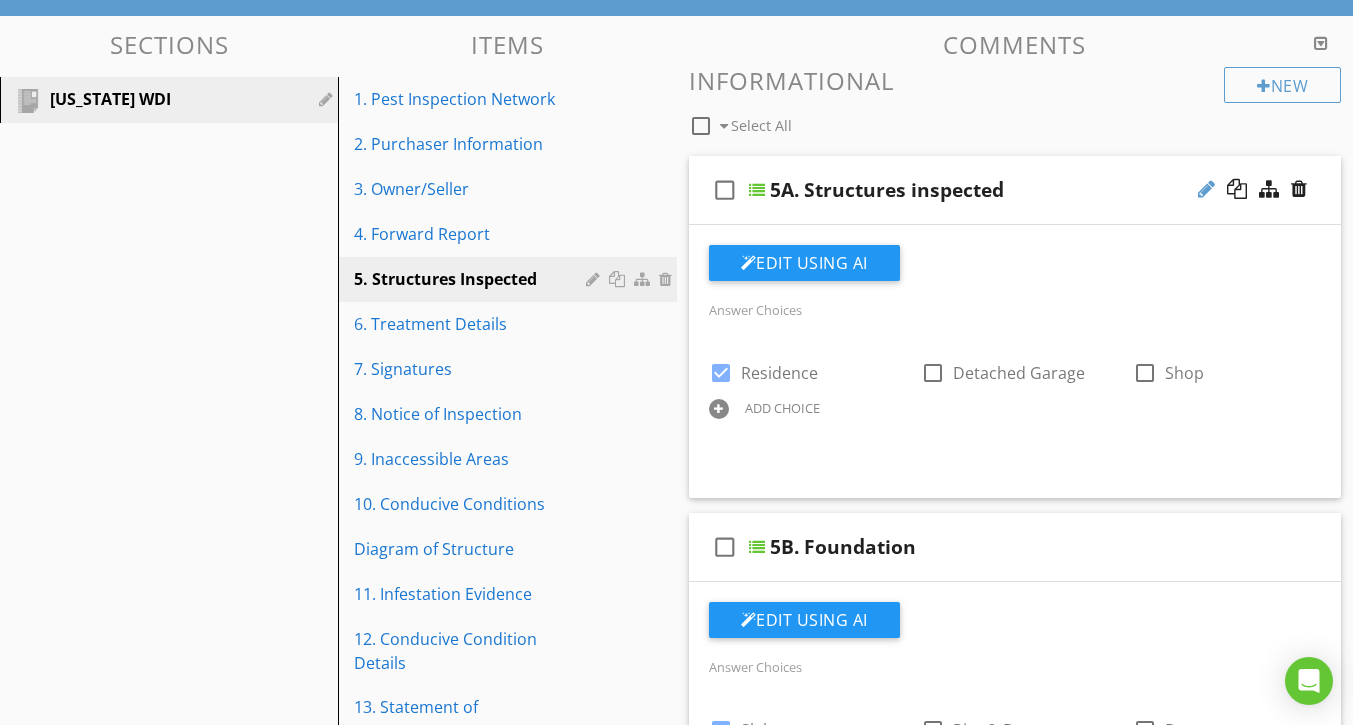 click at bounding box center (1206, 189) 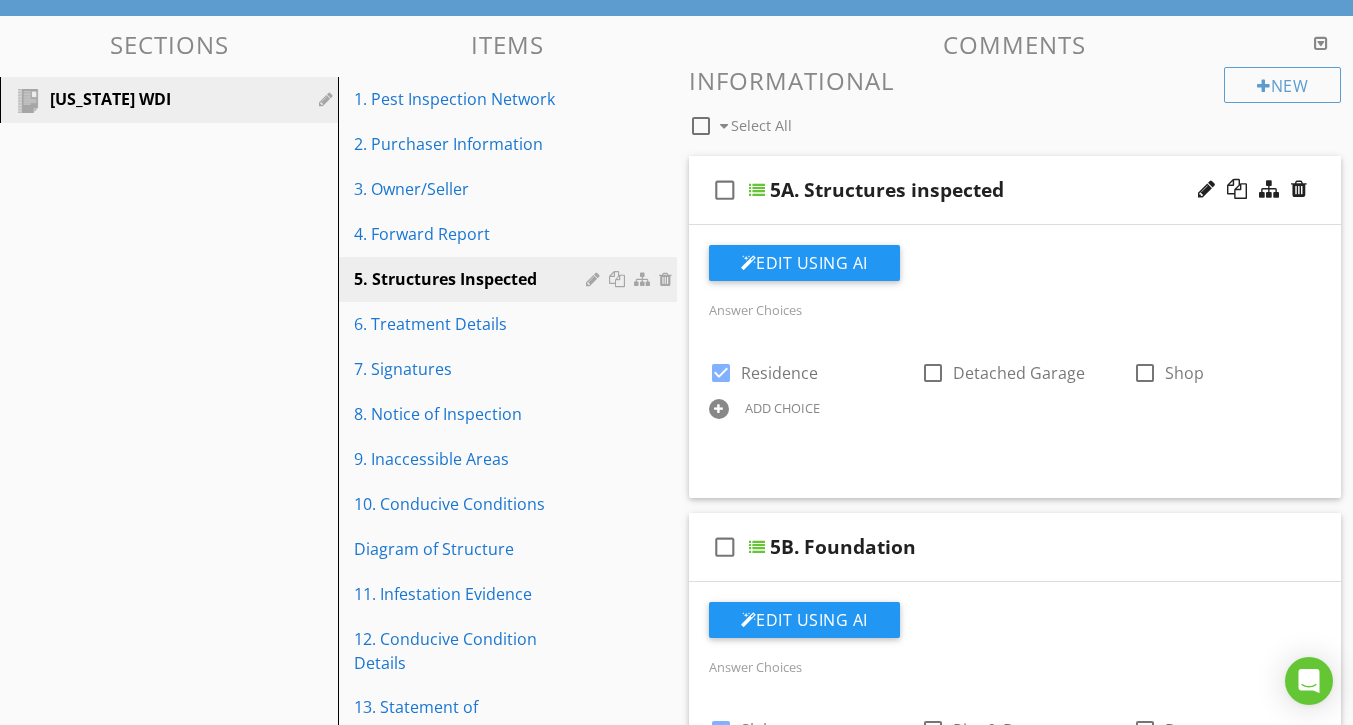click on "Edit Using AI" at bounding box center (1015, 628) 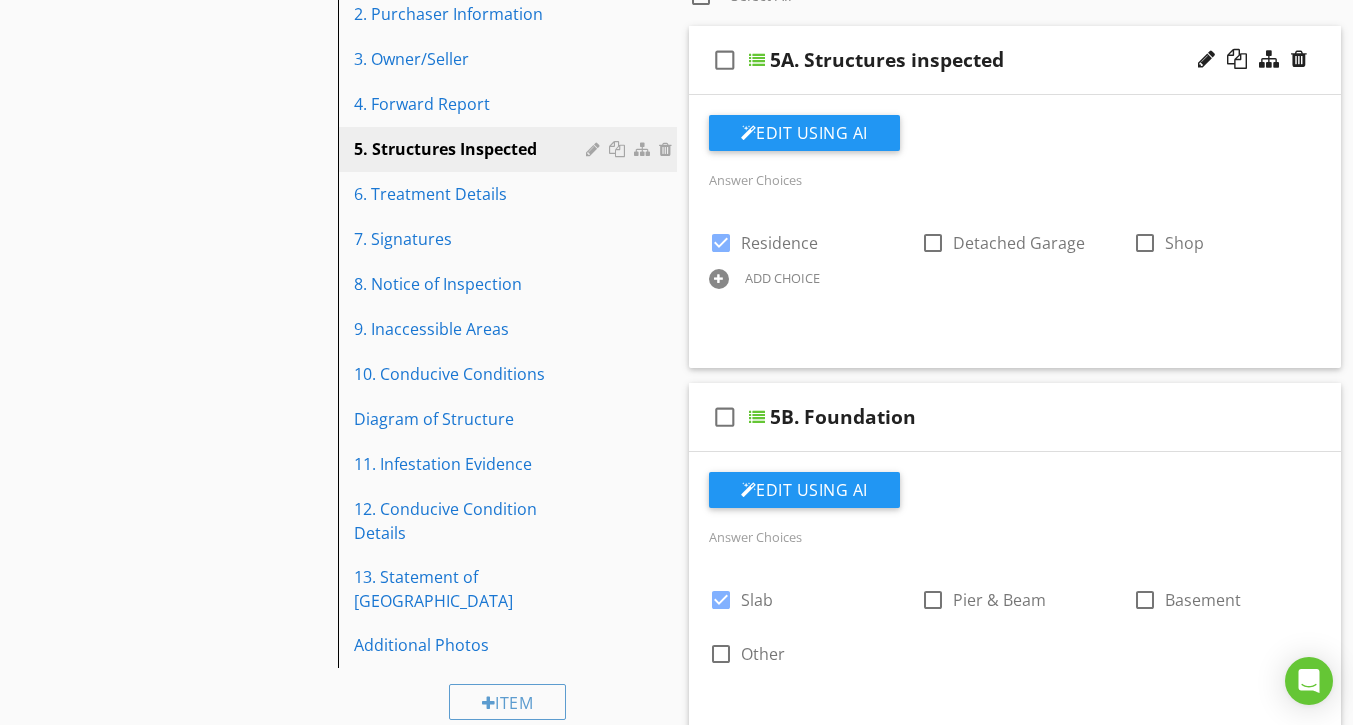 scroll, scrollTop: 200, scrollLeft: 0, axis: vertical 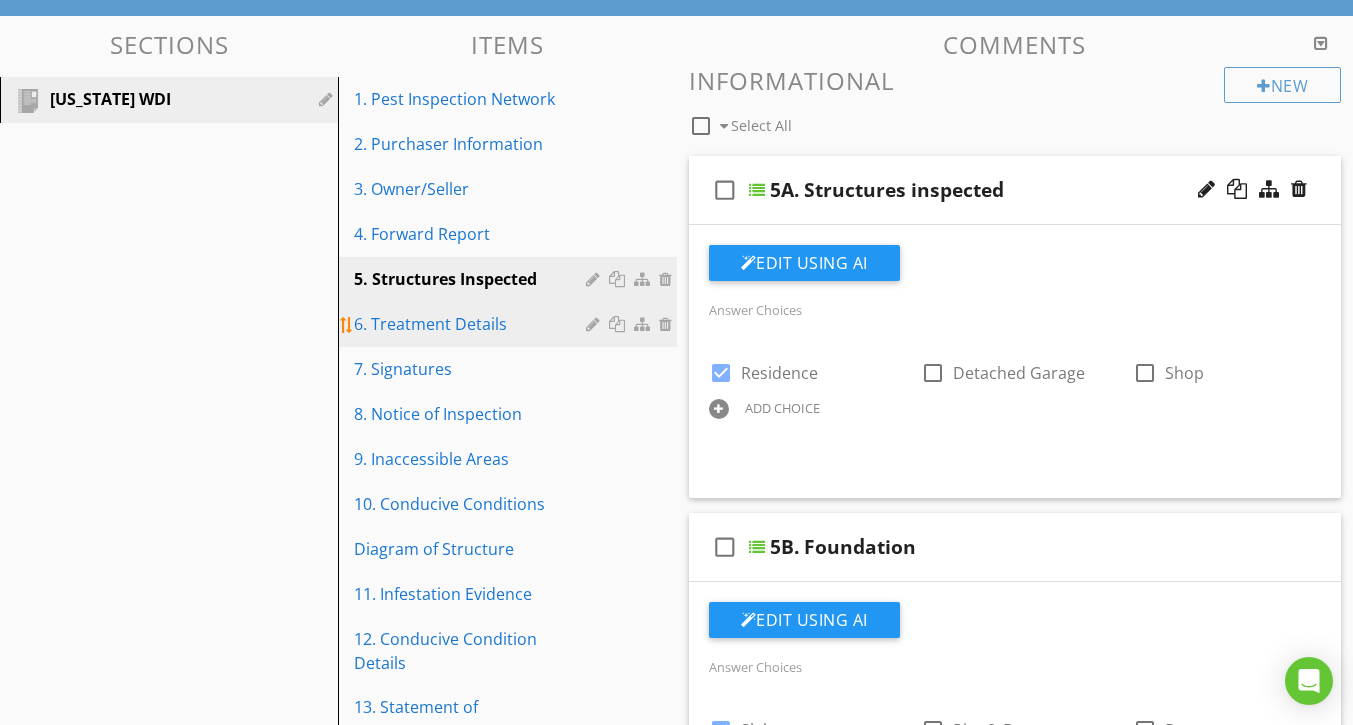 click on "6. Treatment Details" at bounding box center [472, 324] 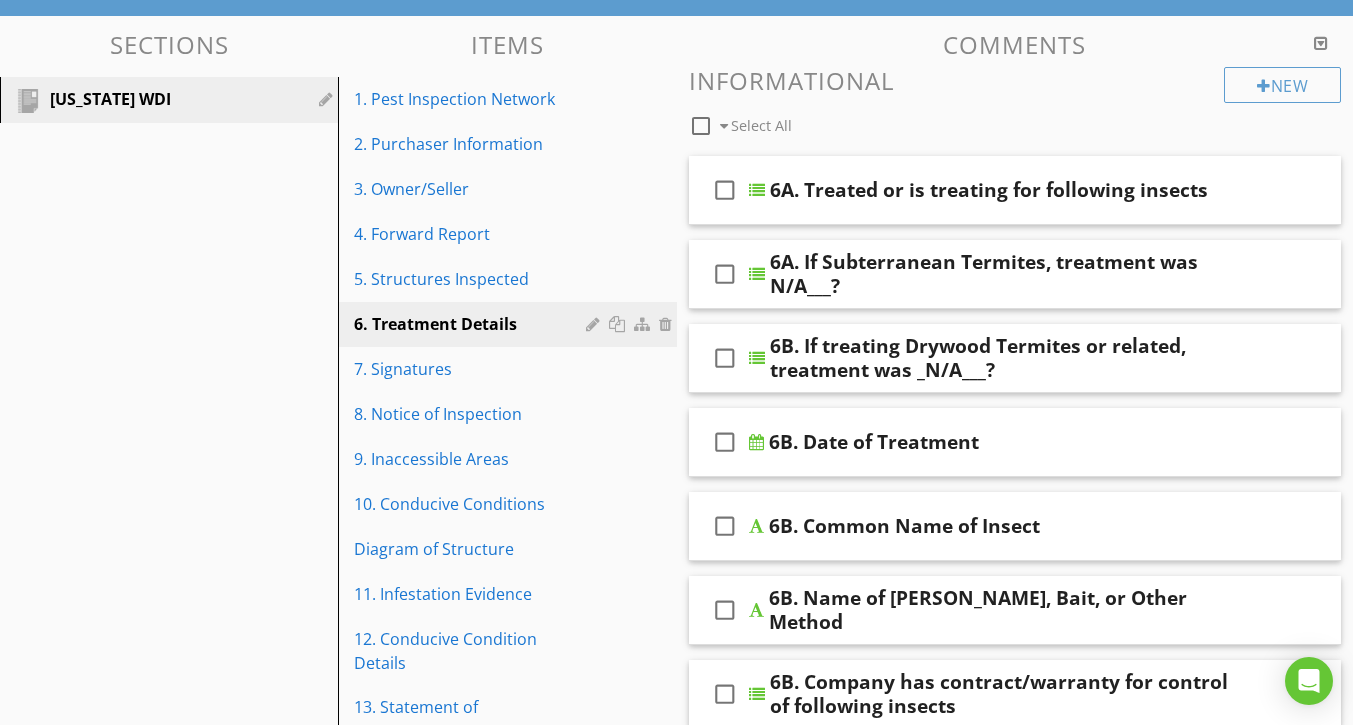 click on "check_box_outline_blank
6A. Treated or is treating for following insects" at bounding box center (1015, 190) 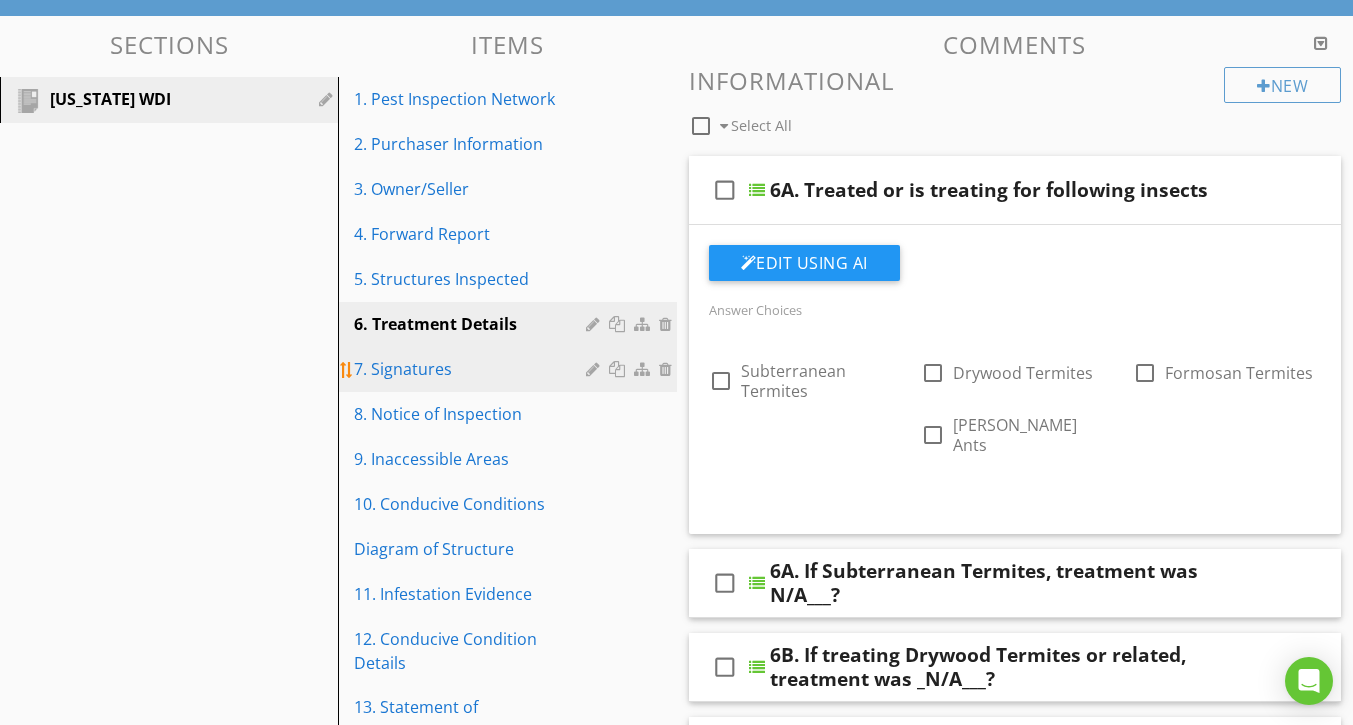 click on "7. Signatures" at bounding box center (472, 369) 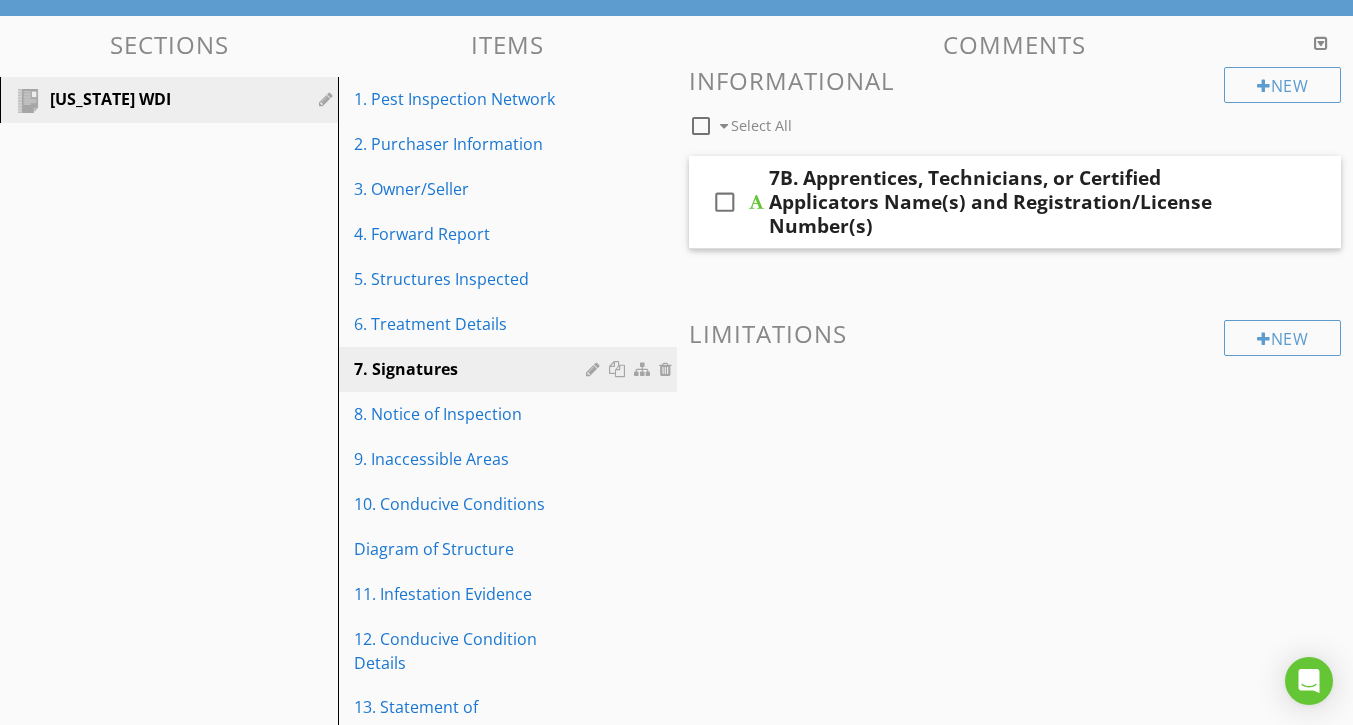 click on "7B. Apprentices, Technicians, or Certified Applicators Name(s) and Registration/License Number(s)" at bounding box center [998, 202] 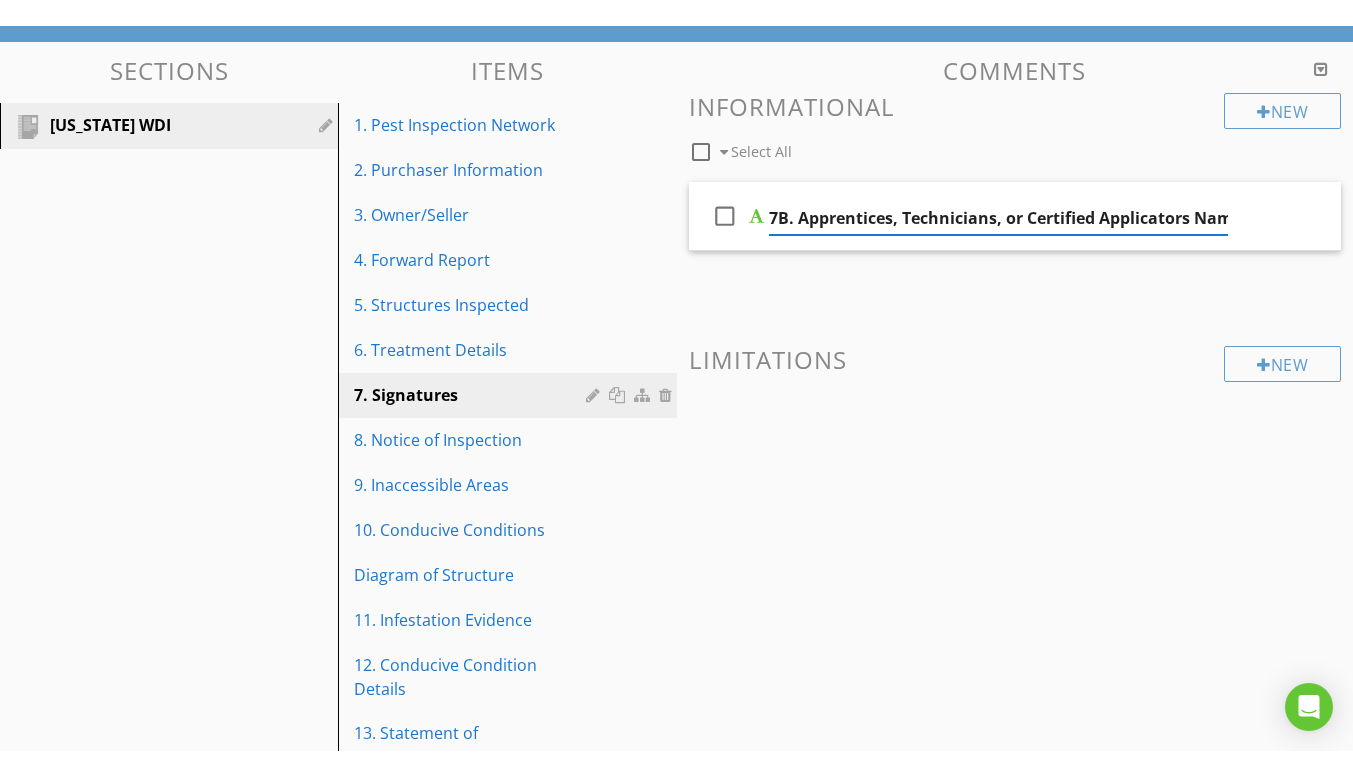 scroll, scrollTop: 0, scrollLeft: 325, axis: horizontal 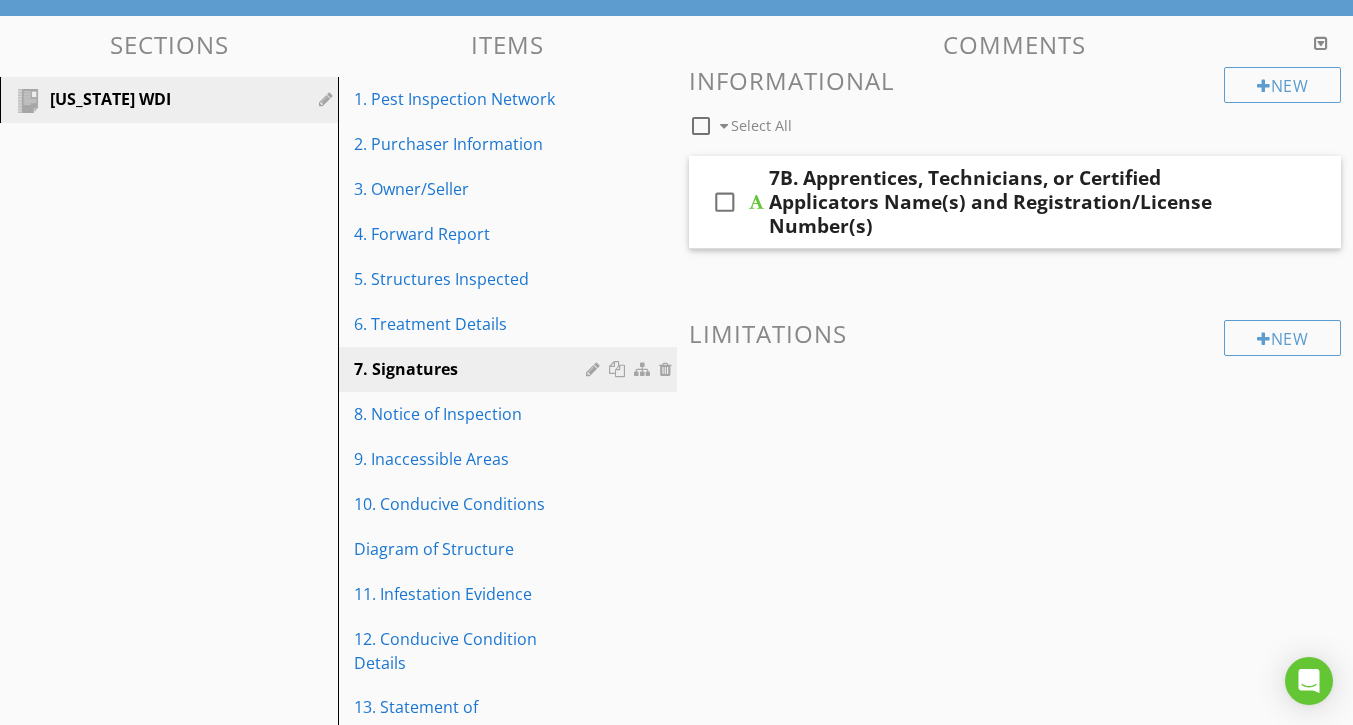 click on "check_box_outline_blank
7B. Apprentices, Technicians, or Certified Applicators Name(s) and Registration/License Number(s)" at bounding box center (1015, 202) 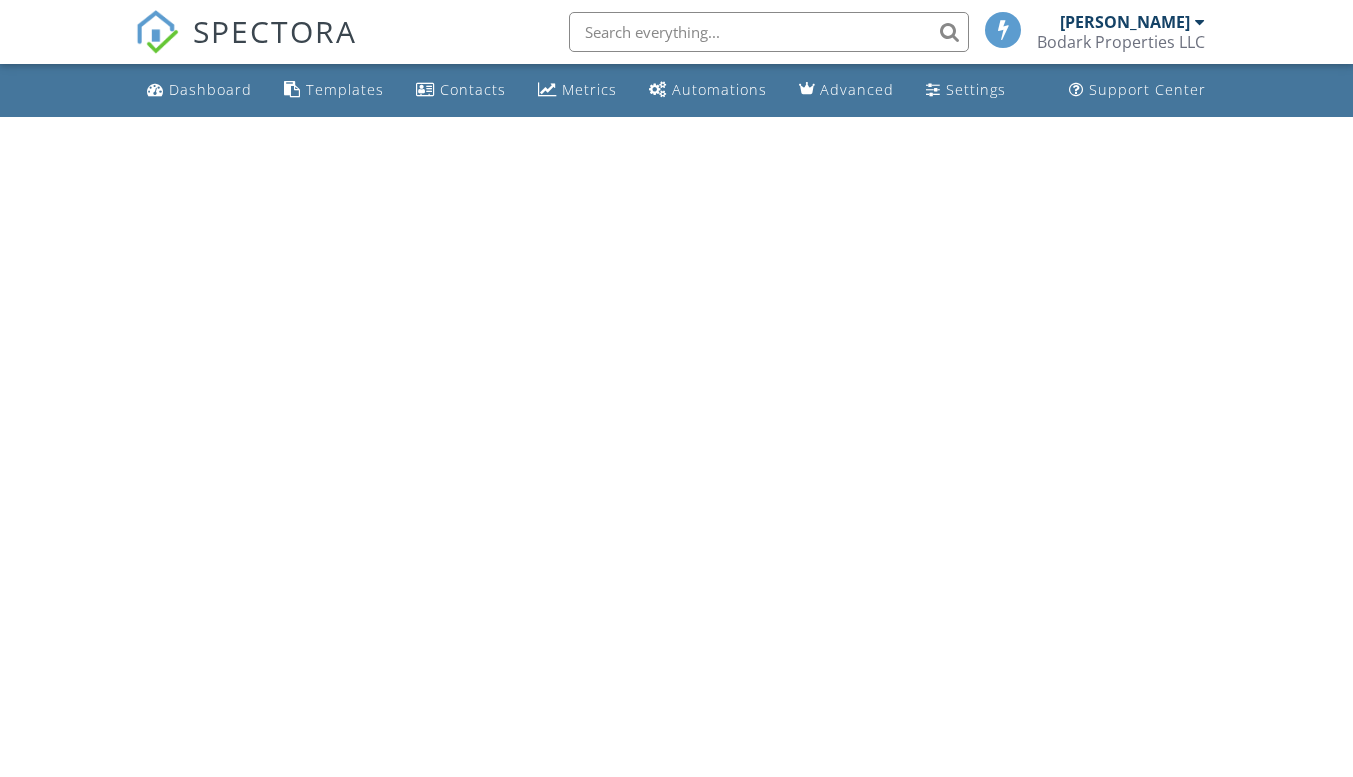 scroll, scrollTop: 0, scrollLeft: 0, axis: both 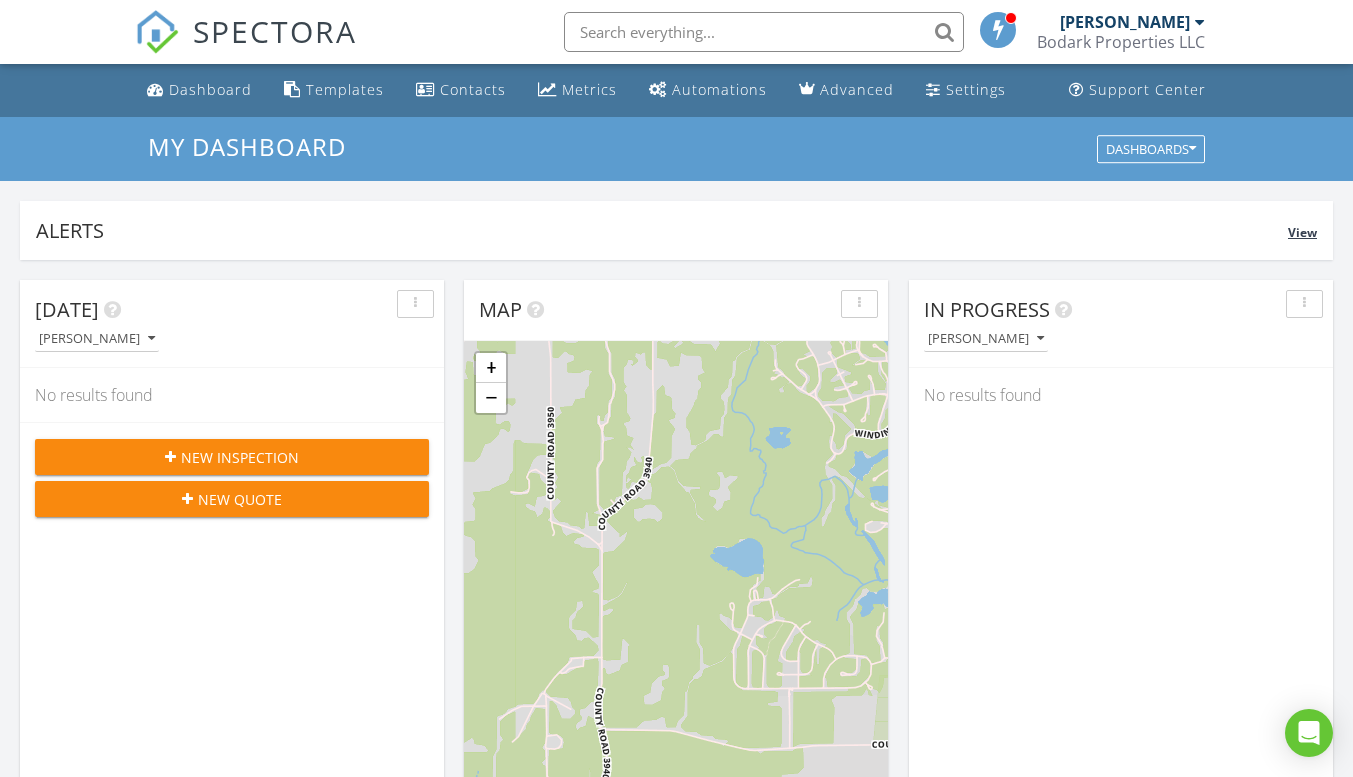 click on "View" at bounding box center [1302, 232] 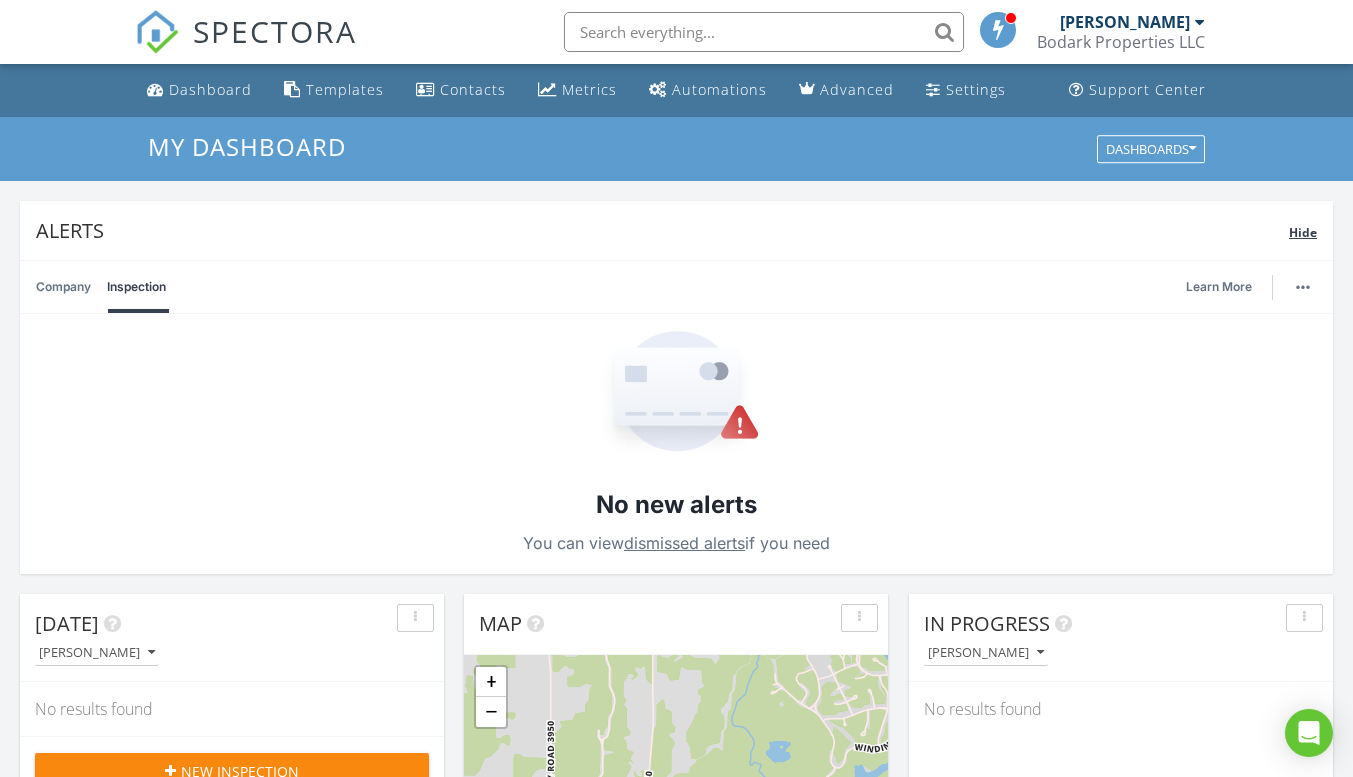 click on "Hide" at bounding box center (1303, 232) 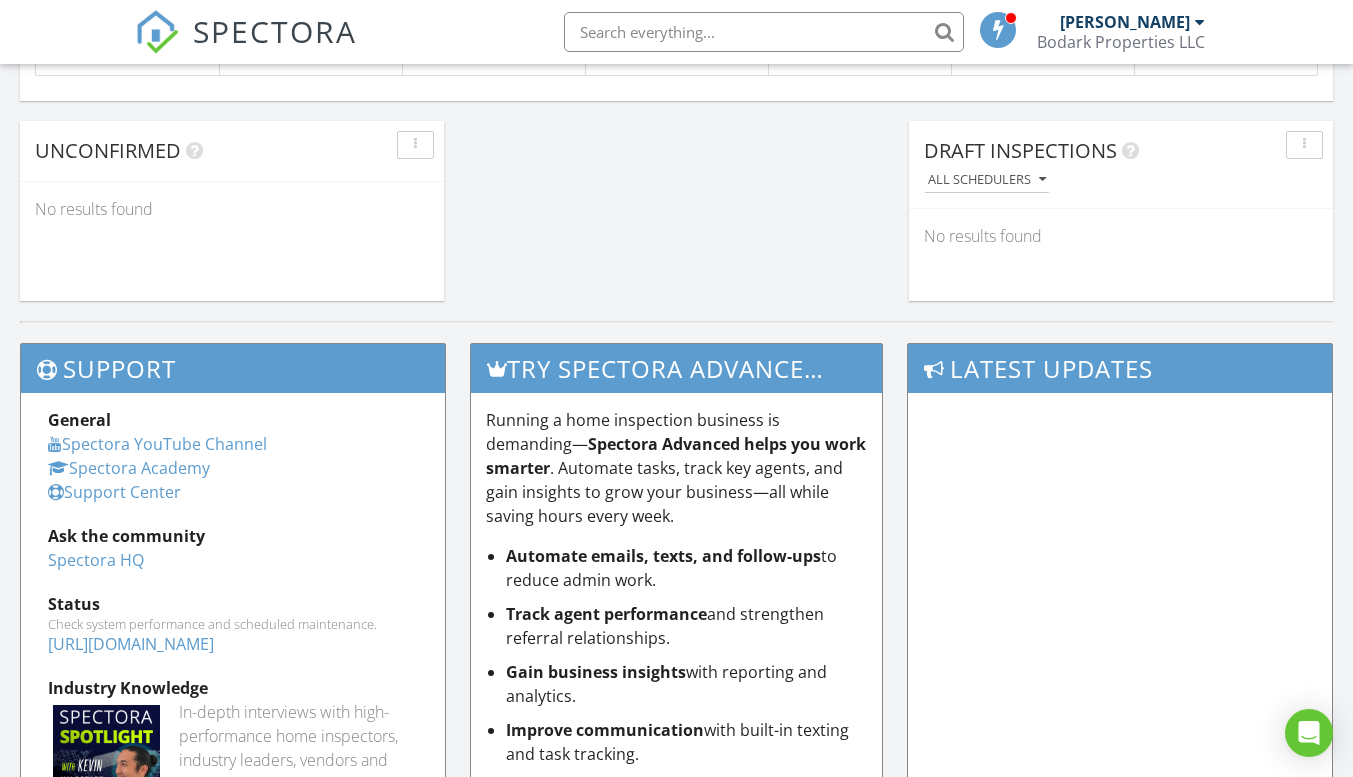 scroll, scrollTop: 1800, scrollLeft: 0, axis: vertical 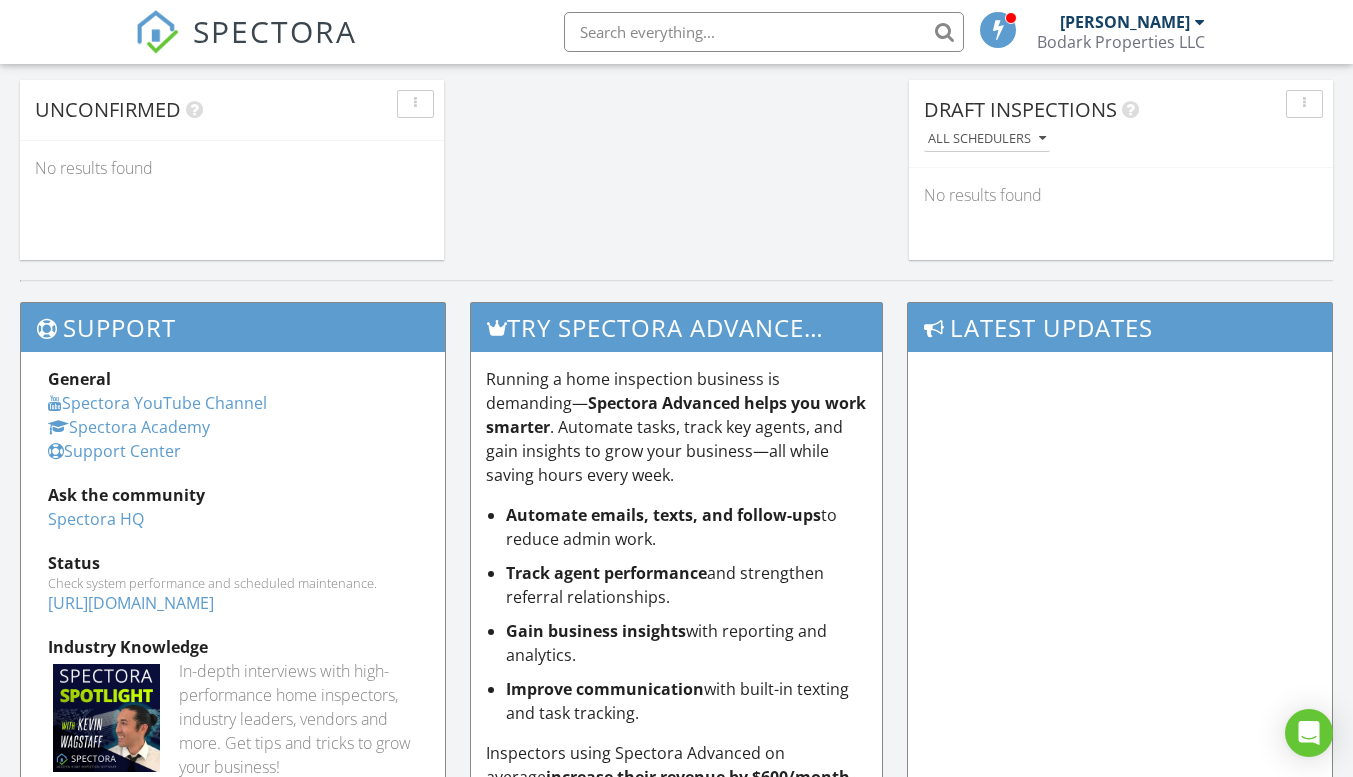 click on "Spectora Academy" at bounding box center [129, 427] 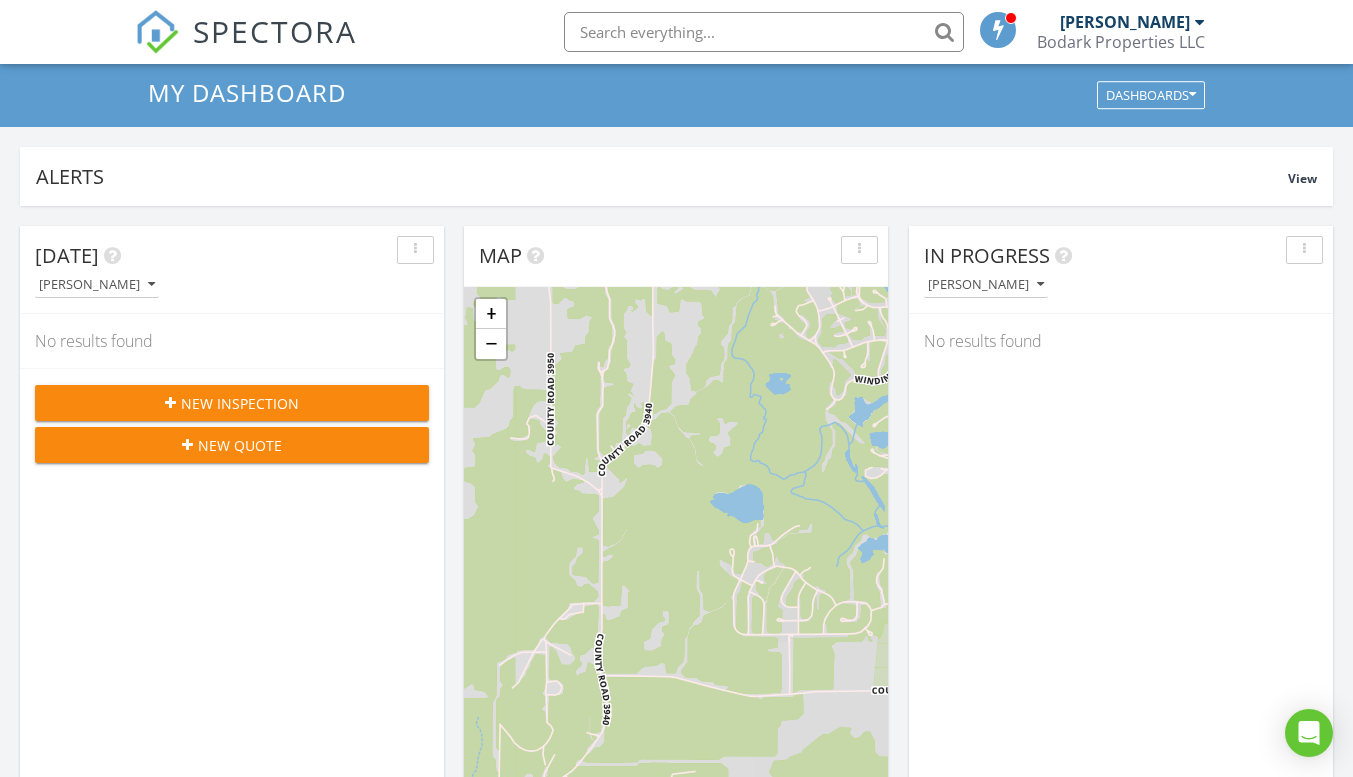 scroll, scrollTop: 0, scrollLeft: 0, axis: both 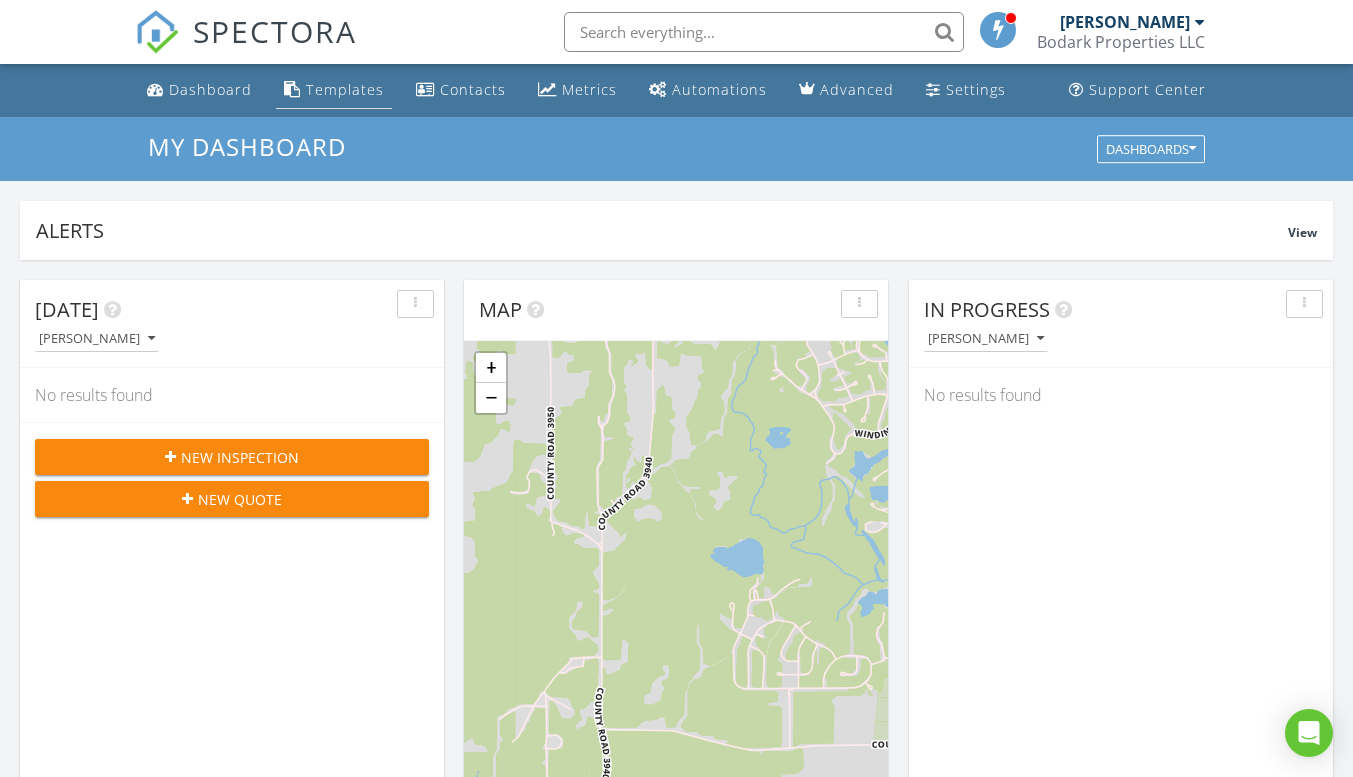 click on "Templates" at bounding box center [345, 89] 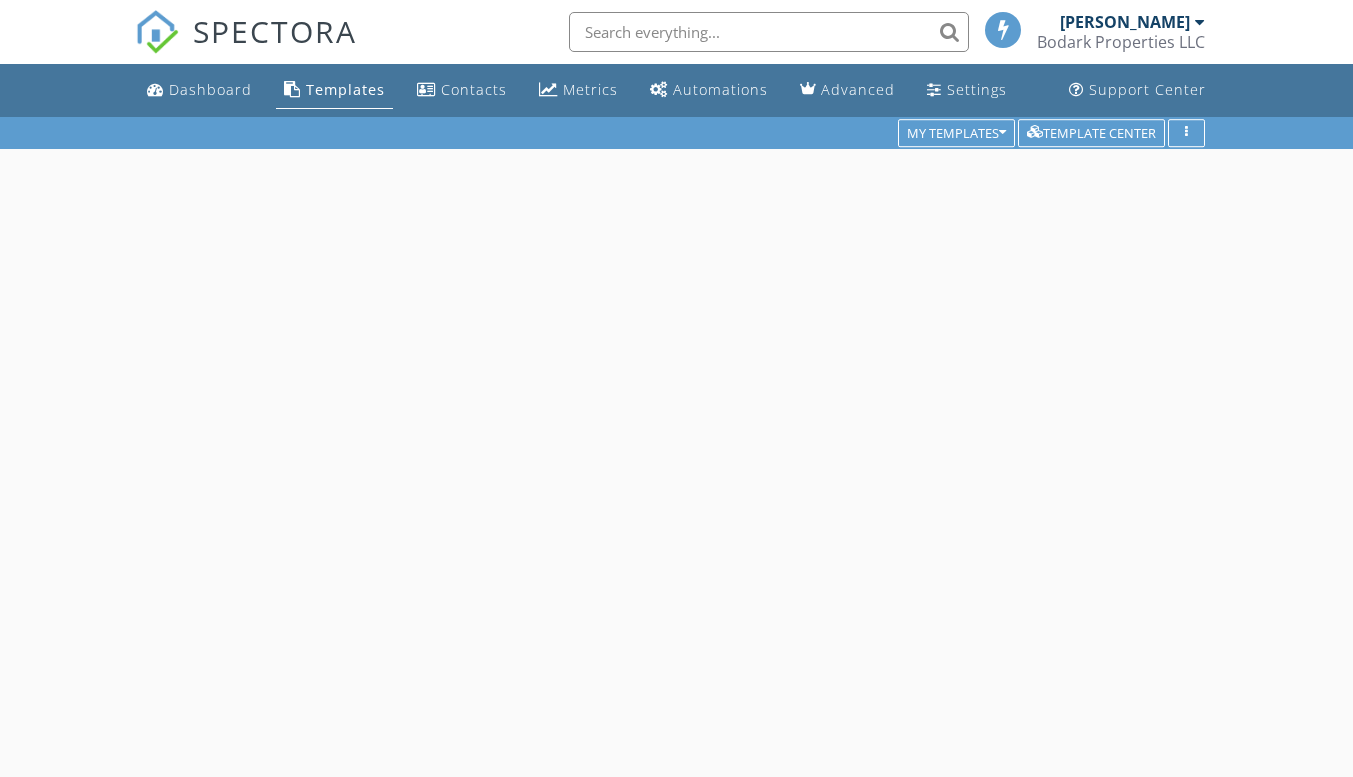 scroll, scrollTop: 0, scrollLeft: 0, axis: both 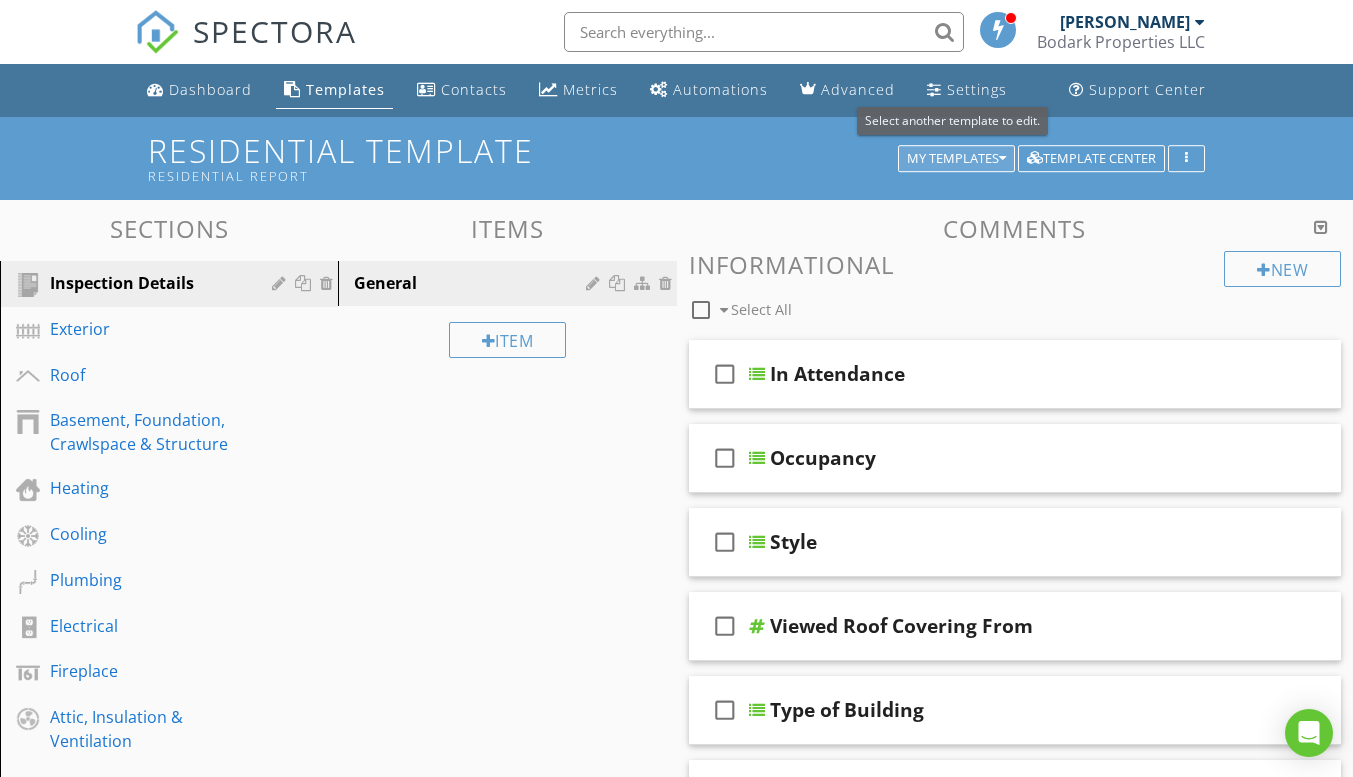 click on "My Templates" at bounding box center (956, 159) 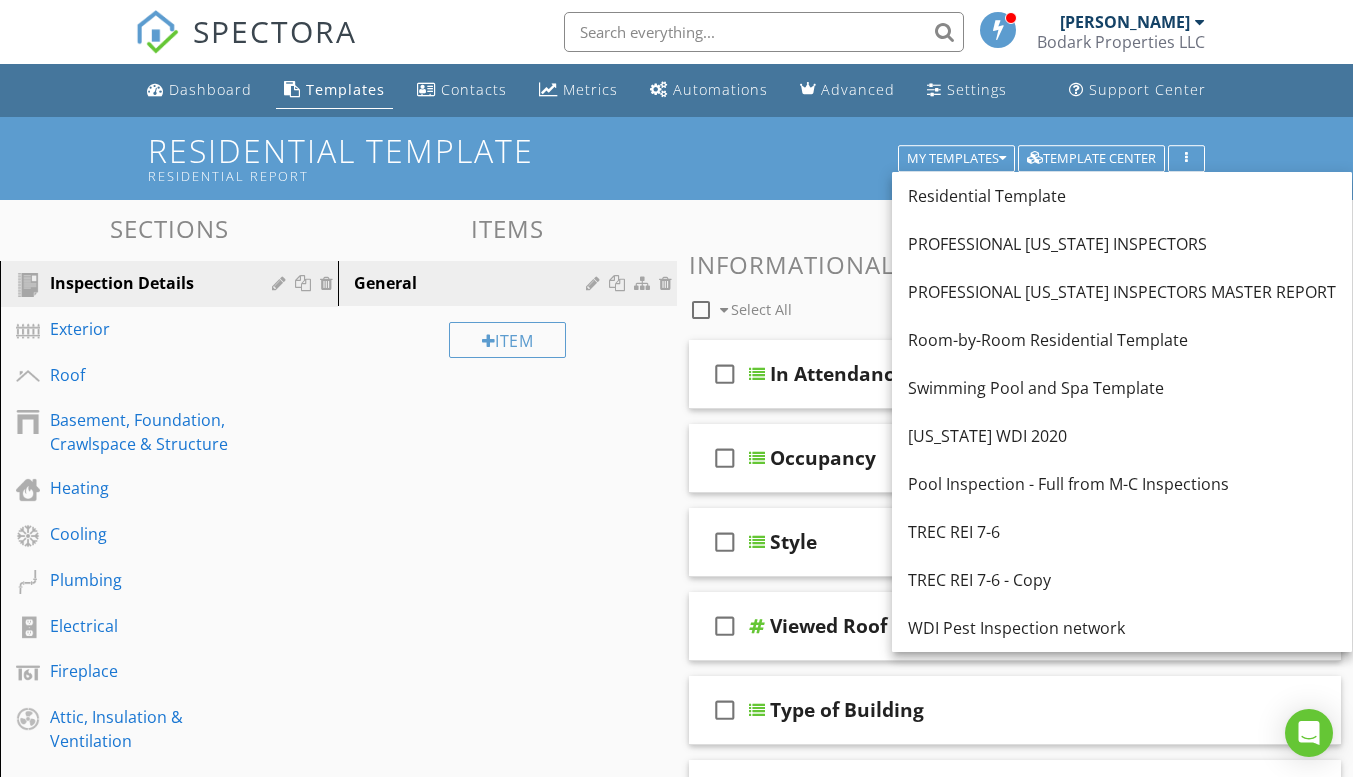click on "Sections
Inspection Details           Exterior           Roof           Basement, Foundation, Crawlspace & Structure           Heating           Cooling           Plumbing           Electrical           Fireplace           Attic, Insulation & Ventilation           Doors, Windows & Interior           Built-in Appliances           Garage
Section
Attachments
Attachment
Items
General
Item
Comments
New
Informational   check_box_outline_blank     Select All       check_box_outline_blank
In Attendance
check_box_outline_blank
Occupancy
check_box_outline_blank
Style
check_box_outline_blank
Viewed Roof Covering From" at bounding box center [676, 684] 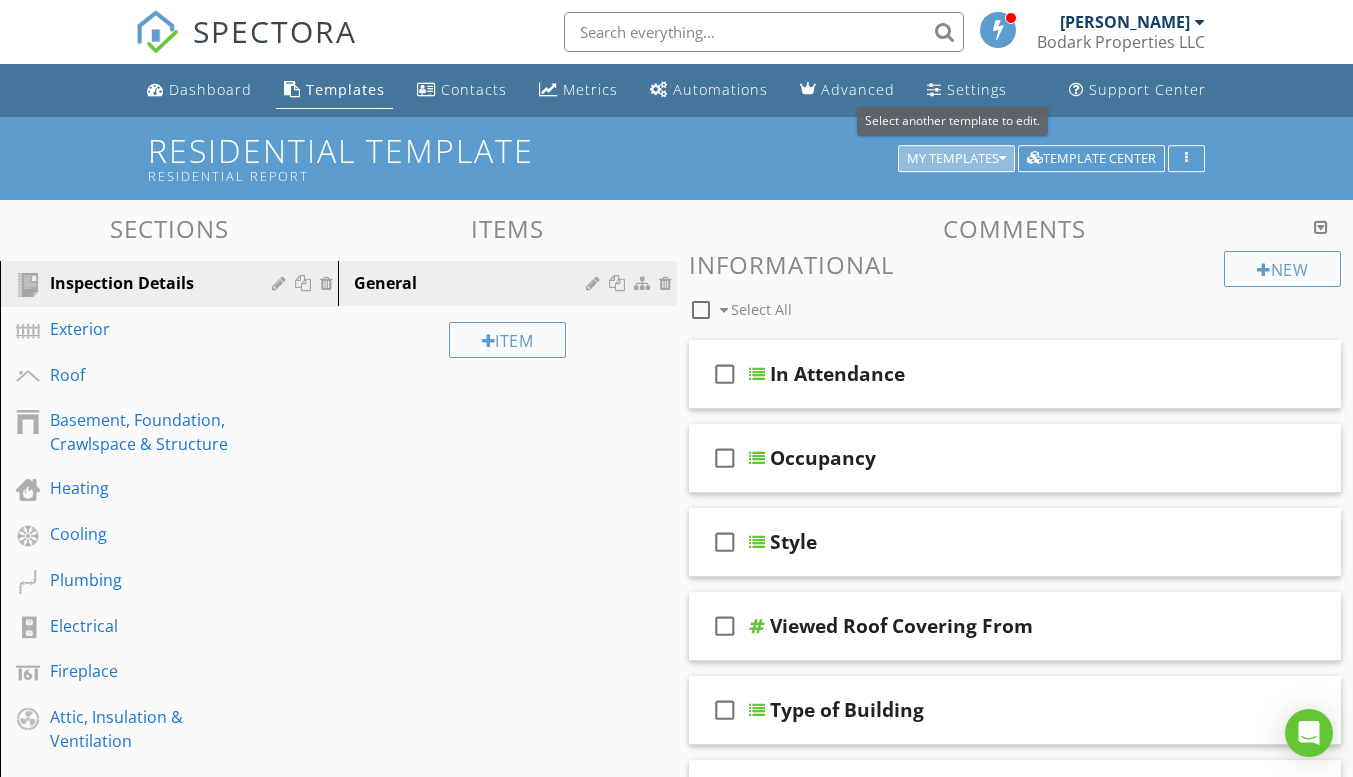 click at bounding box center [1002, 159] 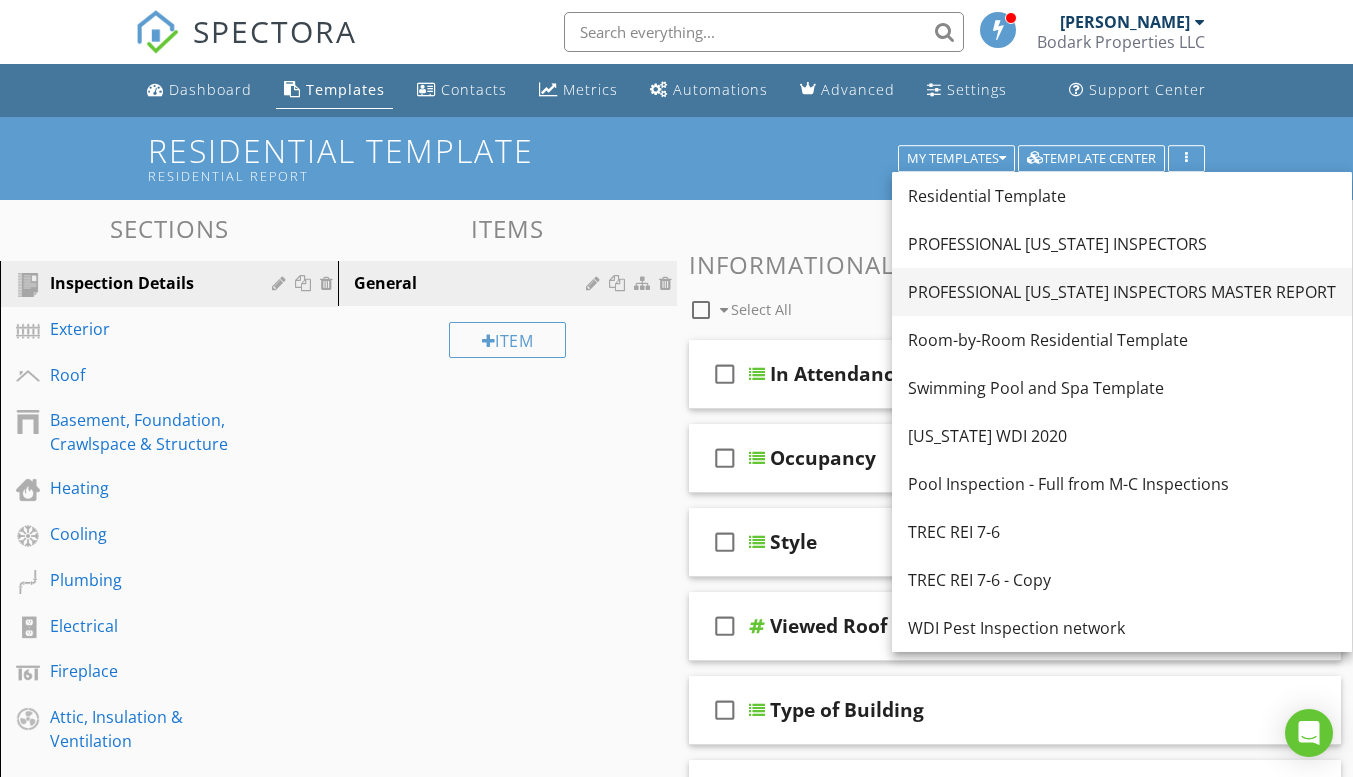 click on "PROFESSIONAL [US_STATE] INSPECTORS MASTER REPORT" at bounding box center (1122, 292) 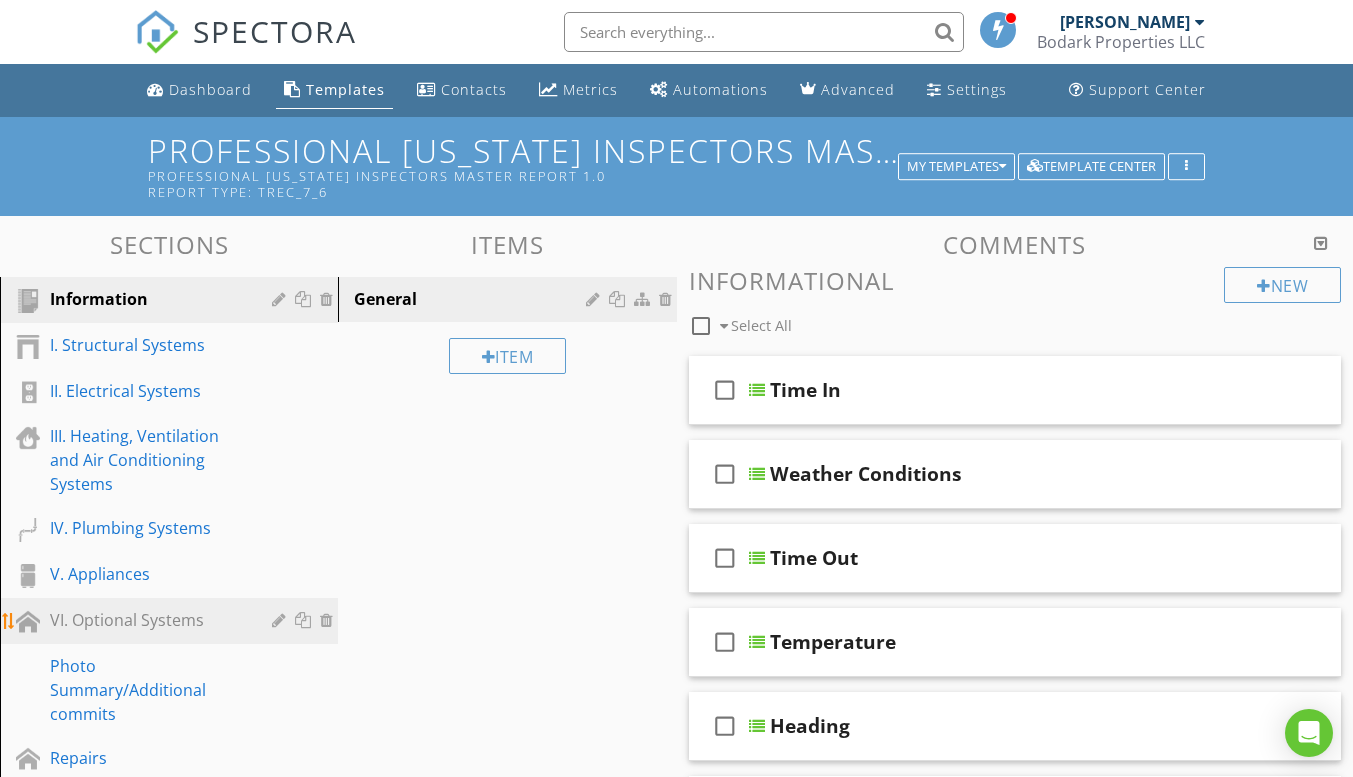 click on "VI. Optional Systems" at bounding box center [146, 620] 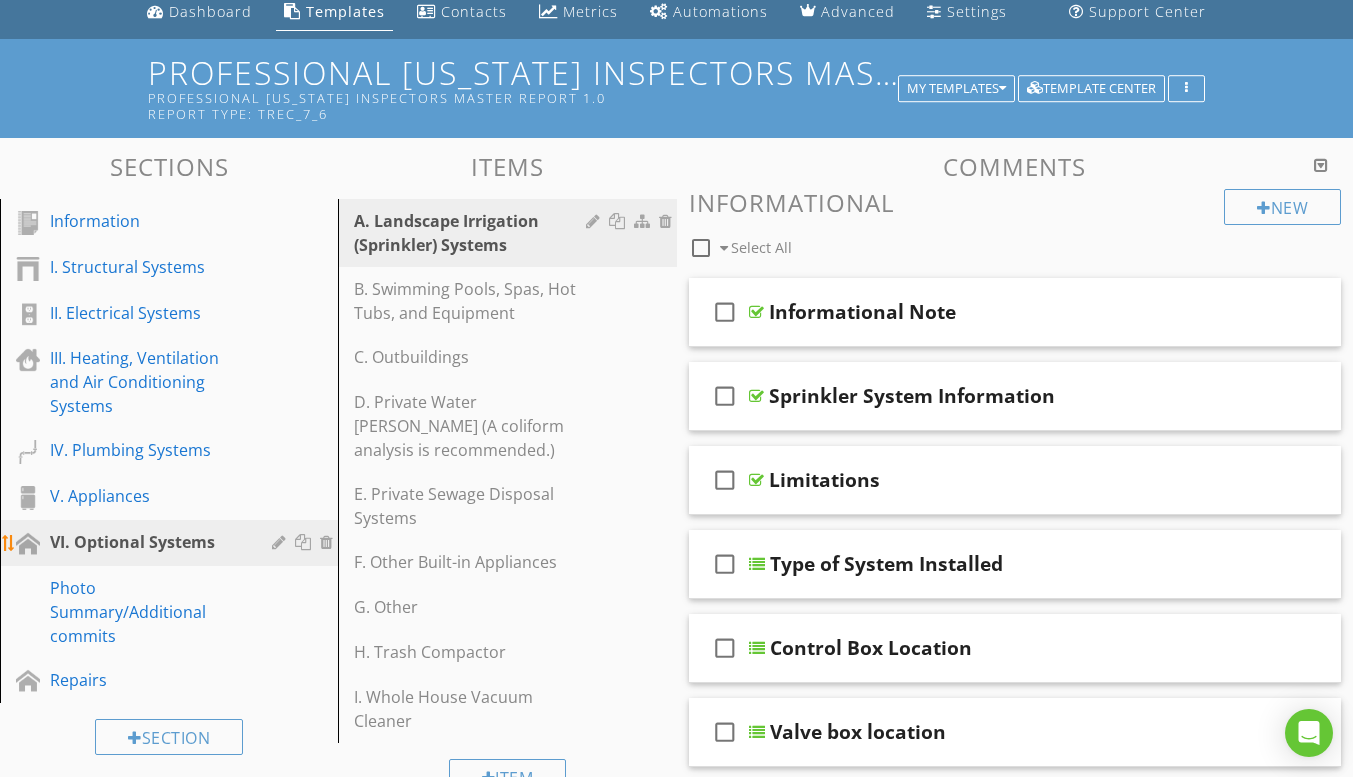 scroll, scrollTop: 100, scrollLeft: 0, axis: vertical 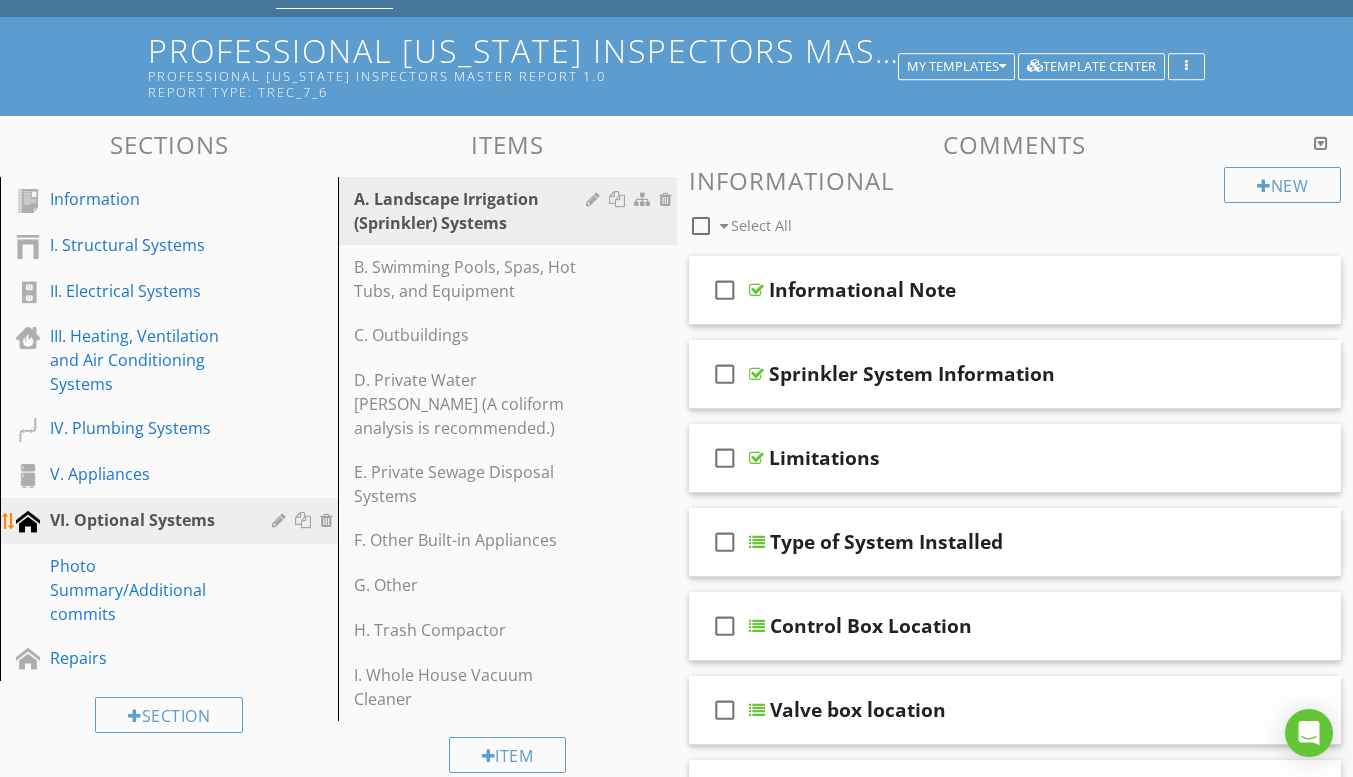 click at bounding box center [28, 522] 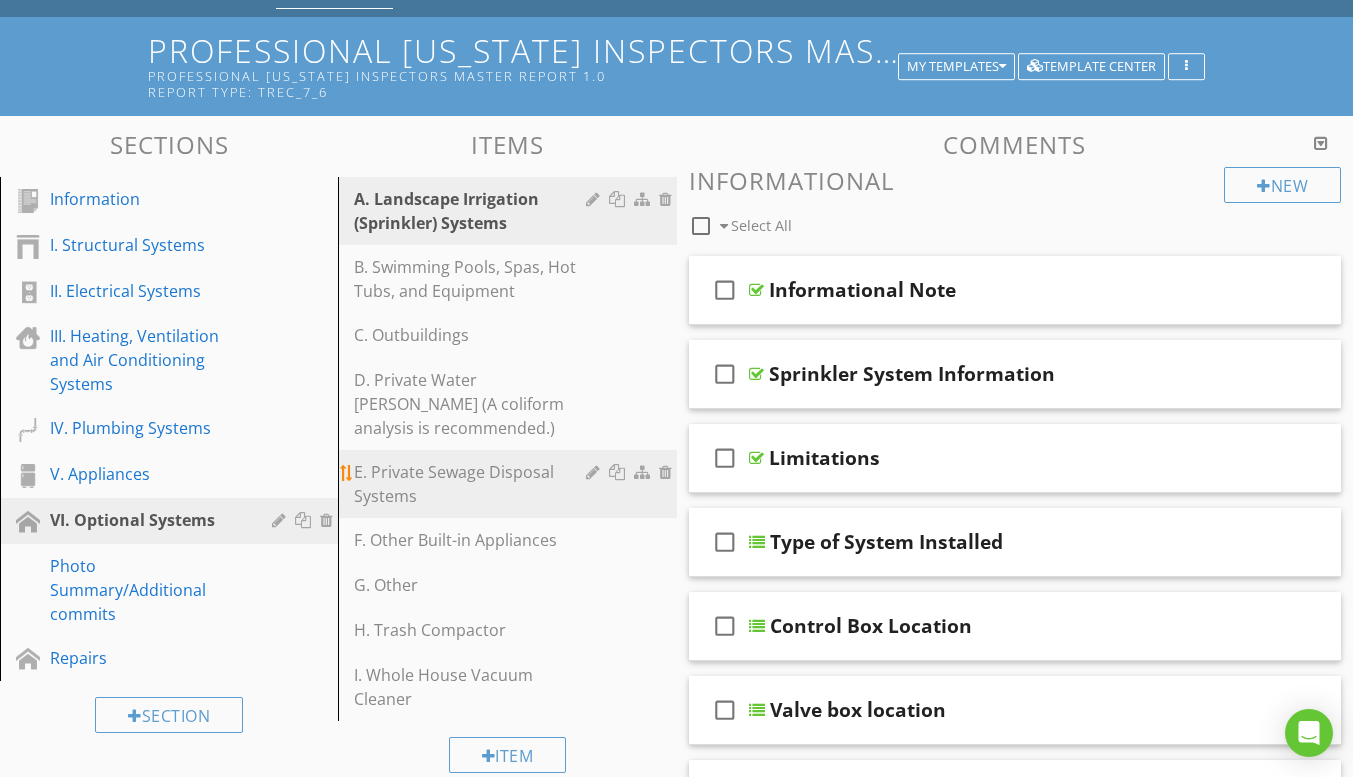 click on "E. Private Sewage Disposal Systems" at bounding box center (472, 484) 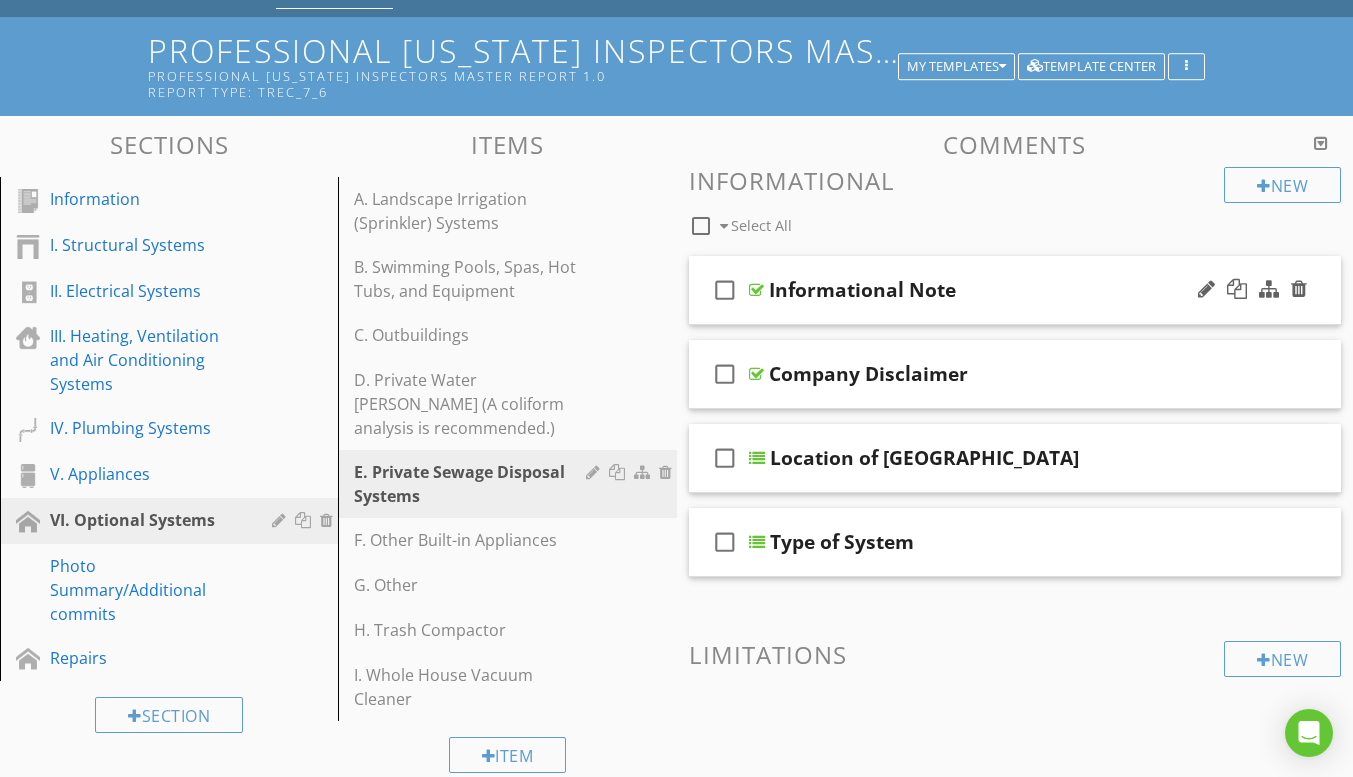 click on "check_box_outline_blank
Informational Note" at bounding box center (1015, 290) 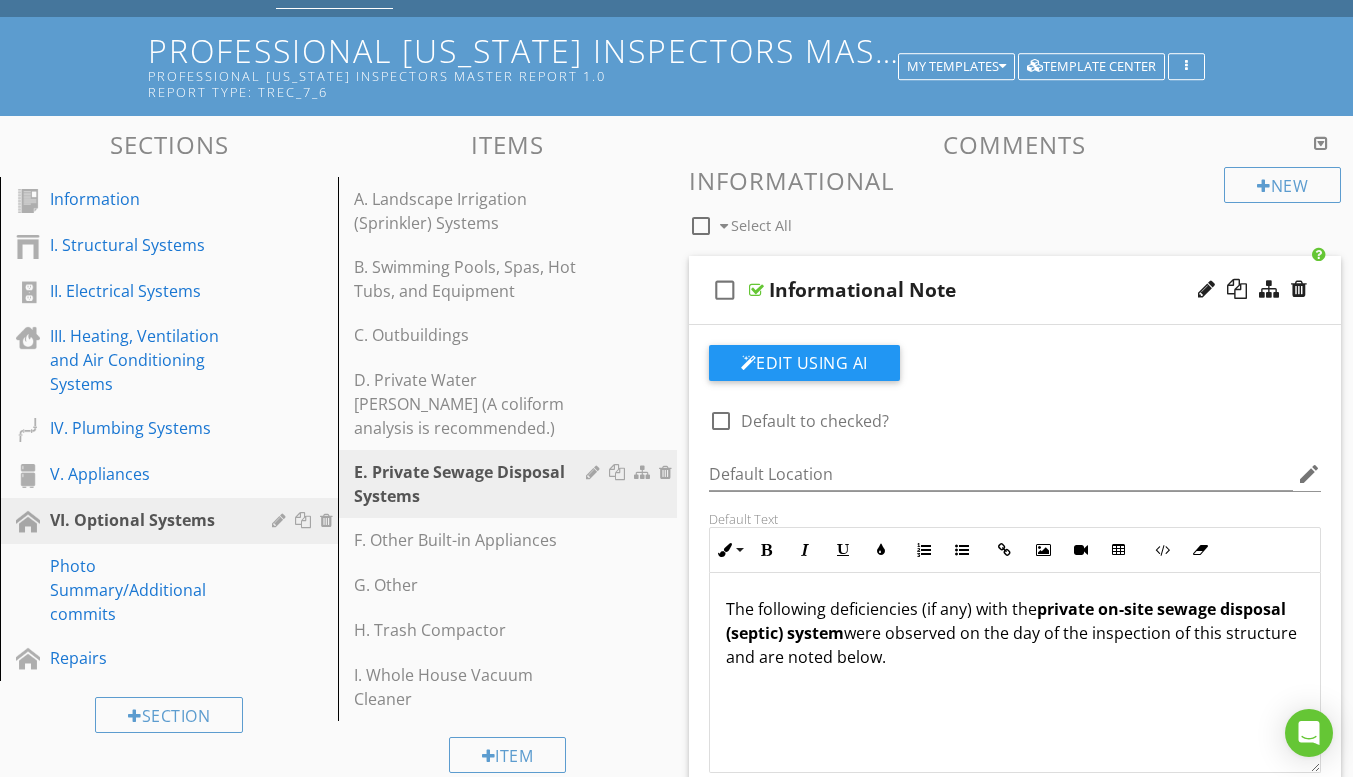 scroll, scrollTop: 1, scrollLeft: 0, axis: vertical 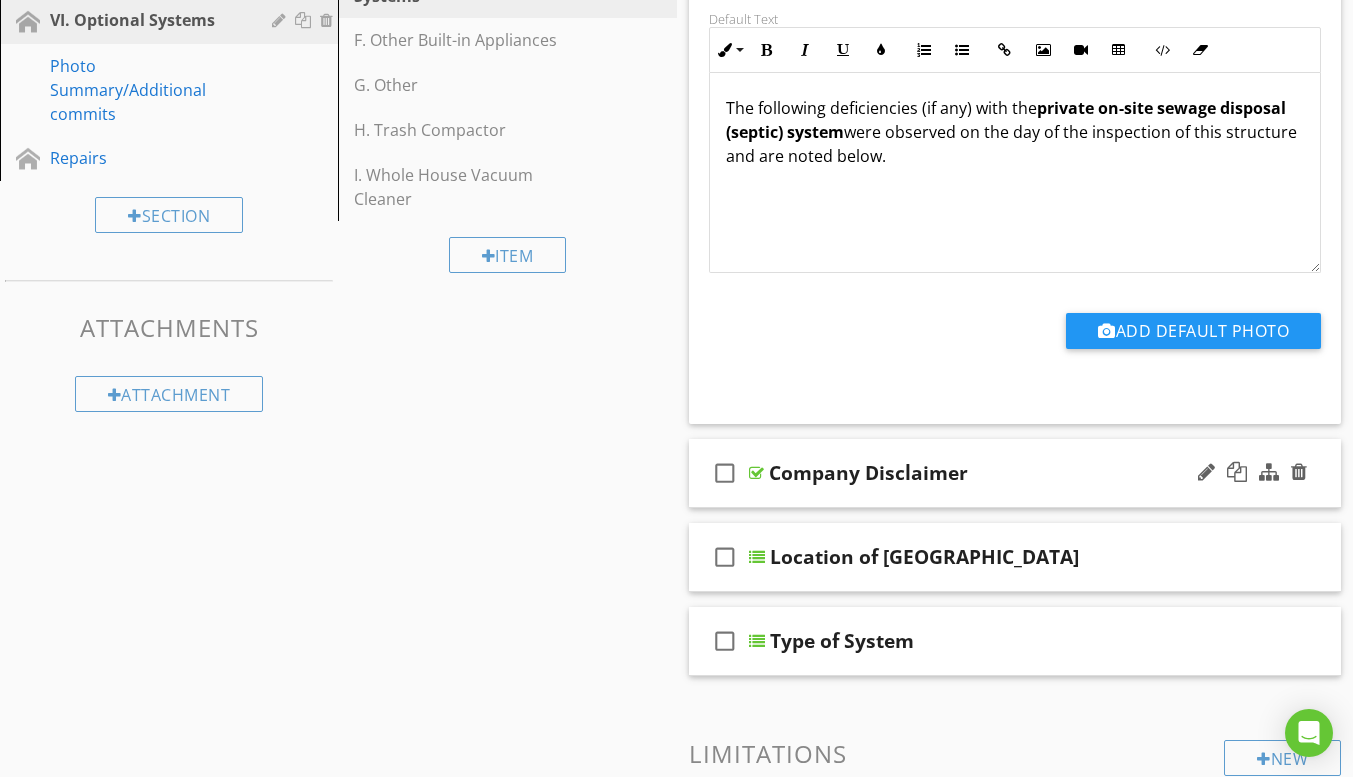 click on "check_box_outline_blank
Company Disclaimer" at bounding box center [1015, 473] 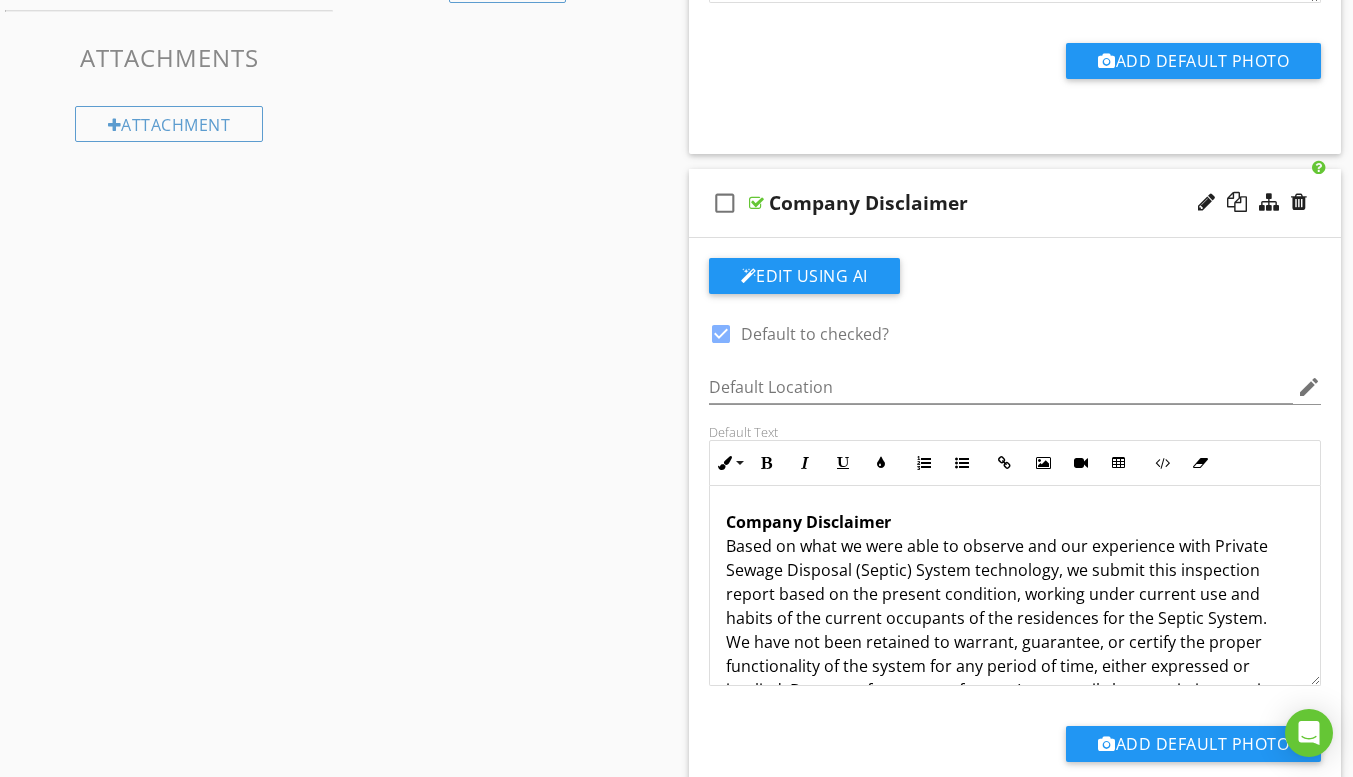 scroll, scrollTop: 900, scrollLeft: 0, axis: vertical 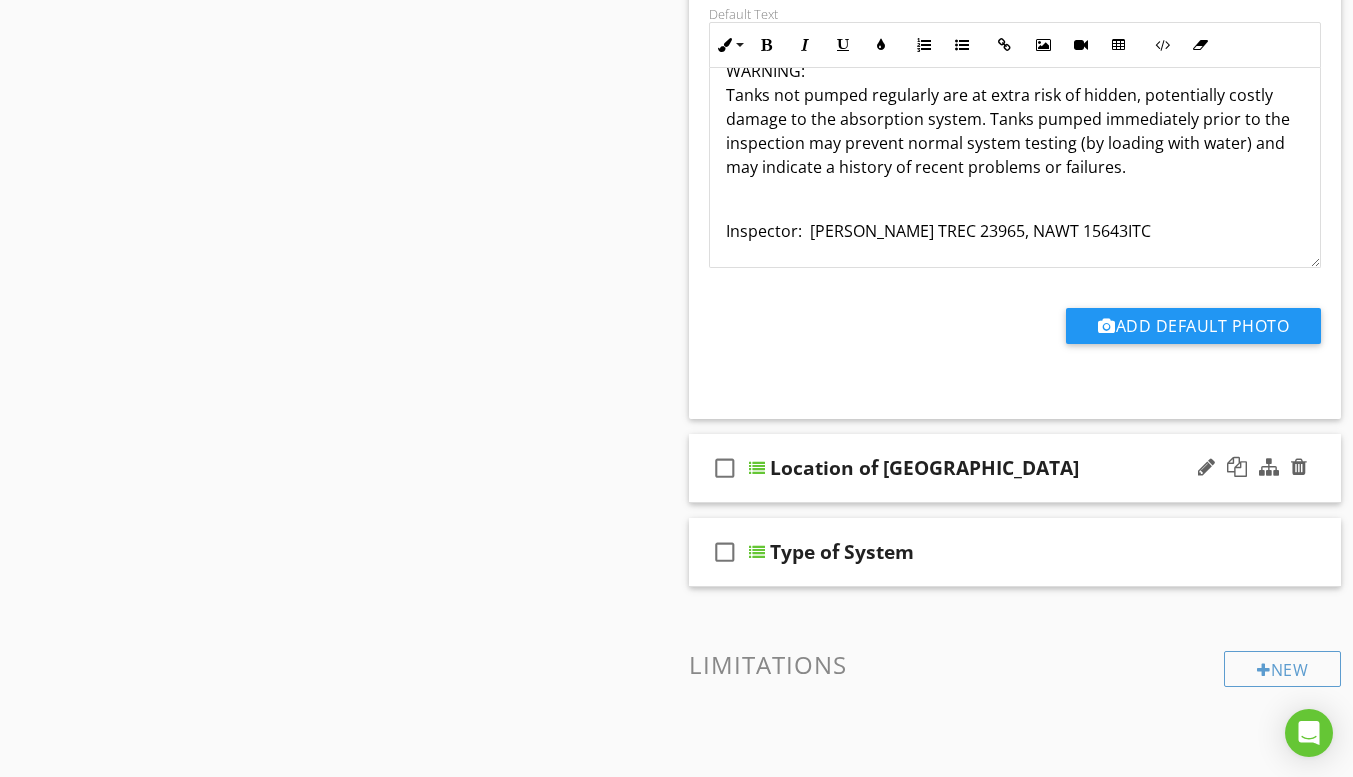 click on "check_box_outline_blank
Location of [GEOGRAPHIC_DATA]" at bounding box center (1015, 468) 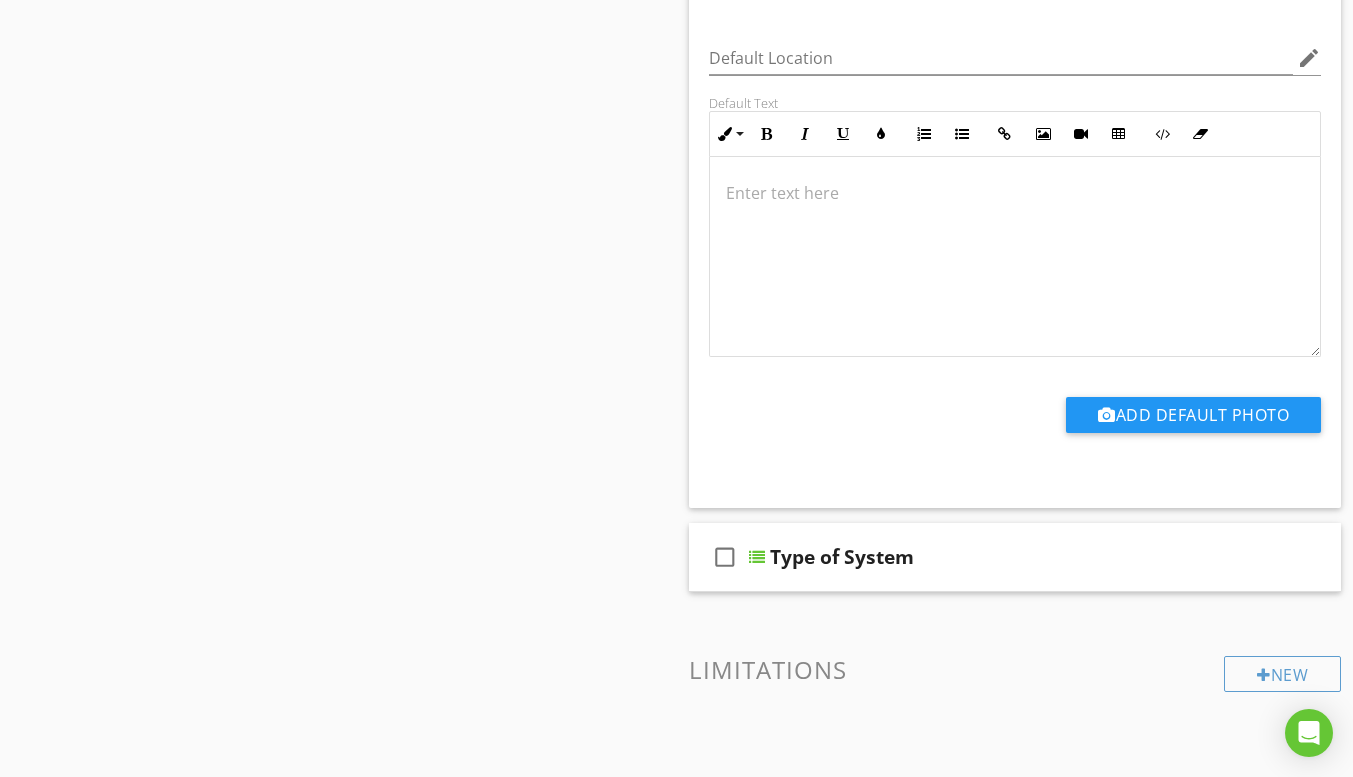 scroll, scrollTop: 2188, scrollLeft: 0, axis: vertical 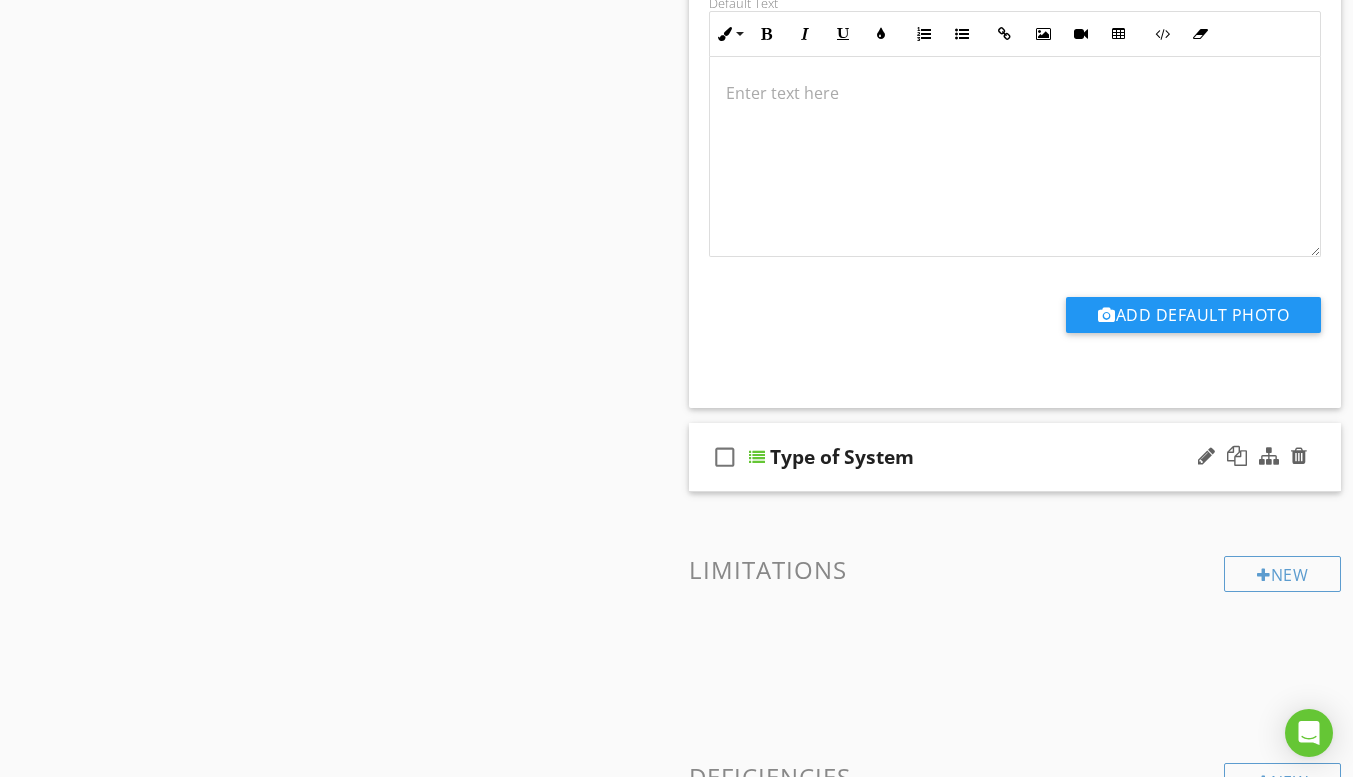click on "check_box_outline_blank
Type of System" at bounding box center [1015, 457] 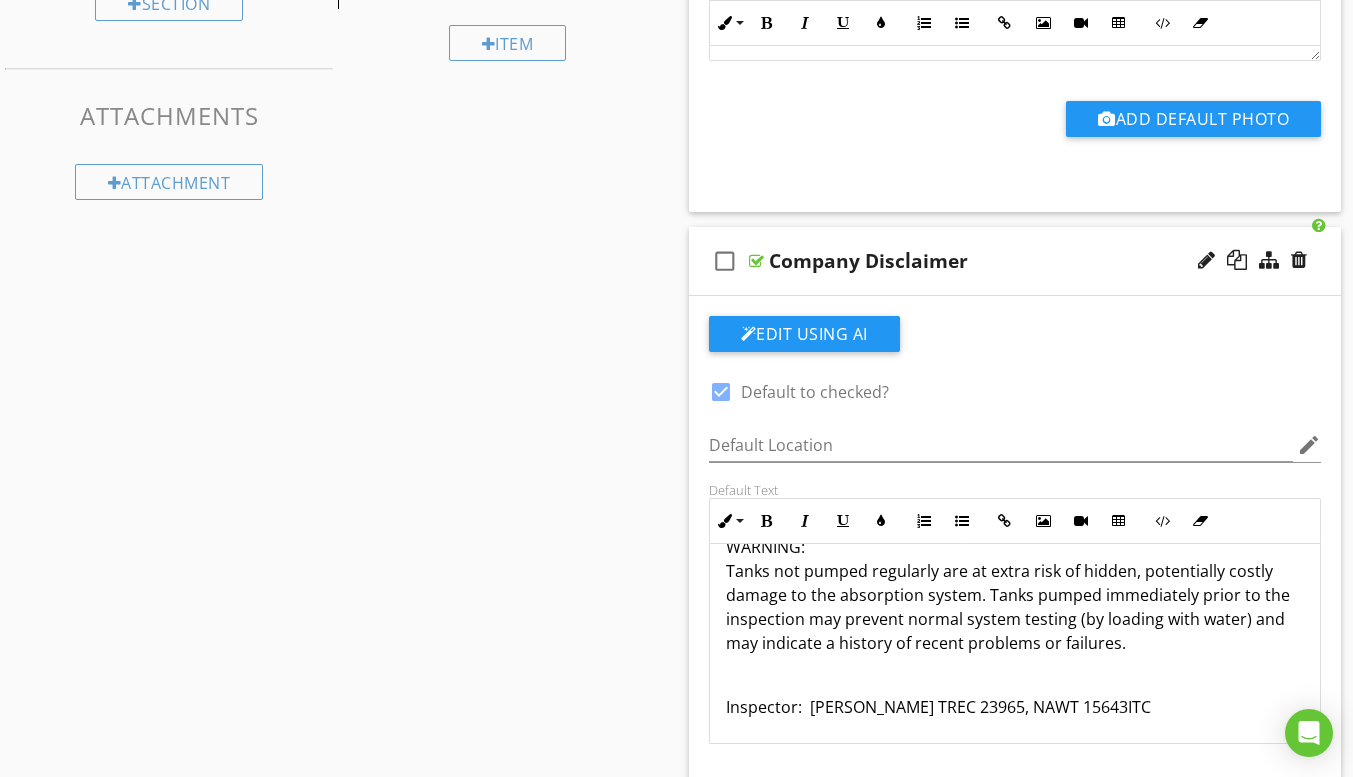 scroll, scrollTop: 788, scrollLeft: 0, axis: vertical 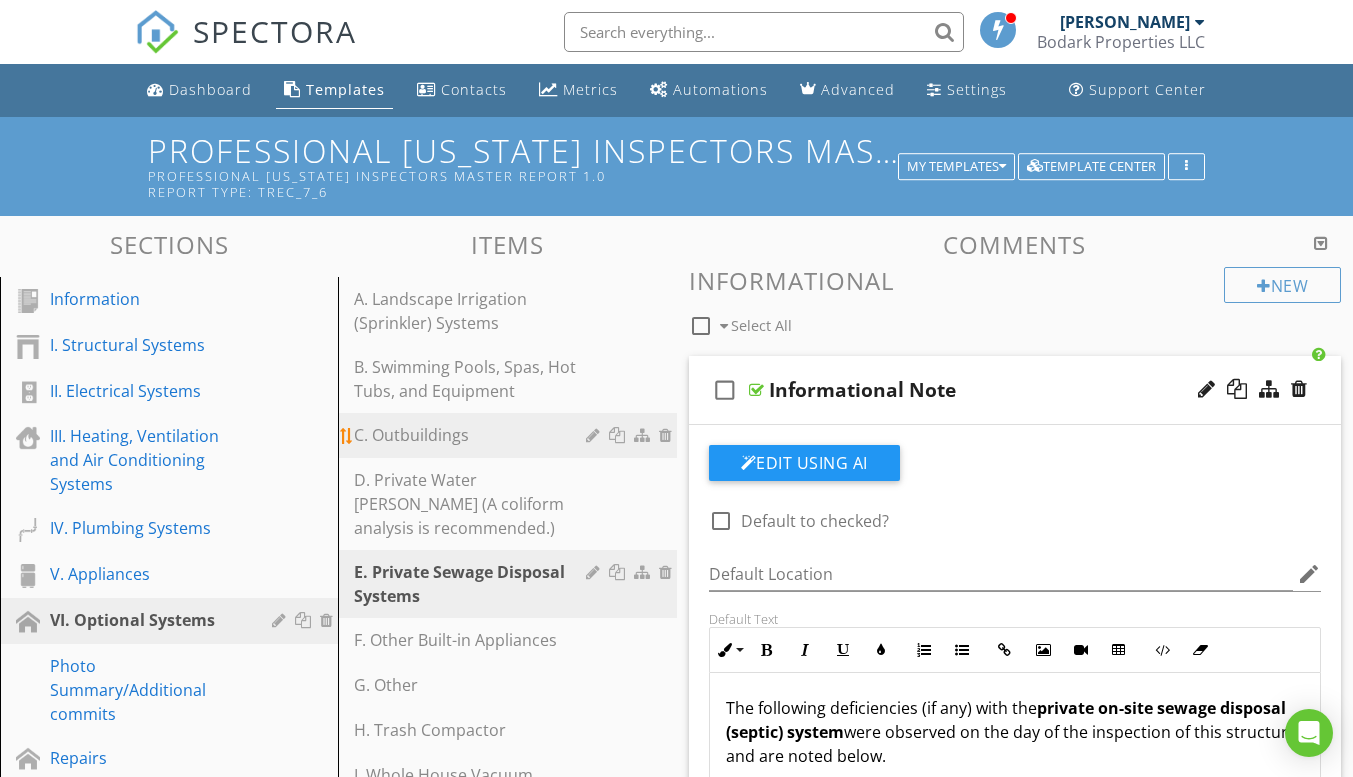 click on "C. Outbuildings" at bounding box center [472, 435] 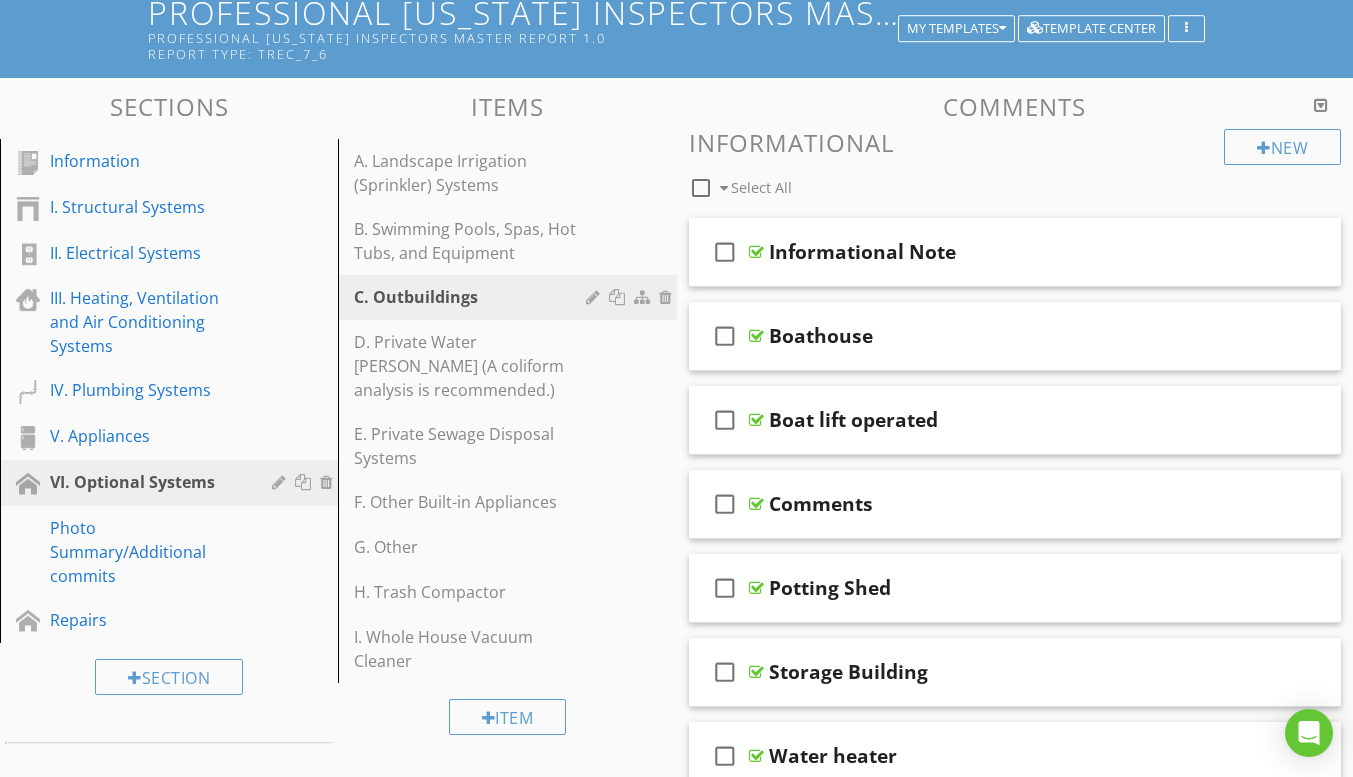 scroll, scrollTop: 100, scrollLeft: 0, axis: vertical 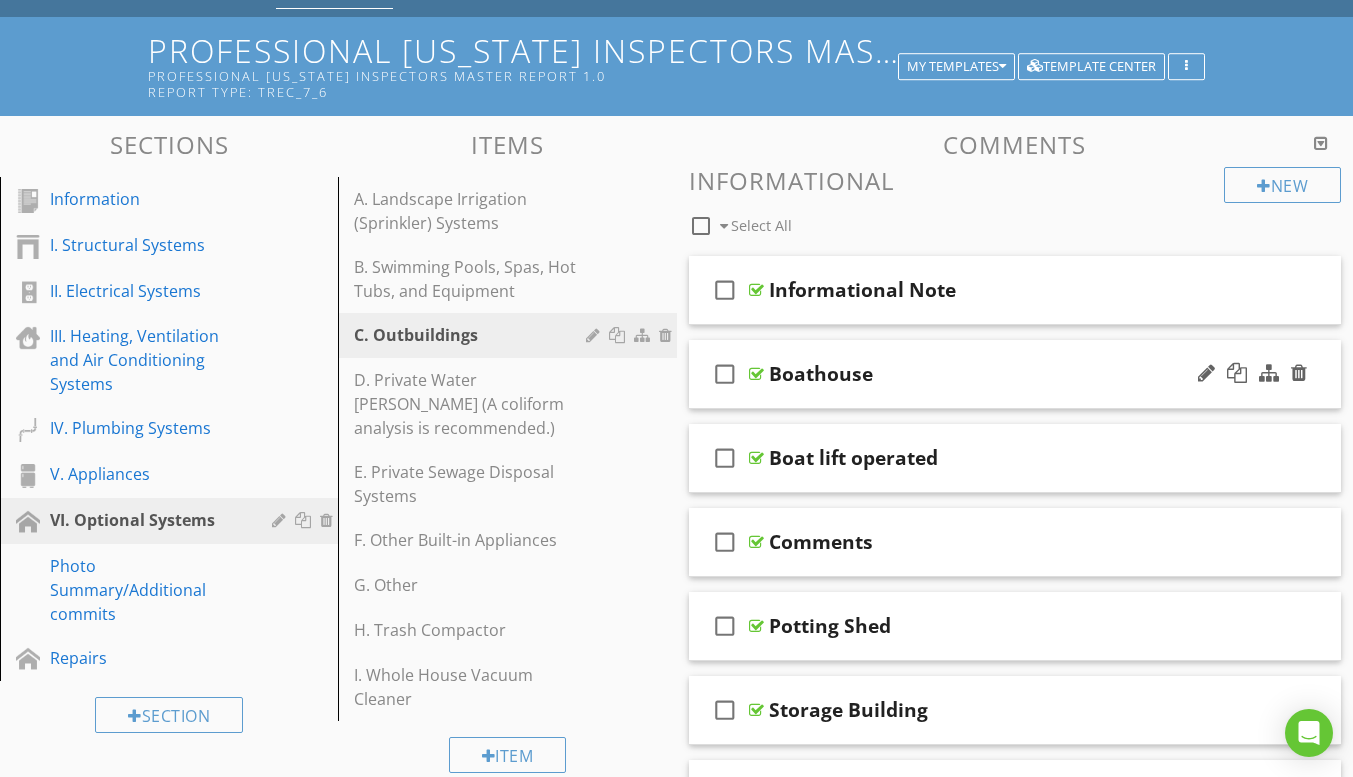 click on "check_box_outline_blank
Boathouse" at bounding box center (1015, 374) 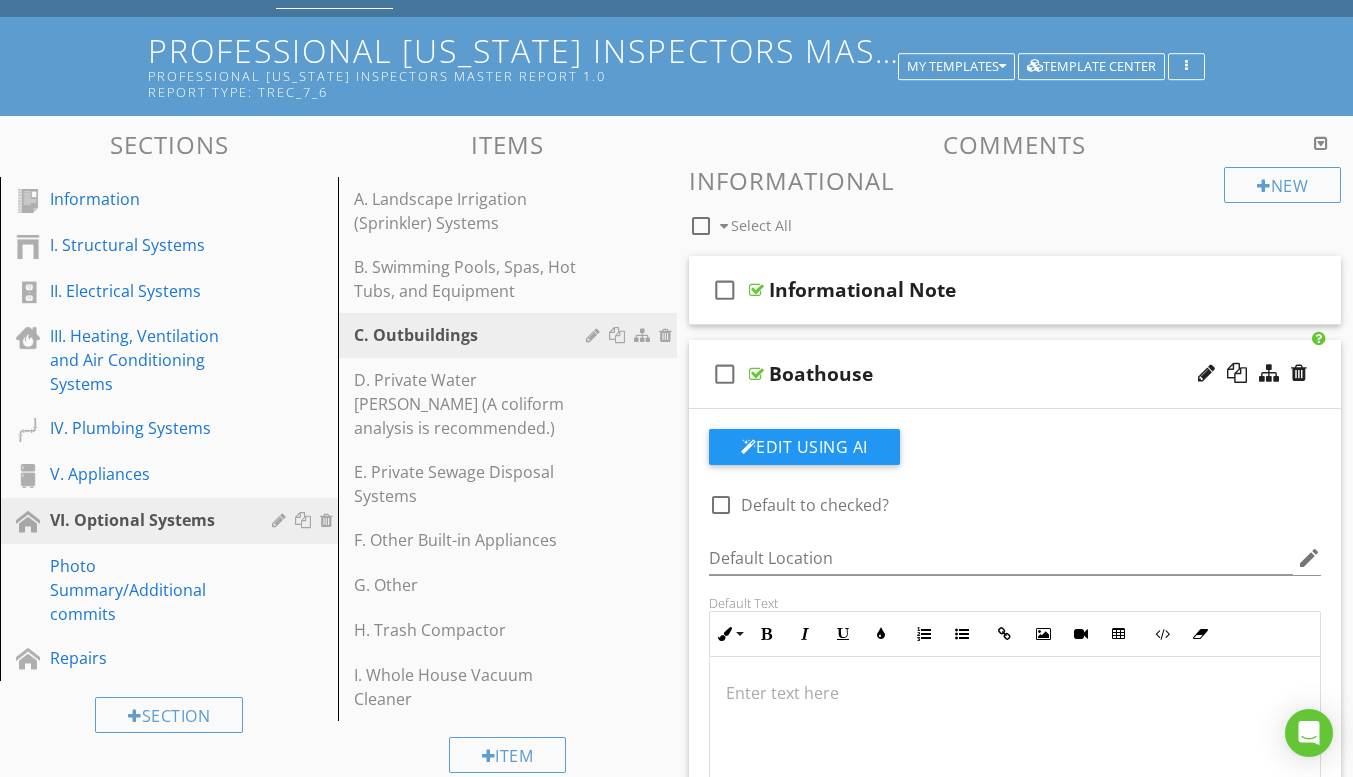 click on "check_box_outline_blank
Boathouse" at bounding box center [1015, 374] 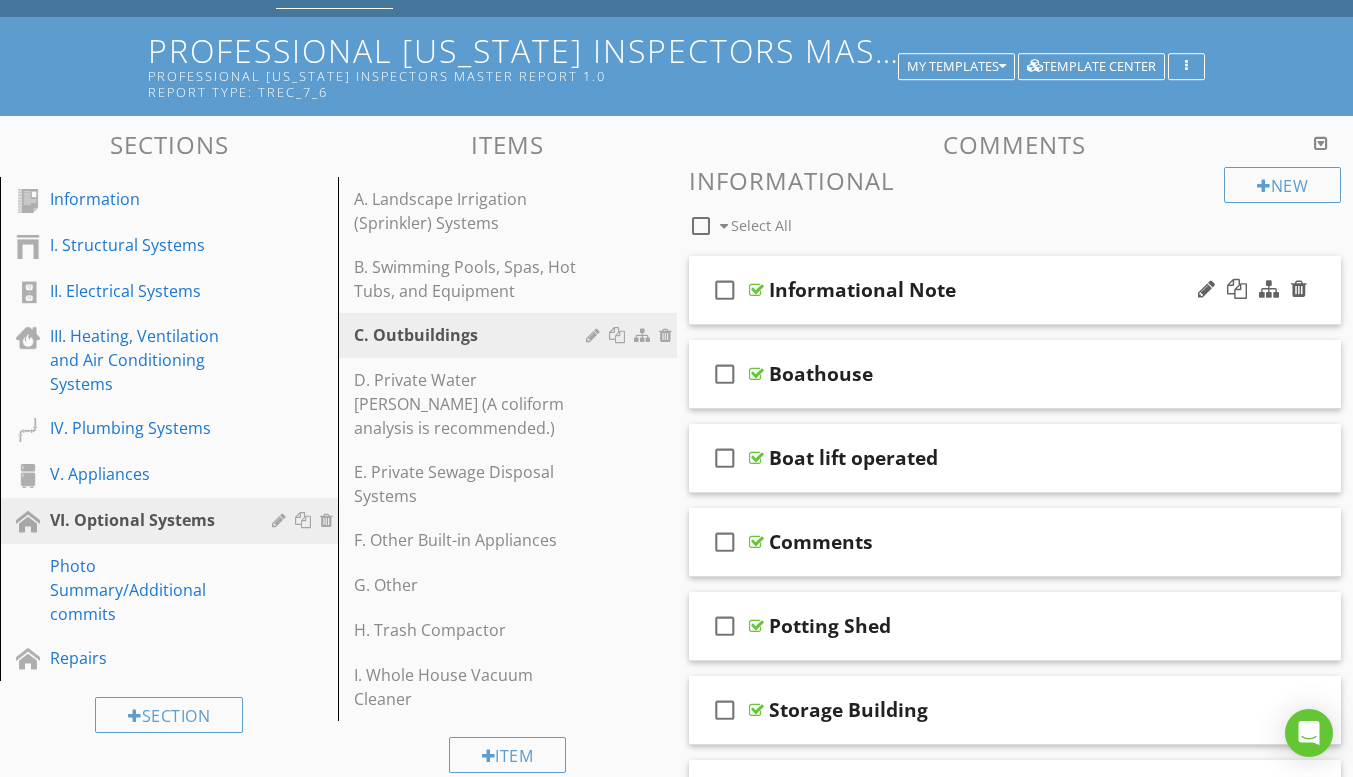 click on "check_box_outline_blank
Informational Note" at bounding box center [1015, 290] 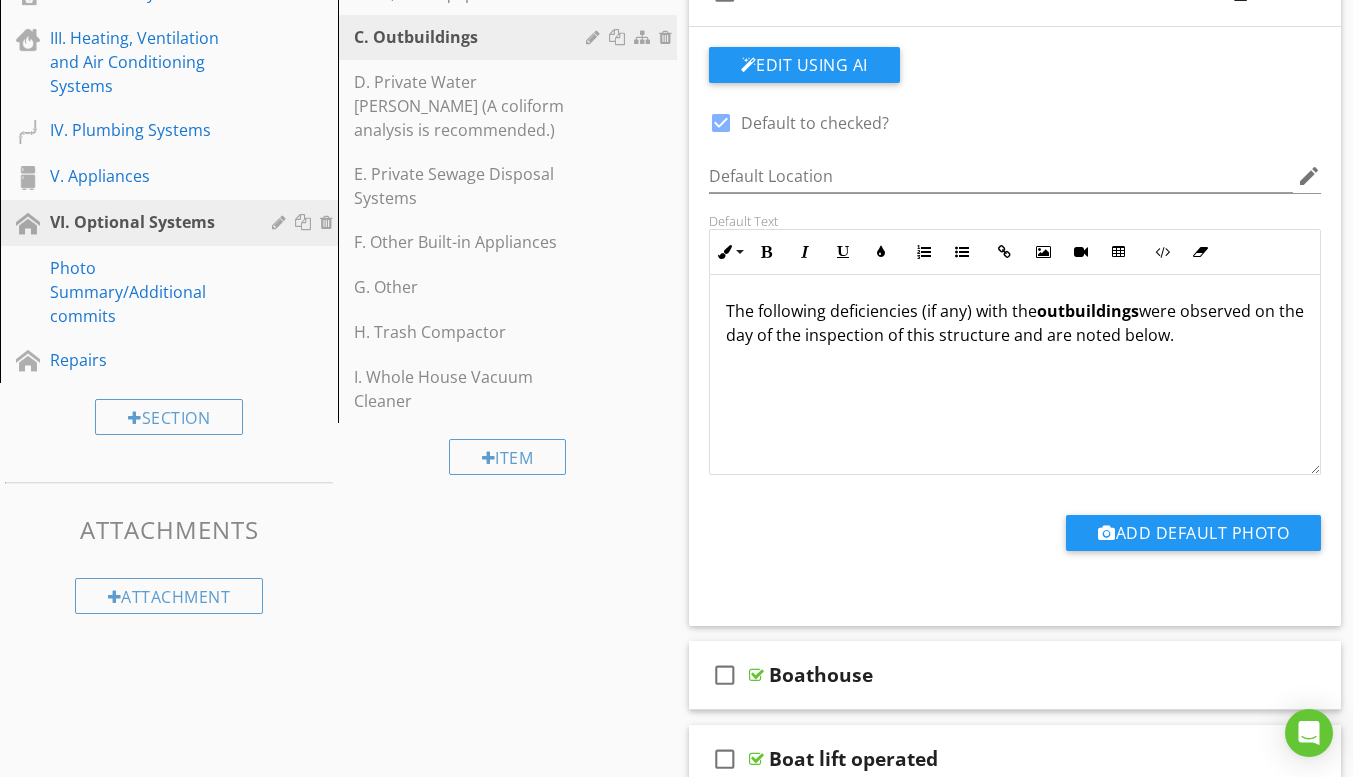 scroll, scrollTop: 400, scrollLeft: 0, axis: vertical 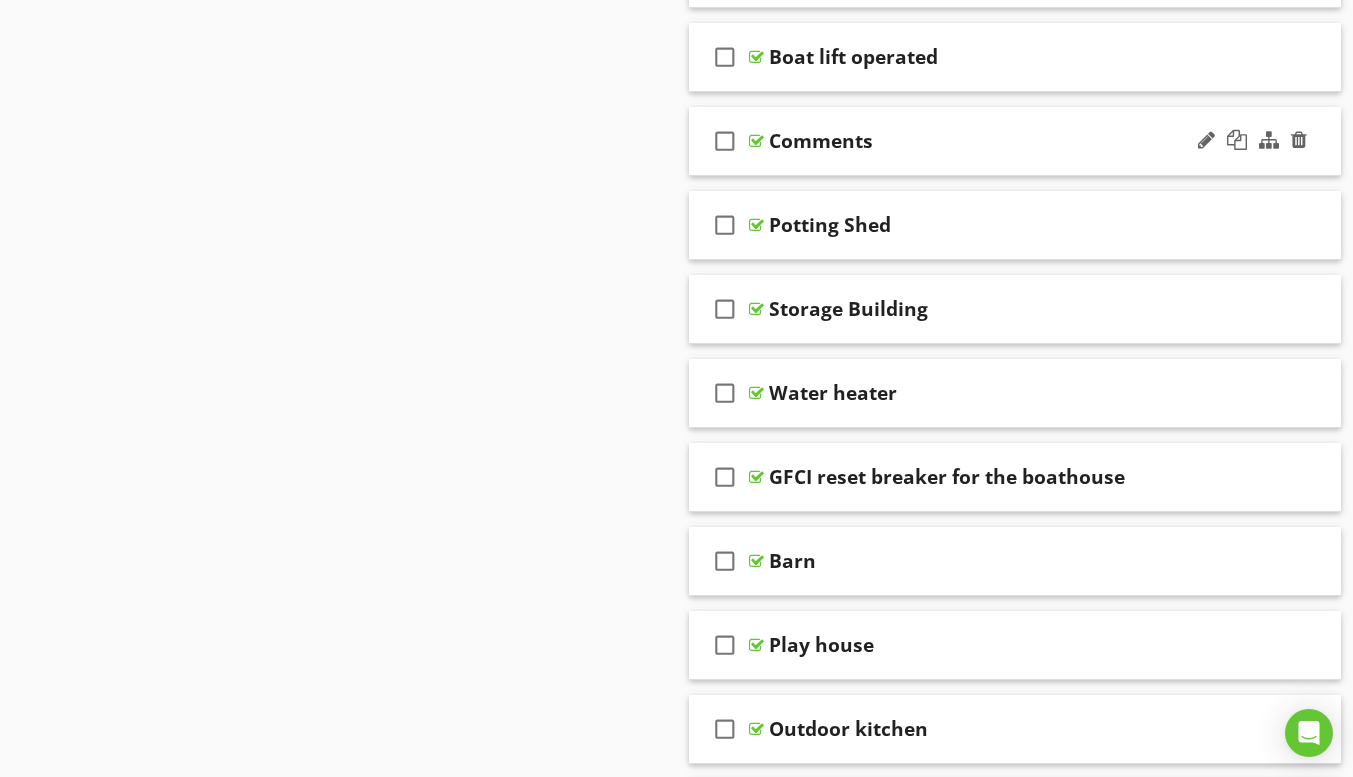 click on "check_box_outline_blank
Comments" at bounding box center [1015, 141] 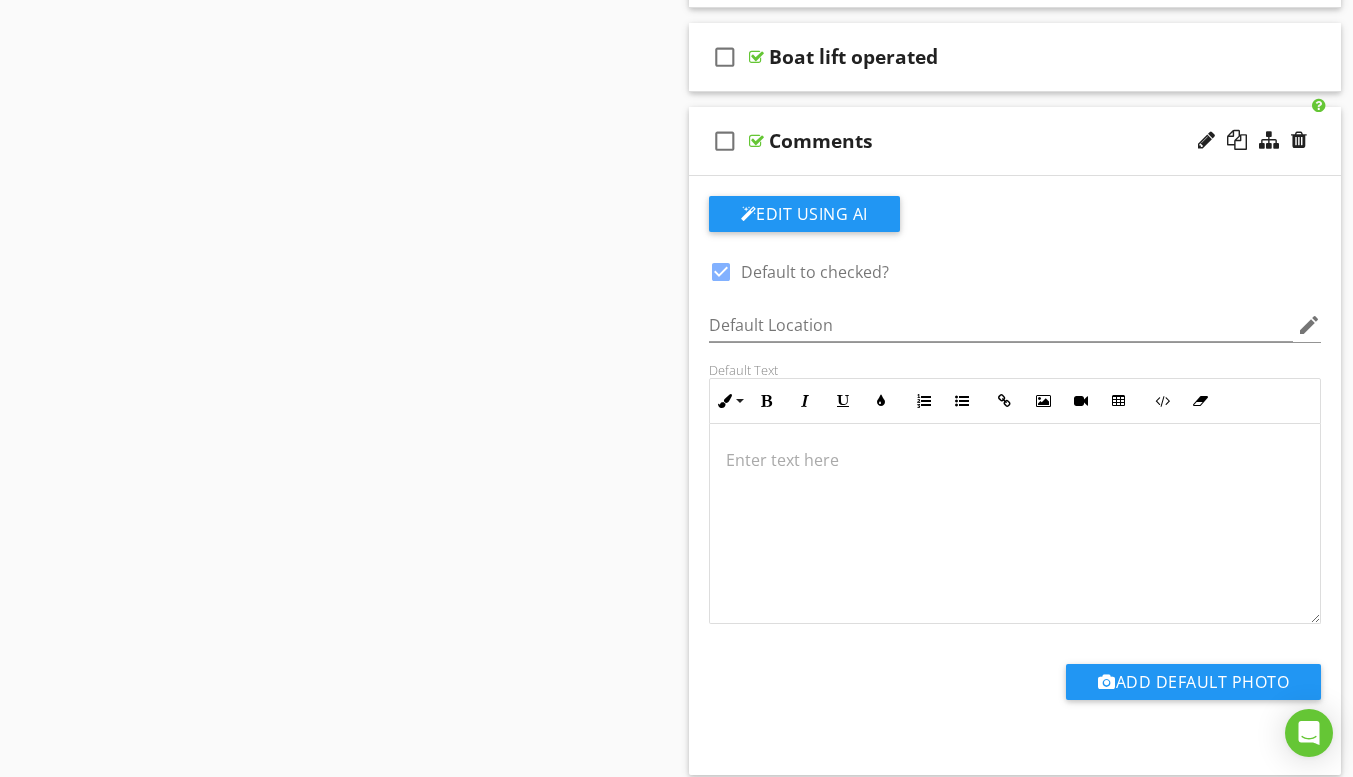 click on "check_box_outline_blank
Comments" at bounding box center (1015, 141) 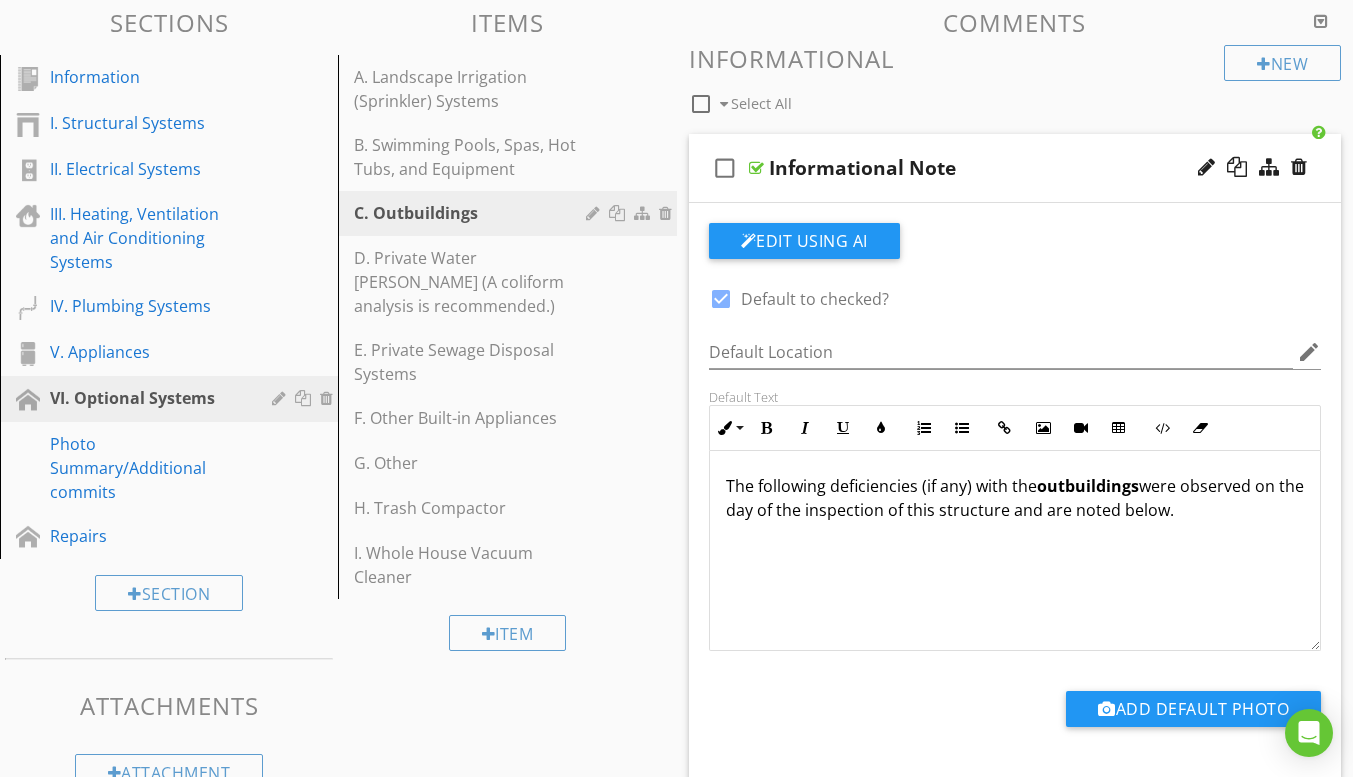 scroll, scrollTop: 200, scrollLeft: 0, axis: vertical 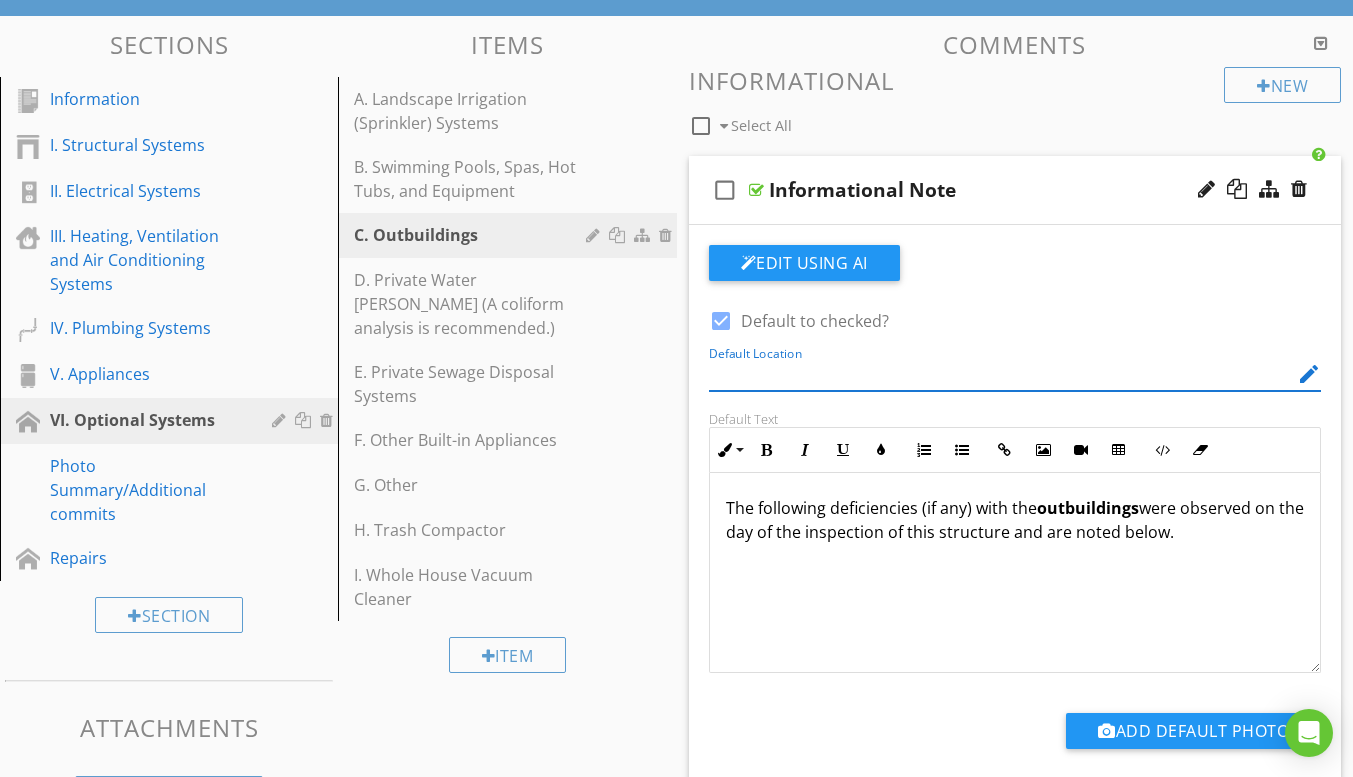 click at bounding box center (1001, 374) 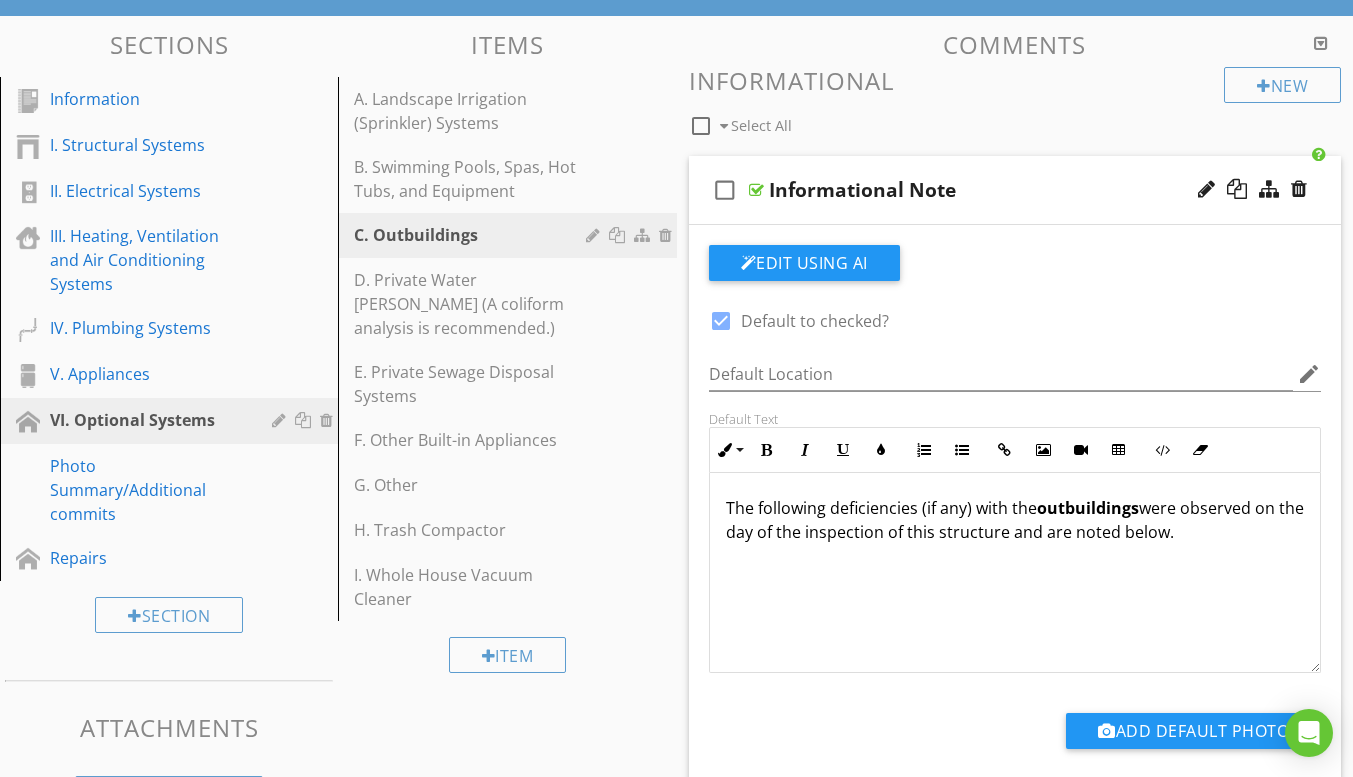 click on "check_box Default to checked?" at bounding box center [856, 319] 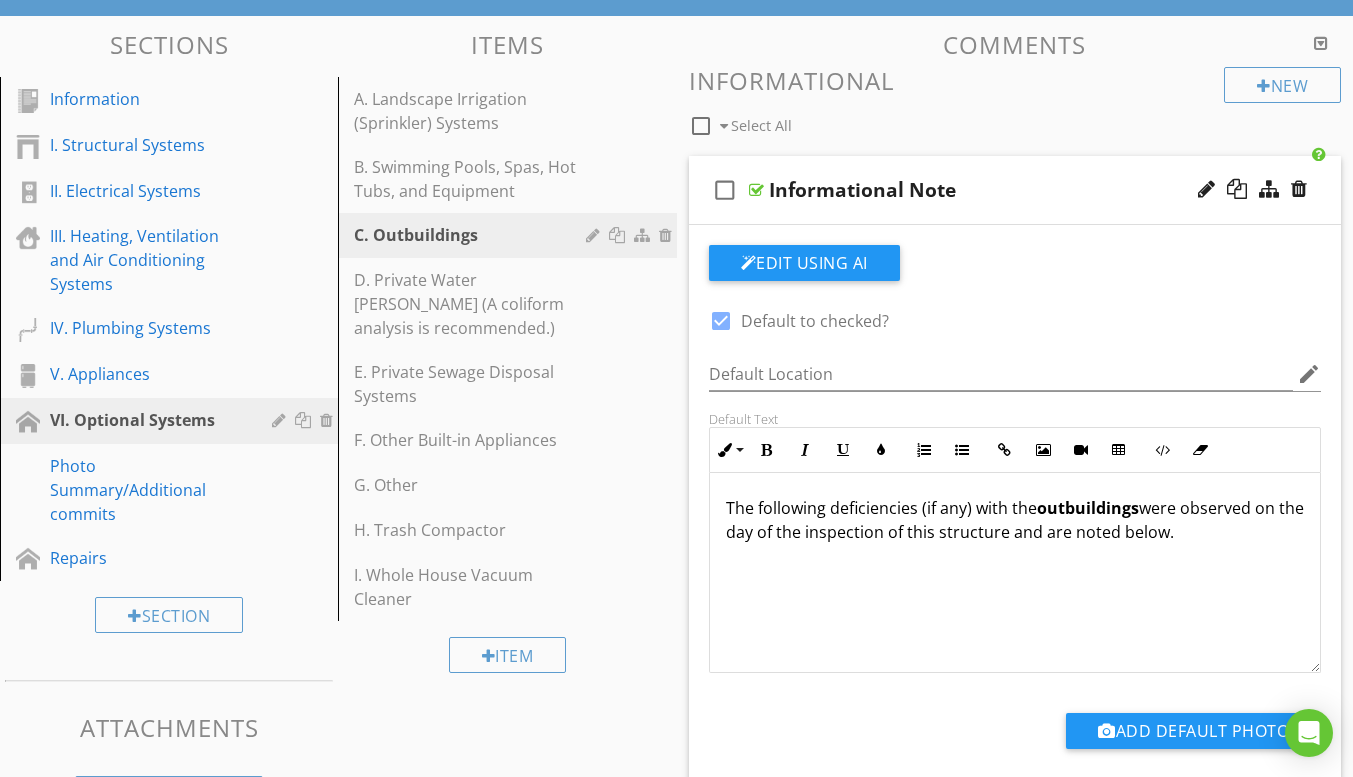 click on "Informational Note" at bounding box center [998, 190] 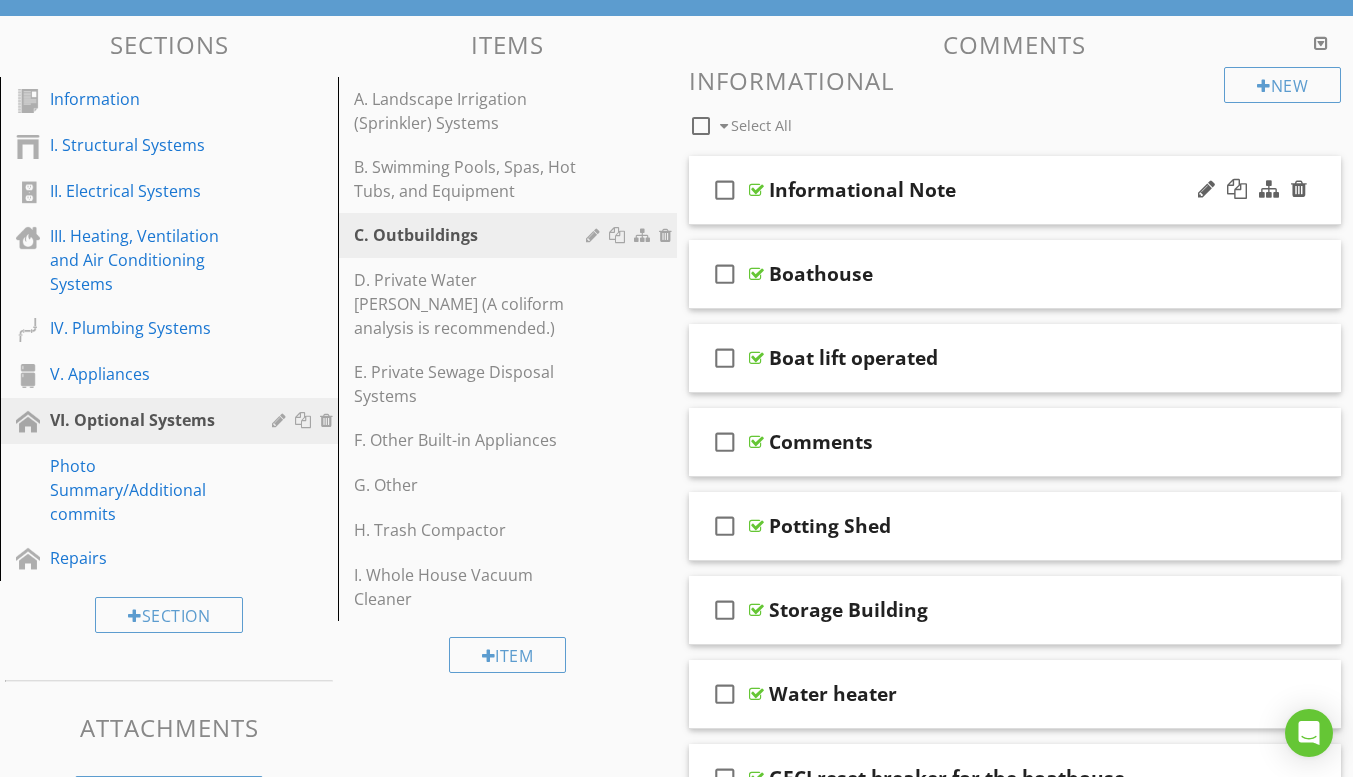 click on "Informational Note" at bounding box center [998, 190] 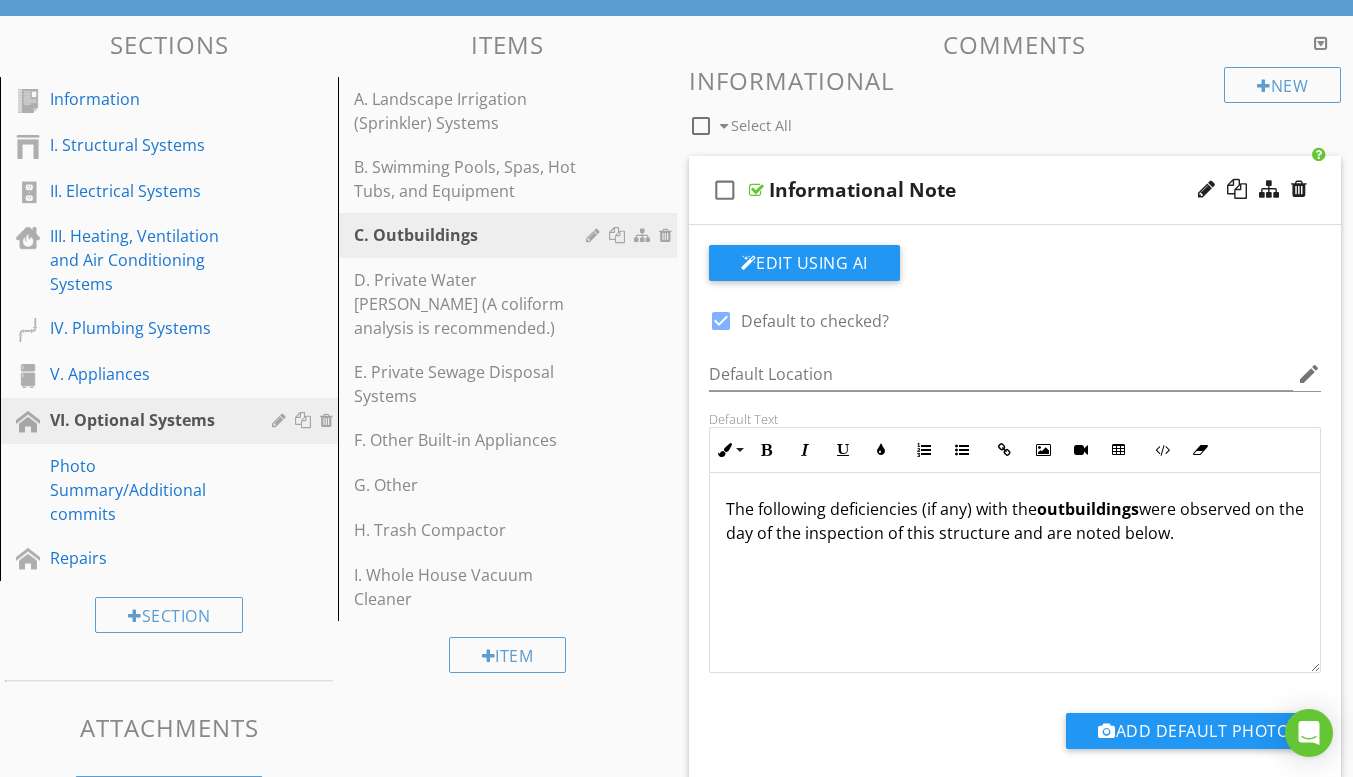 click on "Informational Note" at bounding box center [998, 190] 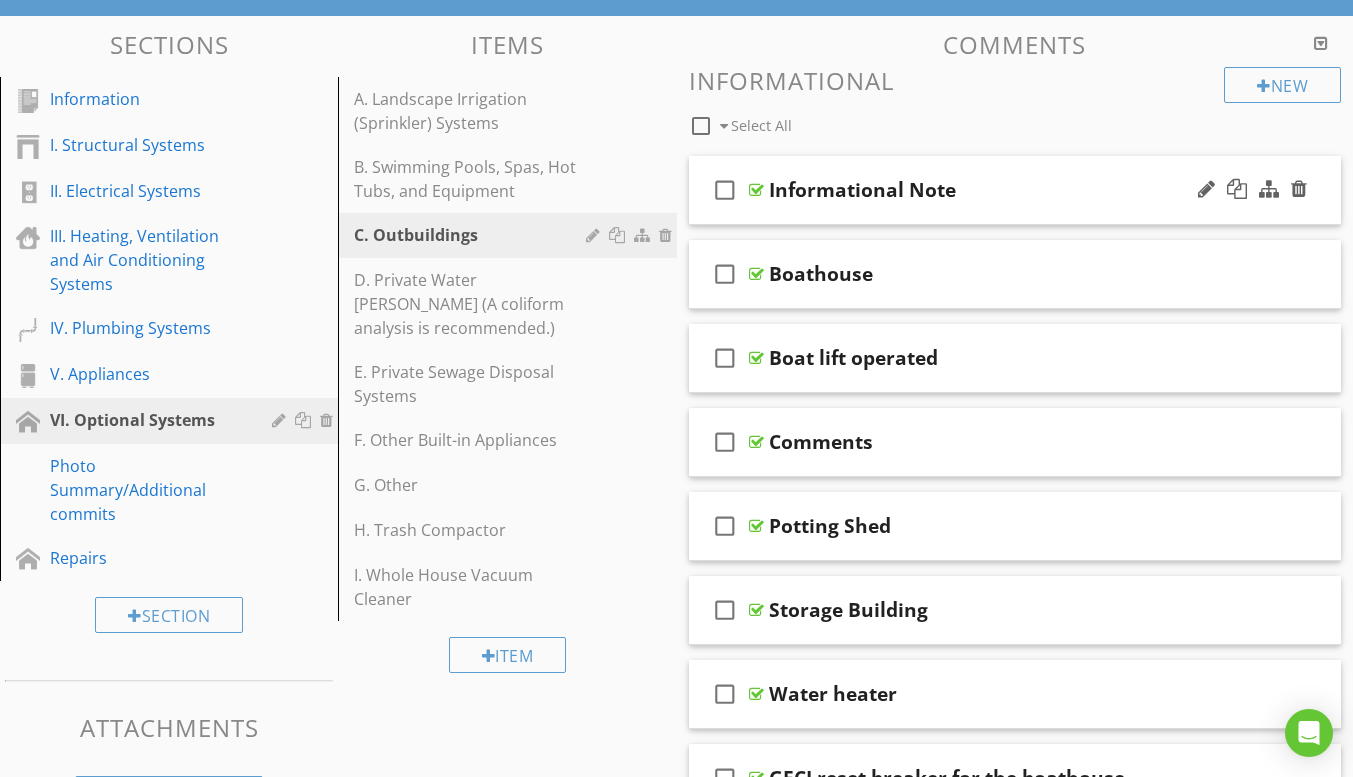 click on "Informational Note" at bounding box center [998, 190] 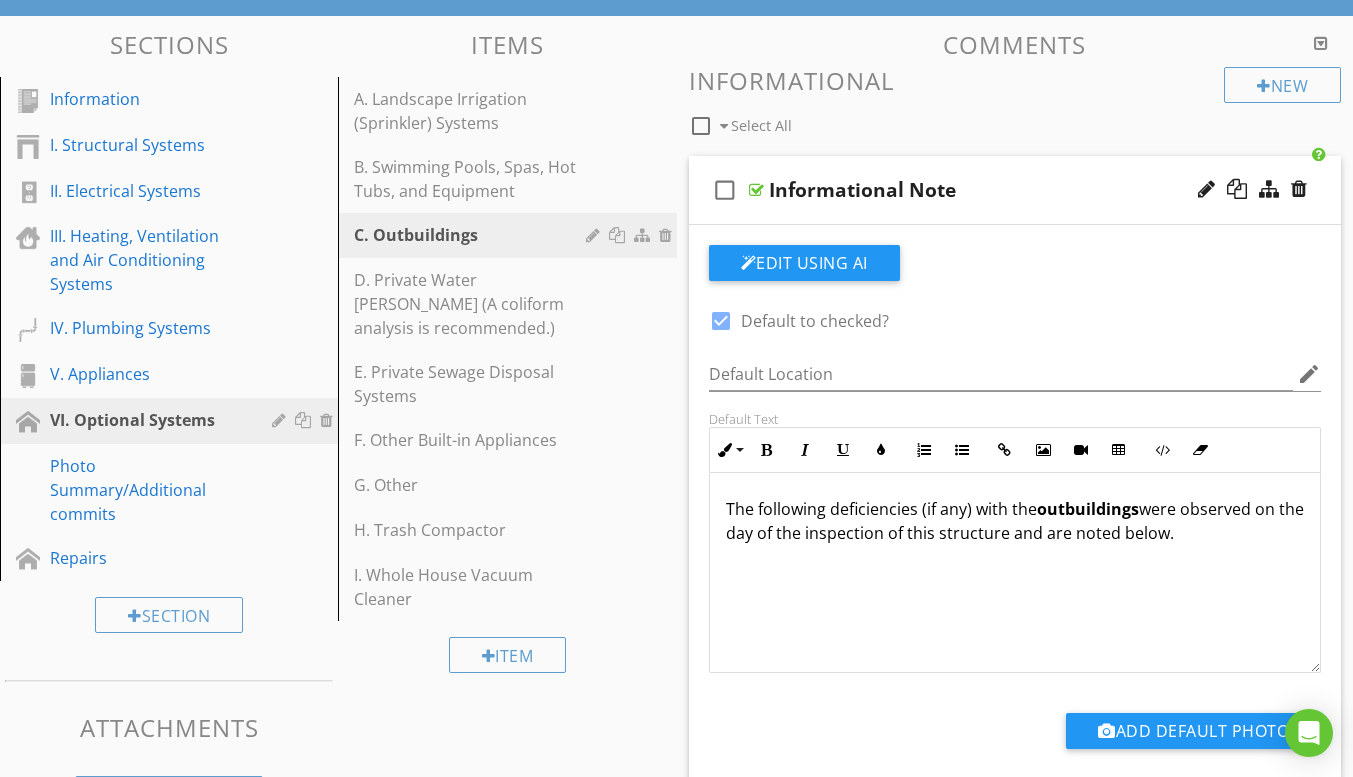 click on "Informational Note" at bounding box center (998, 190) 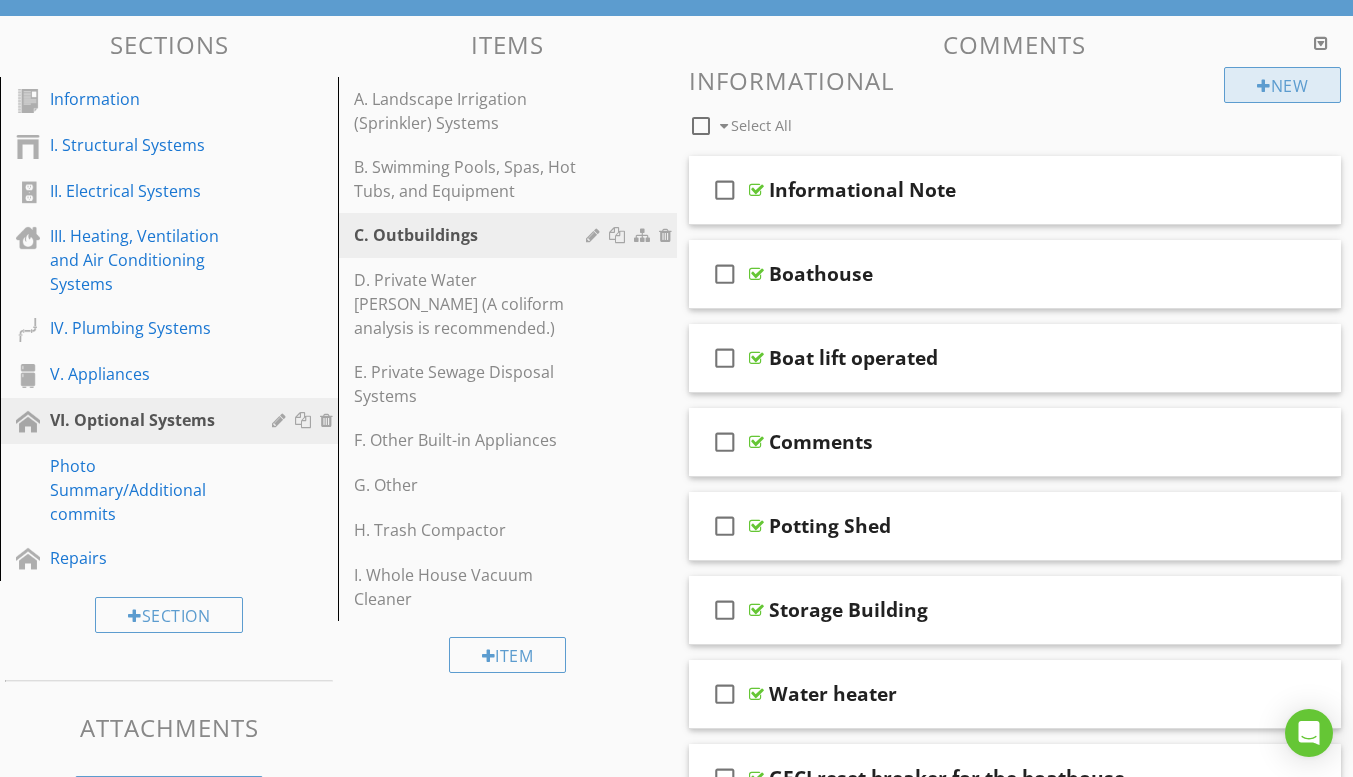 click at bounding box center [1264, 86] 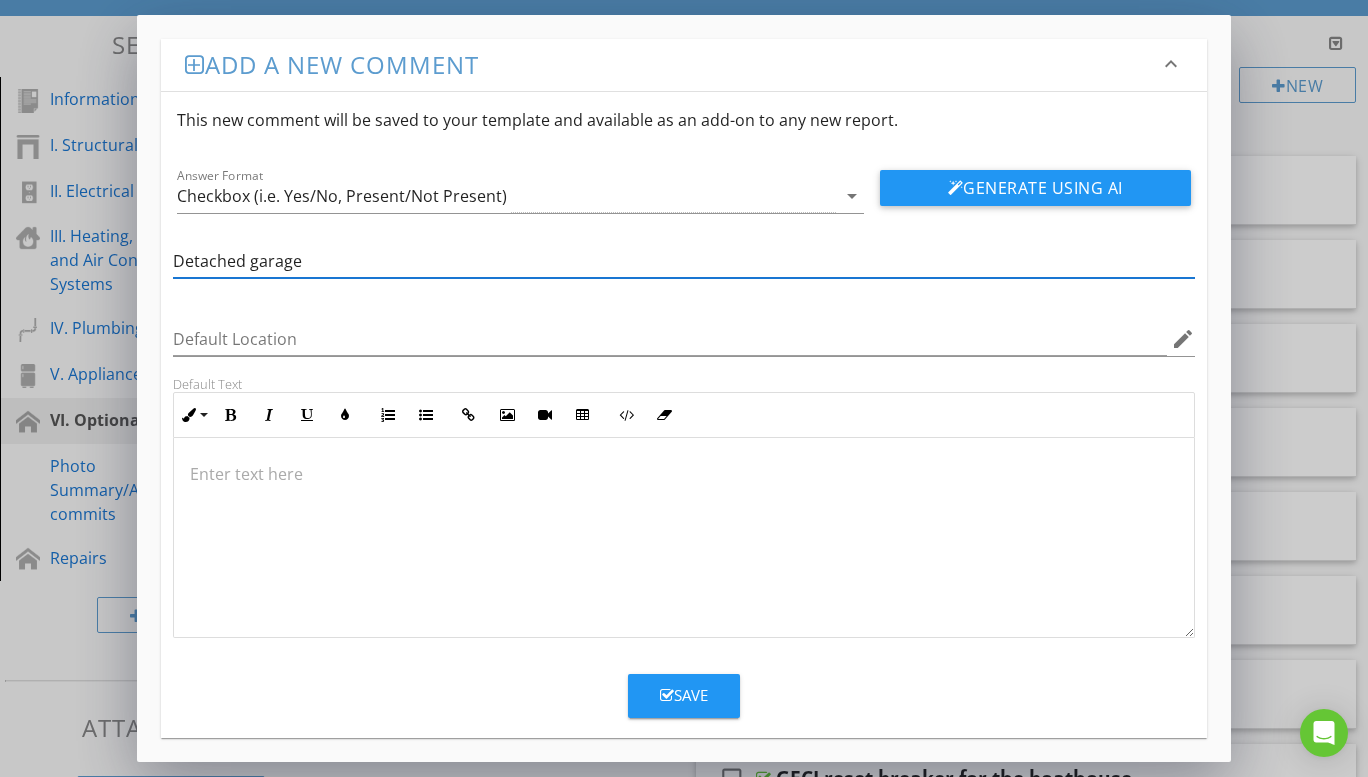 type on "Detached garage" 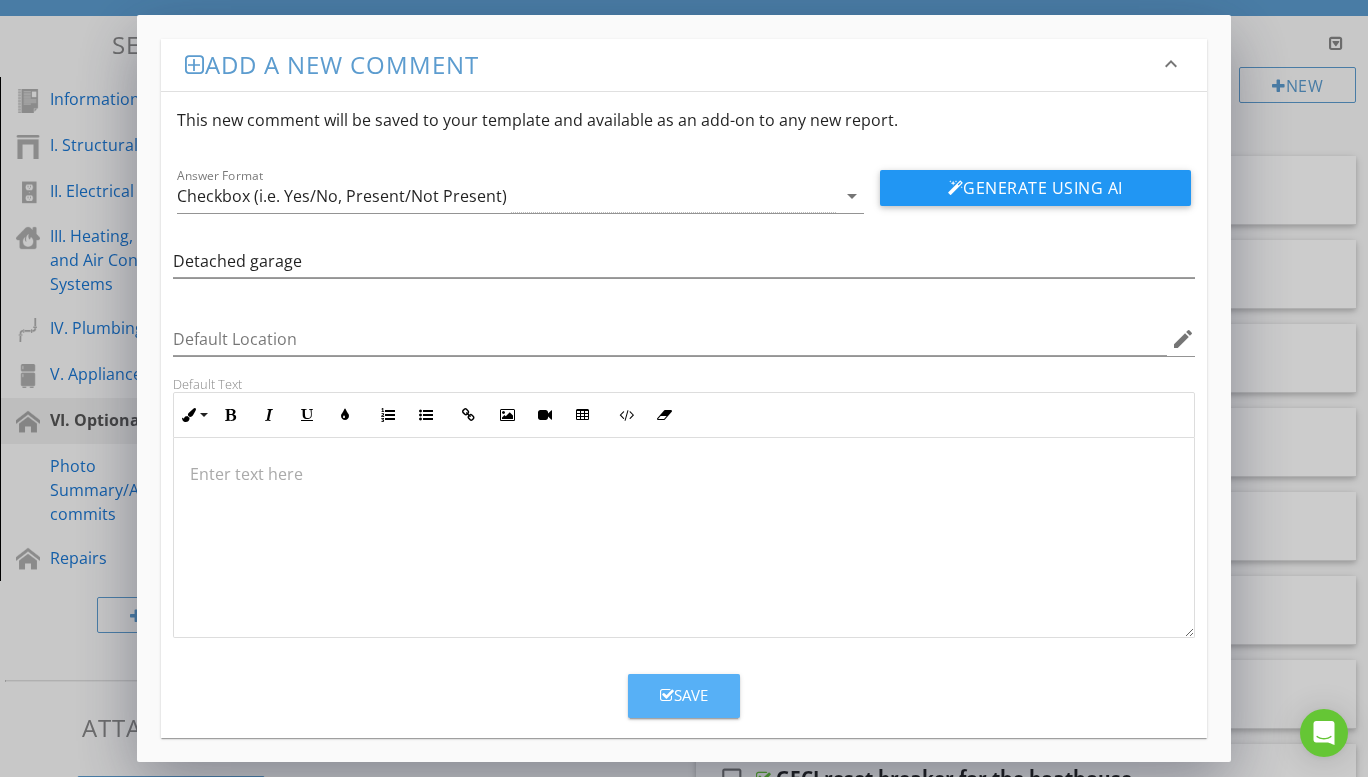click on "Save" at bounding box center (684, 695) 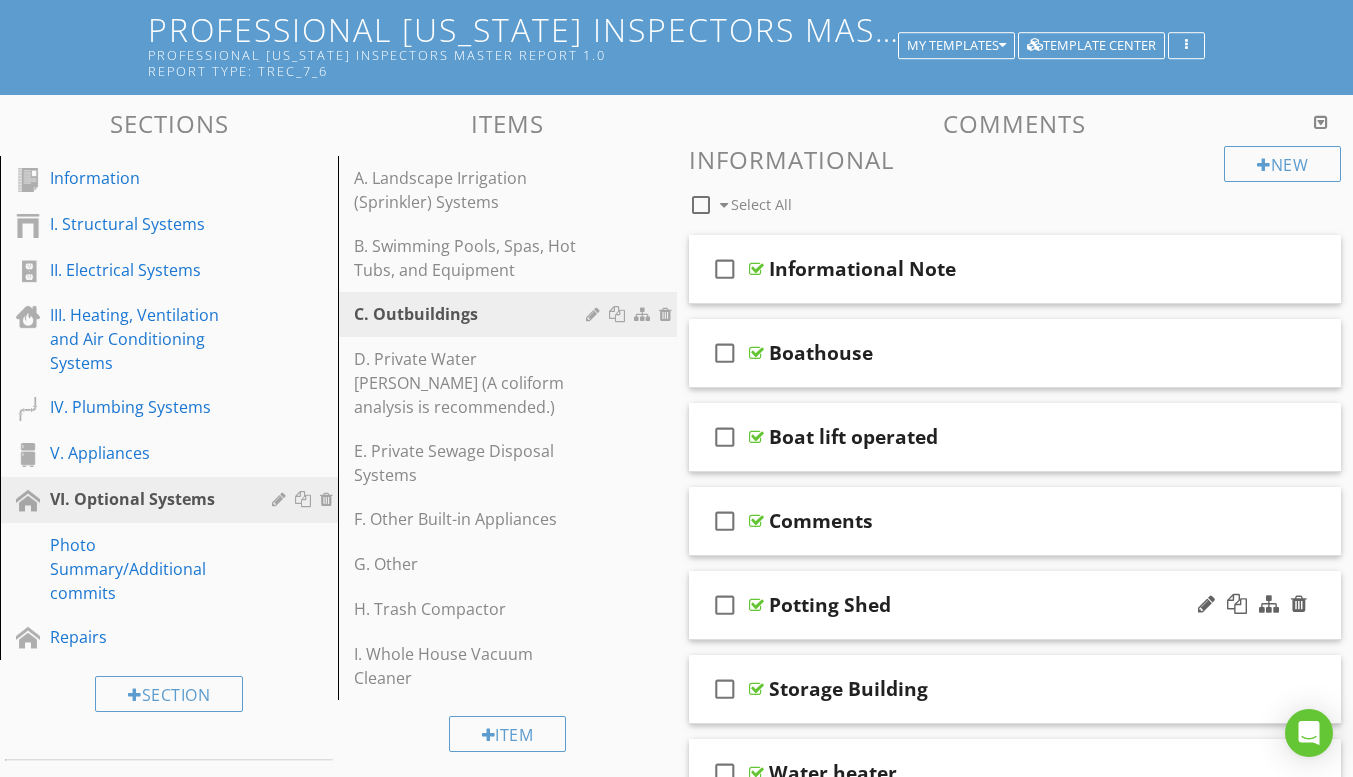 scroll, scrollTop: 100, scrollLeft: 0, axis: vertical 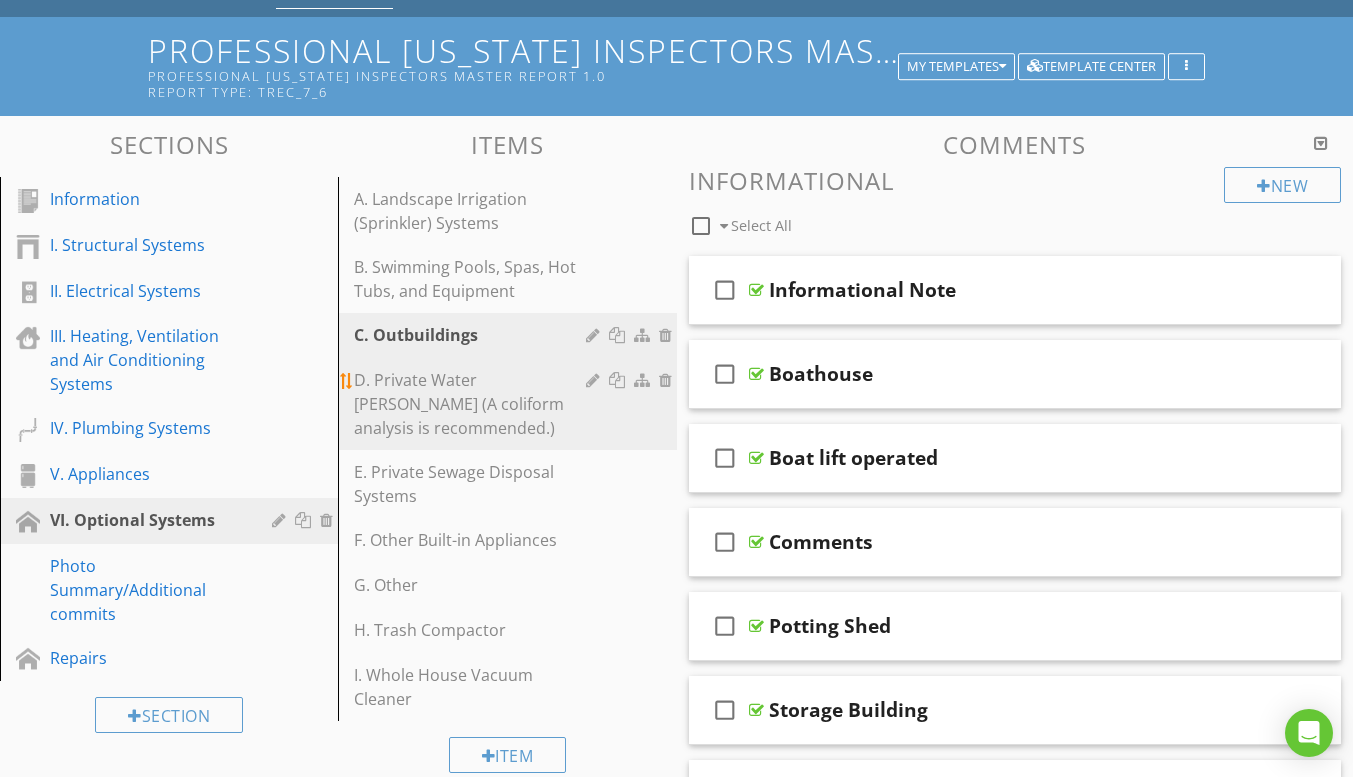 click on "D. Private Water [PERSON_NAME] (A coliform analysis is recommended.)" at bounding box center [472, 404] 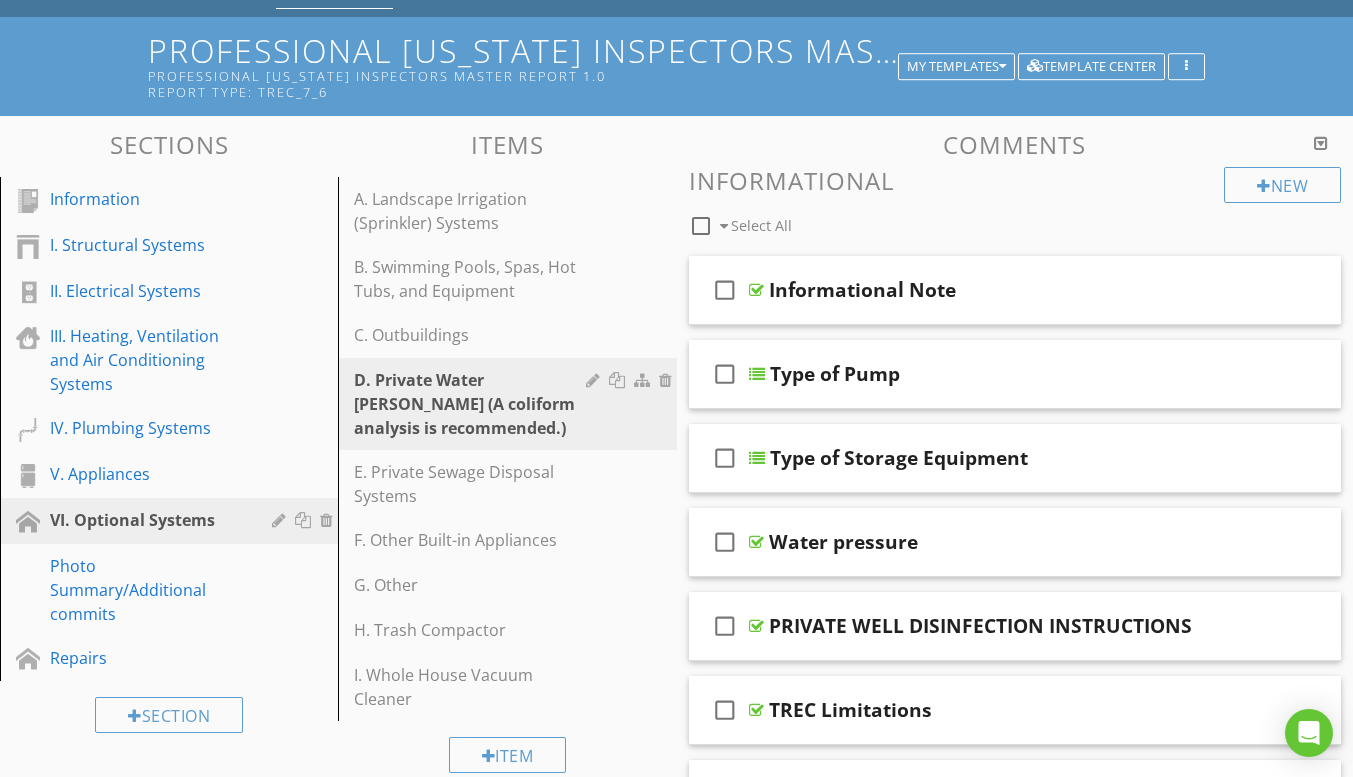 scroll, scrollTop: 200, scrollLeft: 0, axis: vertical 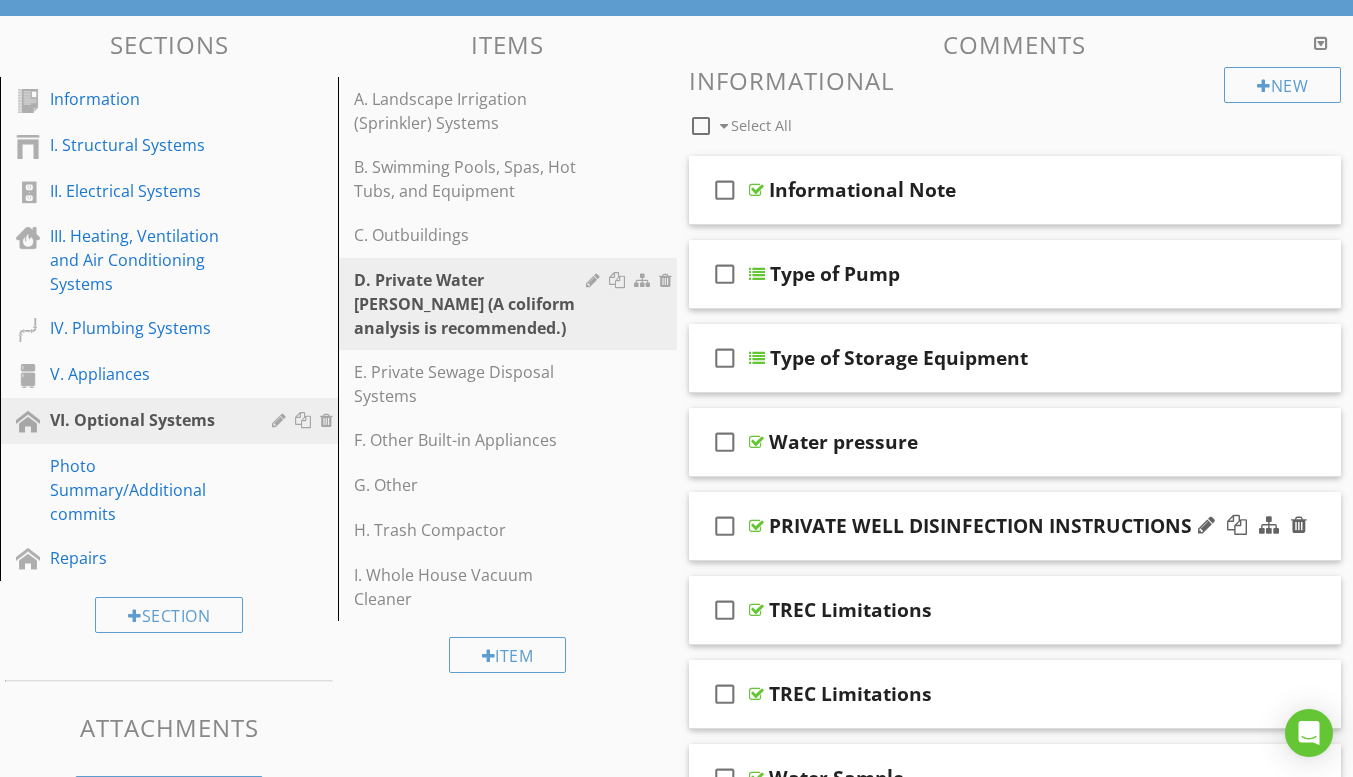 click on "check_box_outline_blank
PRIVATE WELL DISINFECTION INSTRUCTIONS" at bounding box center (1015, 526) 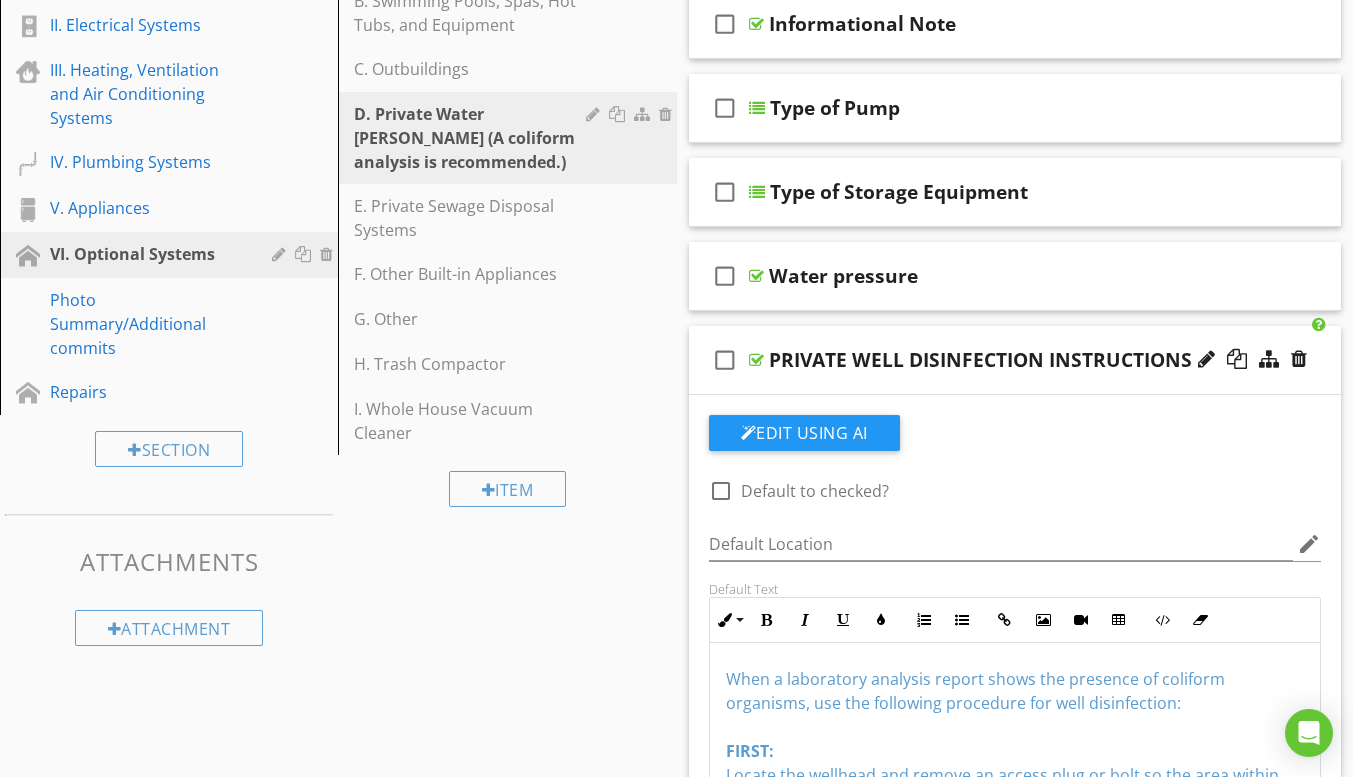 scroll, scrollTop: 400, scrollLeft: 0, axis: vertical 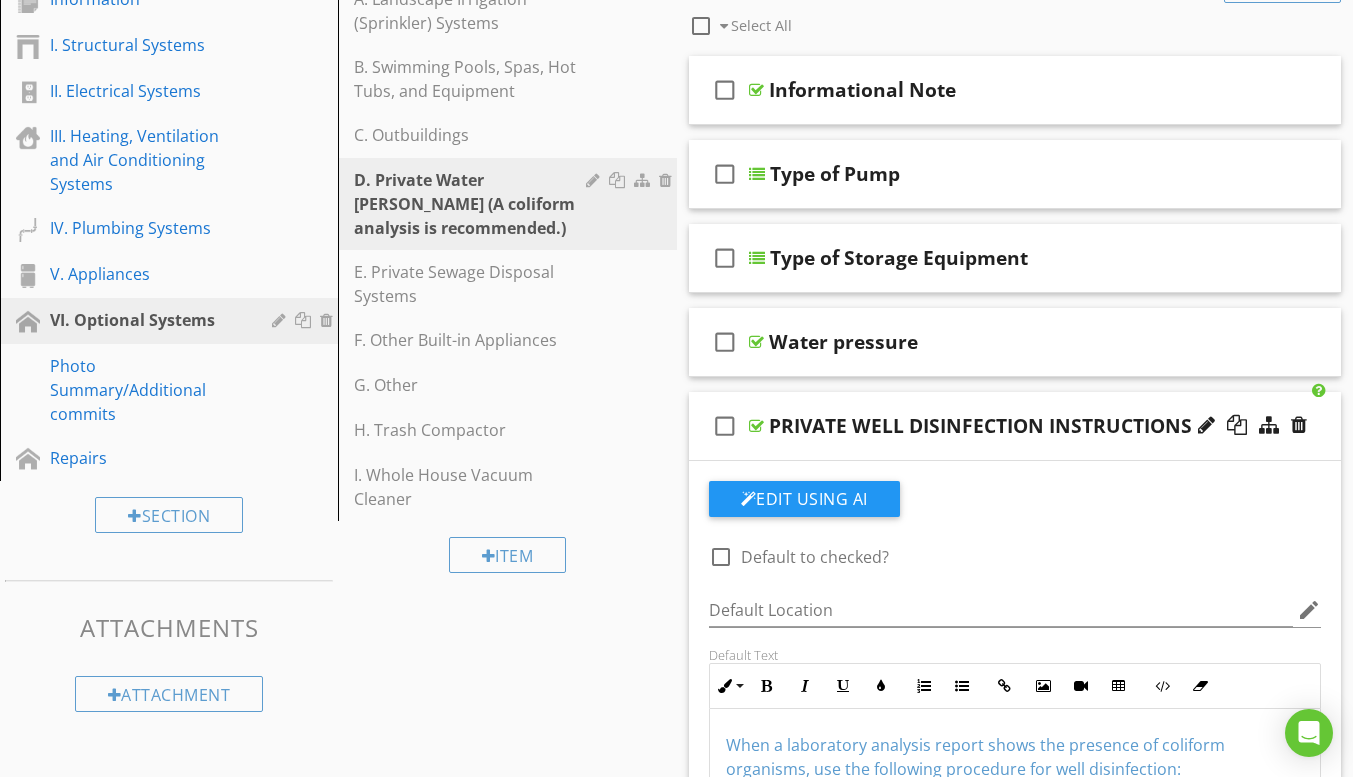 click on "check_box_outline_blank
PRIVATE WELL DISINFECTION INSTRUCTIONS" at bounding box center [1015, 426] 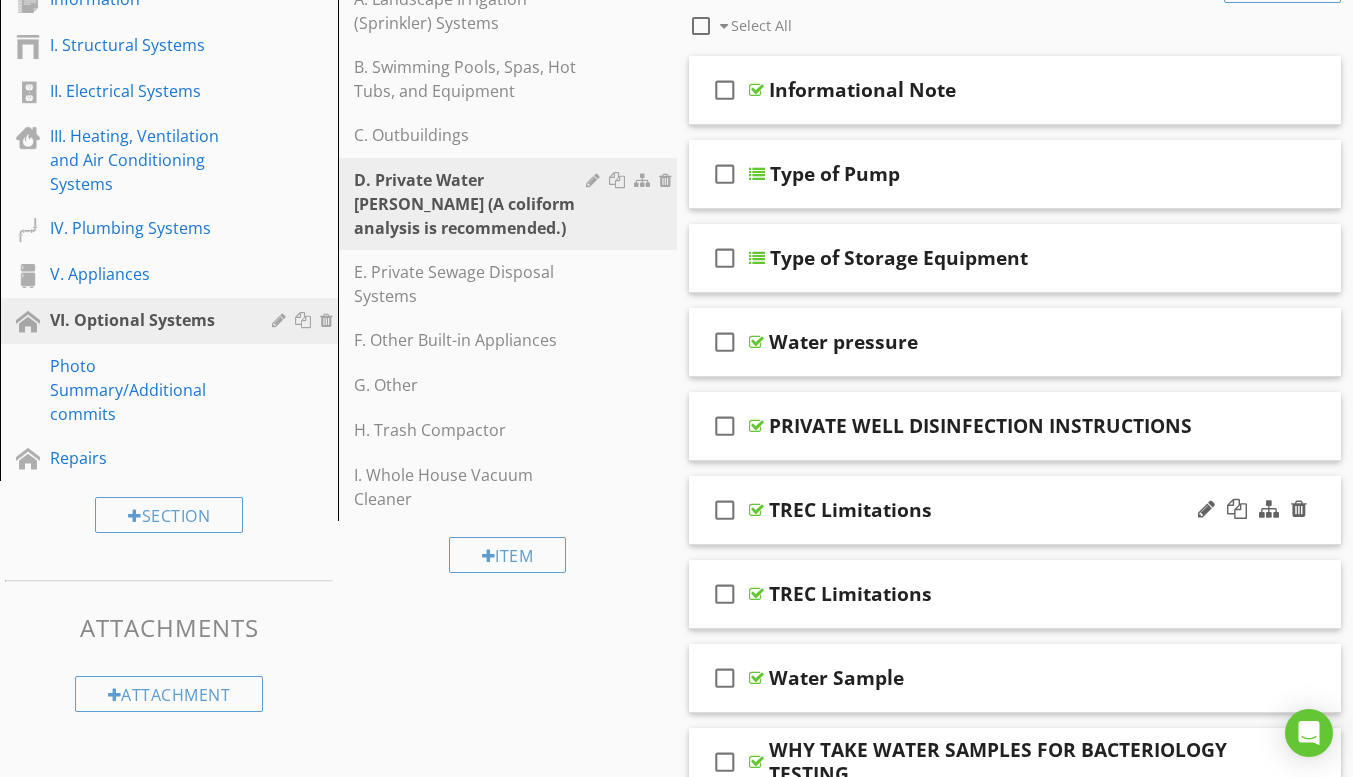 click on "check_box_outline_blank
TREC Limitations" at bounding box center [1015, 510] 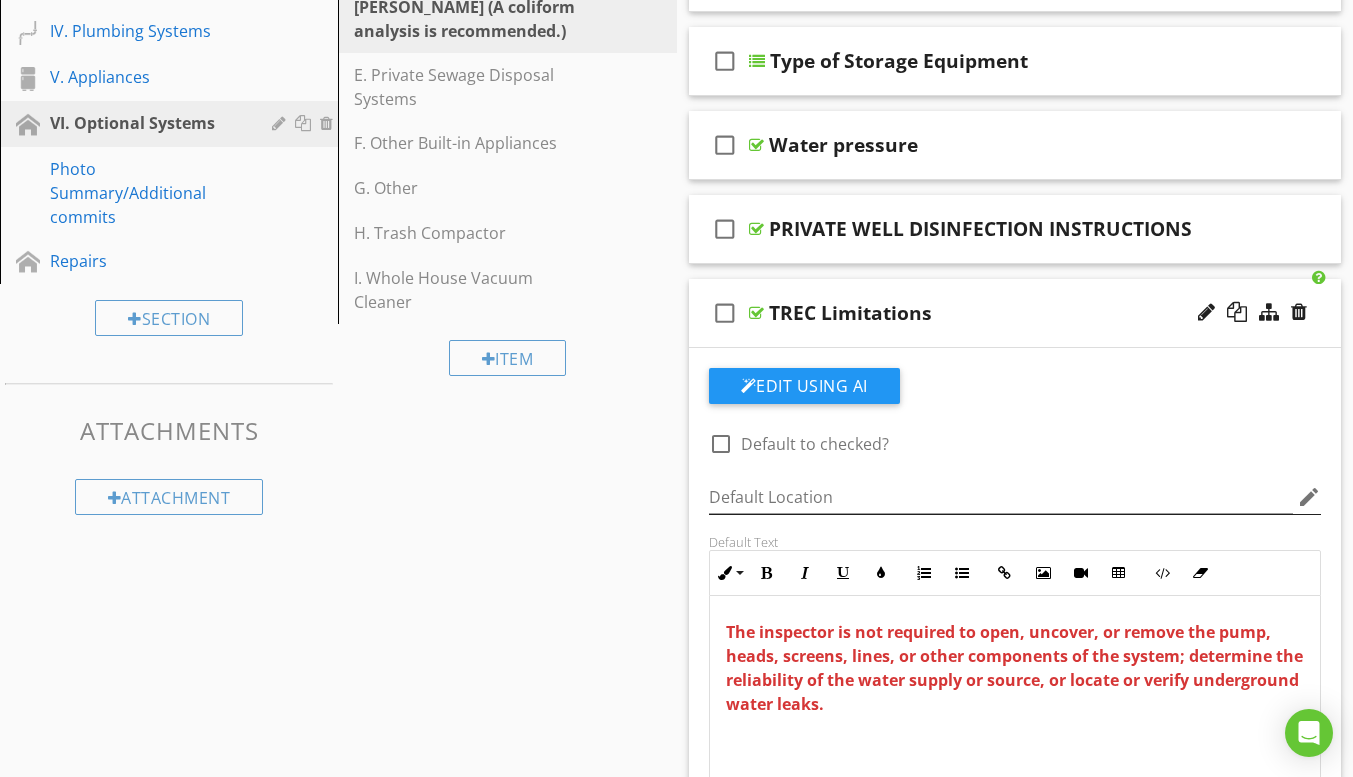 scroll, scrollTop: 500, scrollLeft: 0, axis: vertical 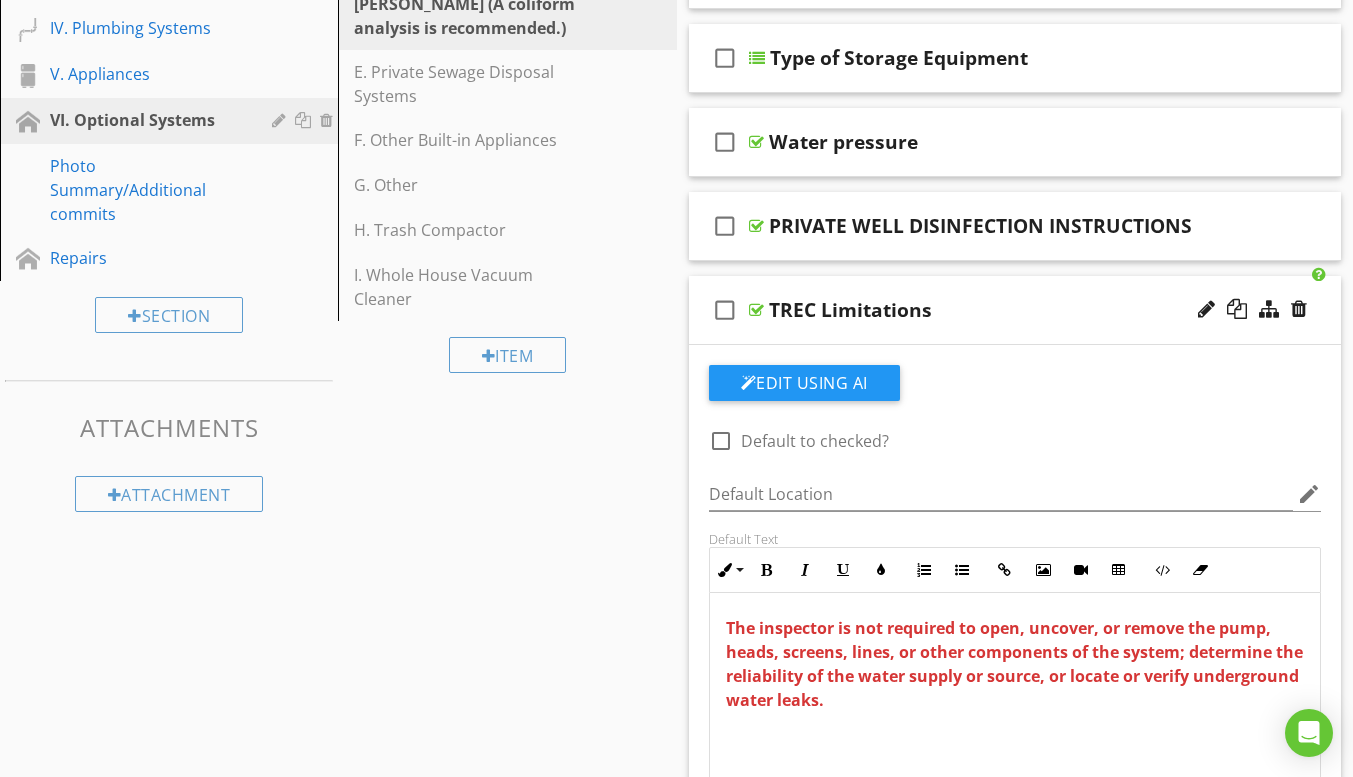 click on "check_box_outline_blank
TREC Limitations" at bounding box center [1015, 310] 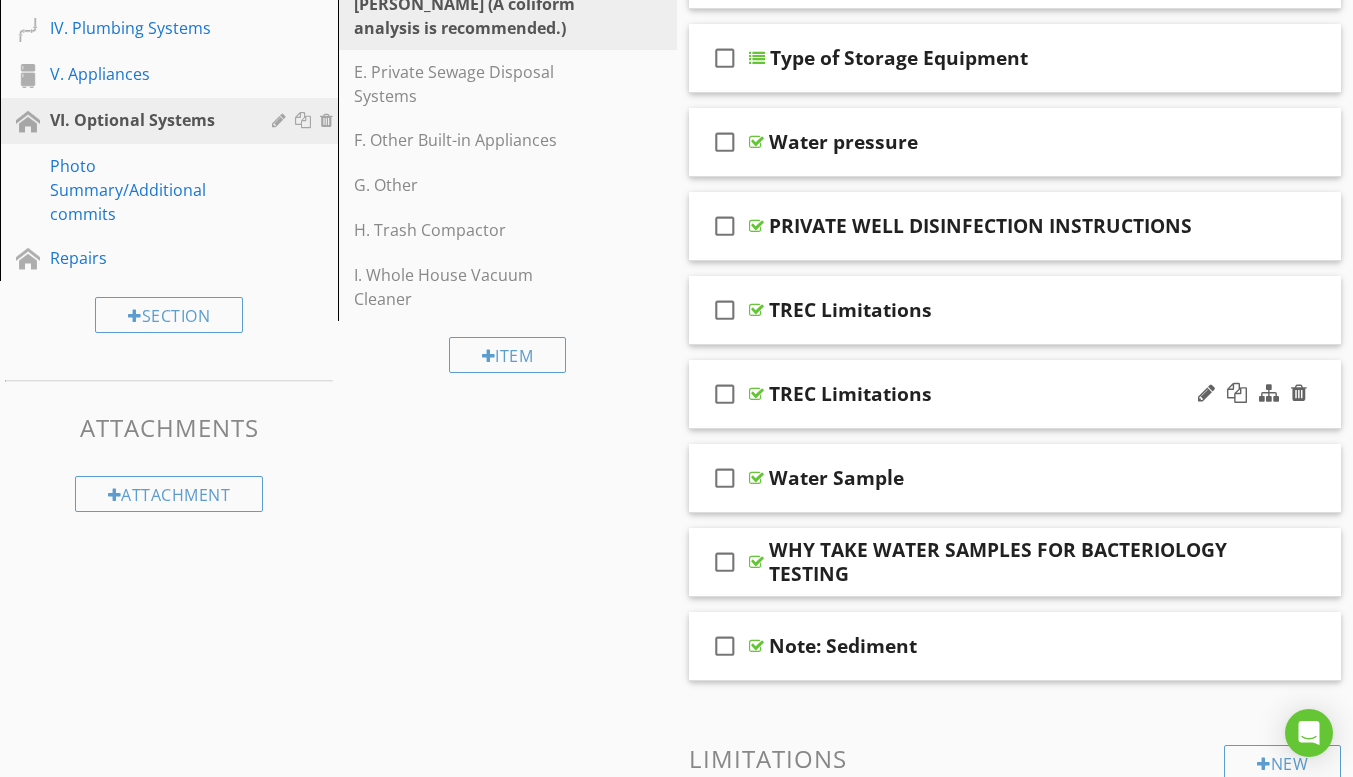 click on "check_box_outline_blank
TREC Limitations" at bounding box center (1015, 394) 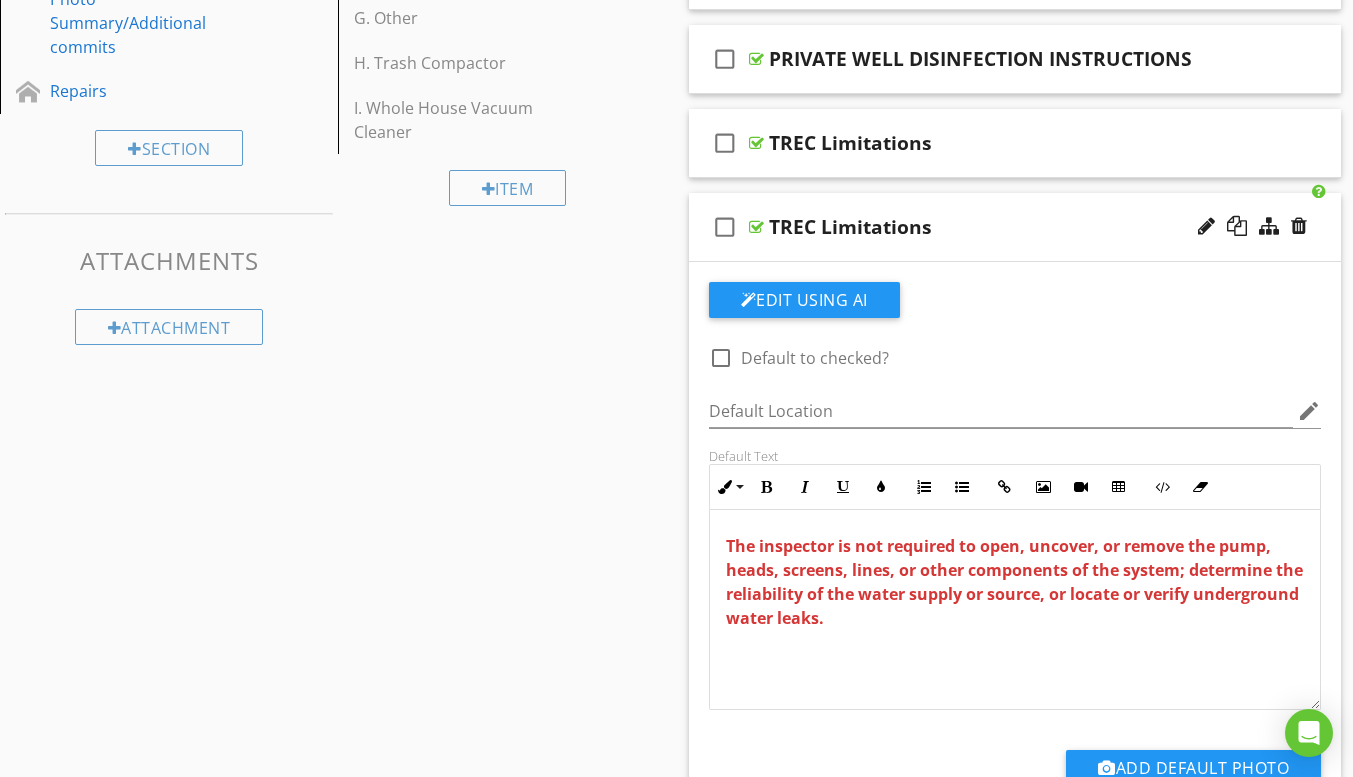 scroll, scrollTop: 700, scrollLeft: 0, axis: vertical 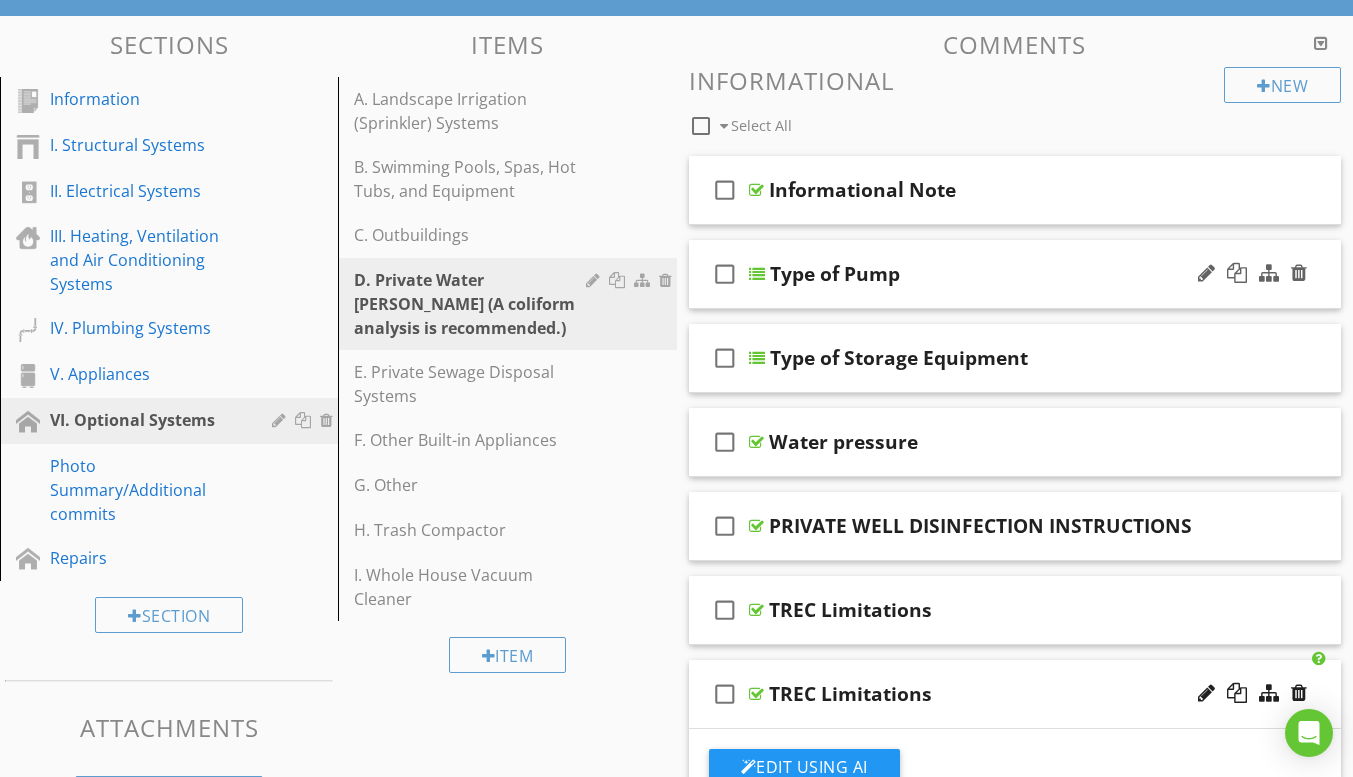 click on "check_box_outline_blank
Type of Pump" at bounding box center (1015, 274) 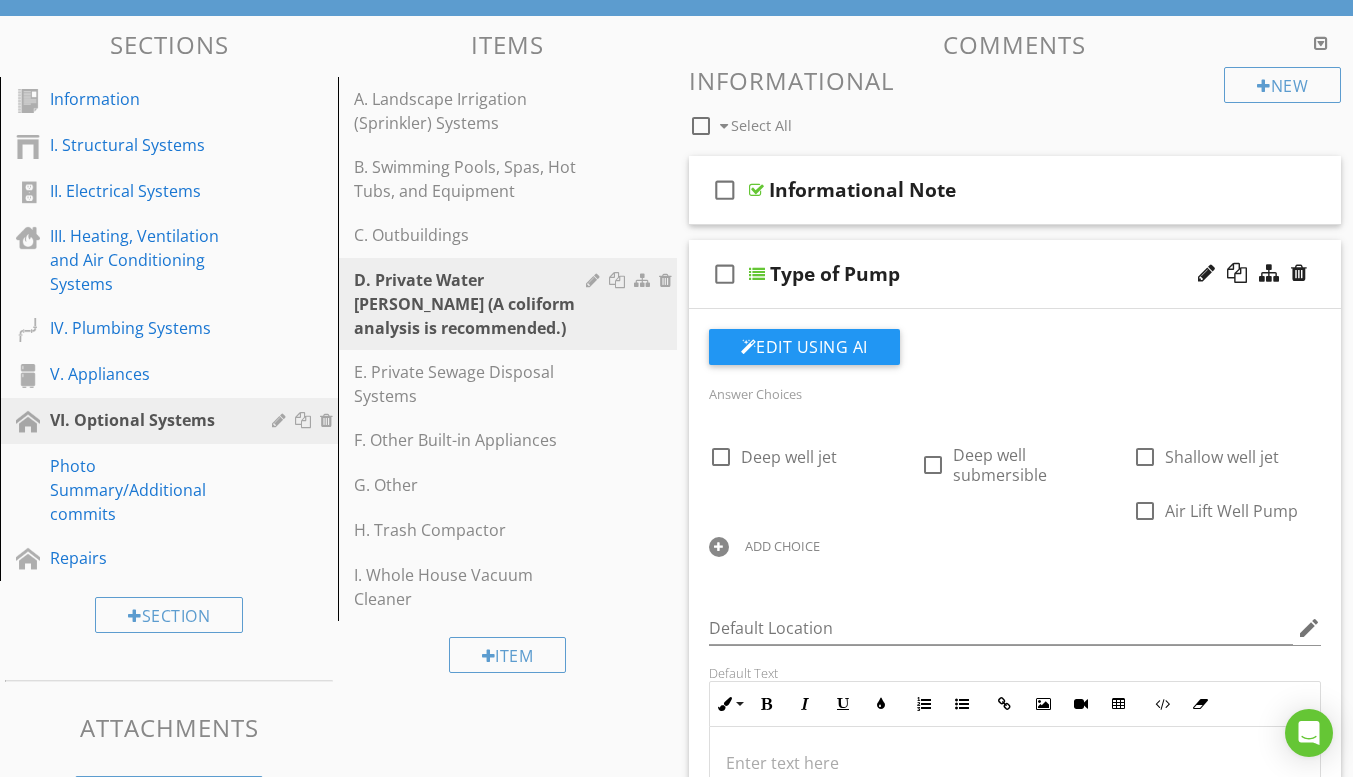 click on "check_box_outline_blank
Type of Pump" at bounding box center [1015, 274] 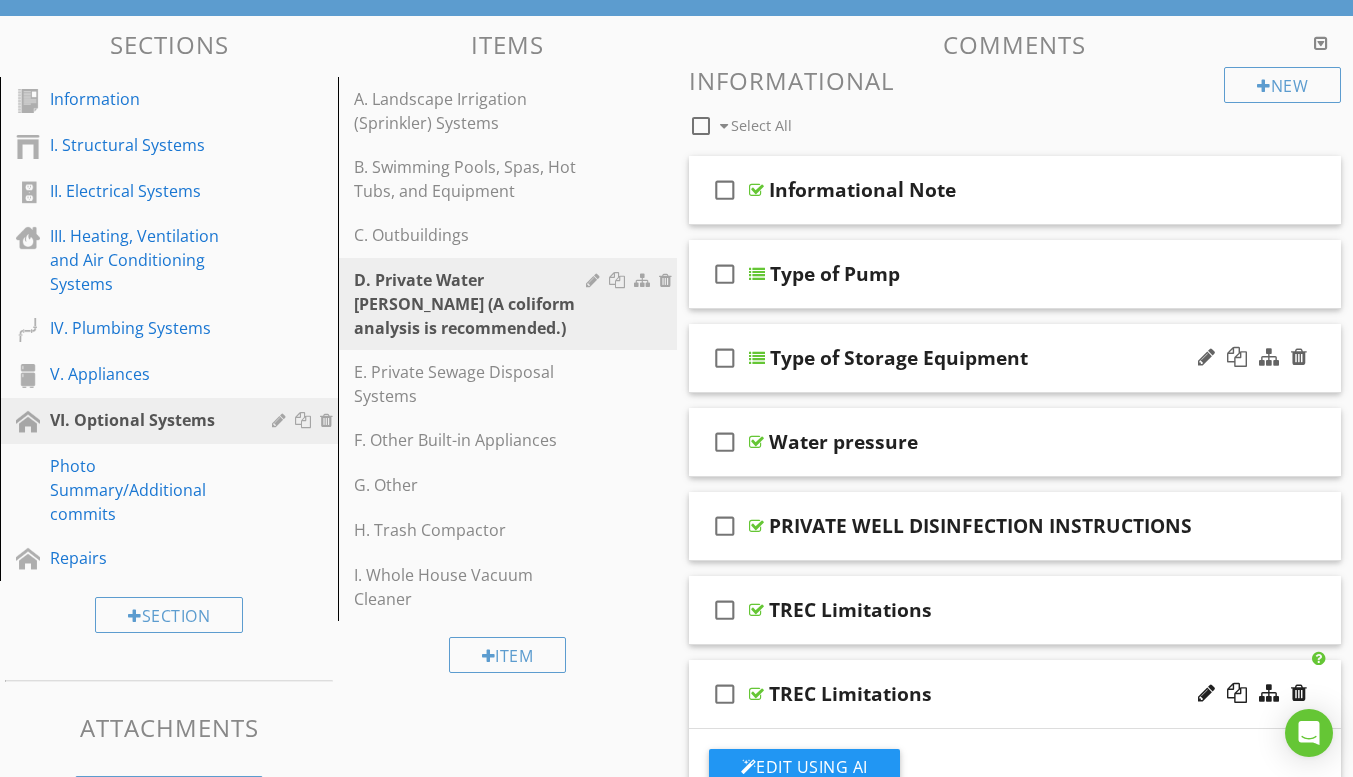 click on "check_box_outline_blank
Type of Storage Equipment" at bounding box center (1015, 358) 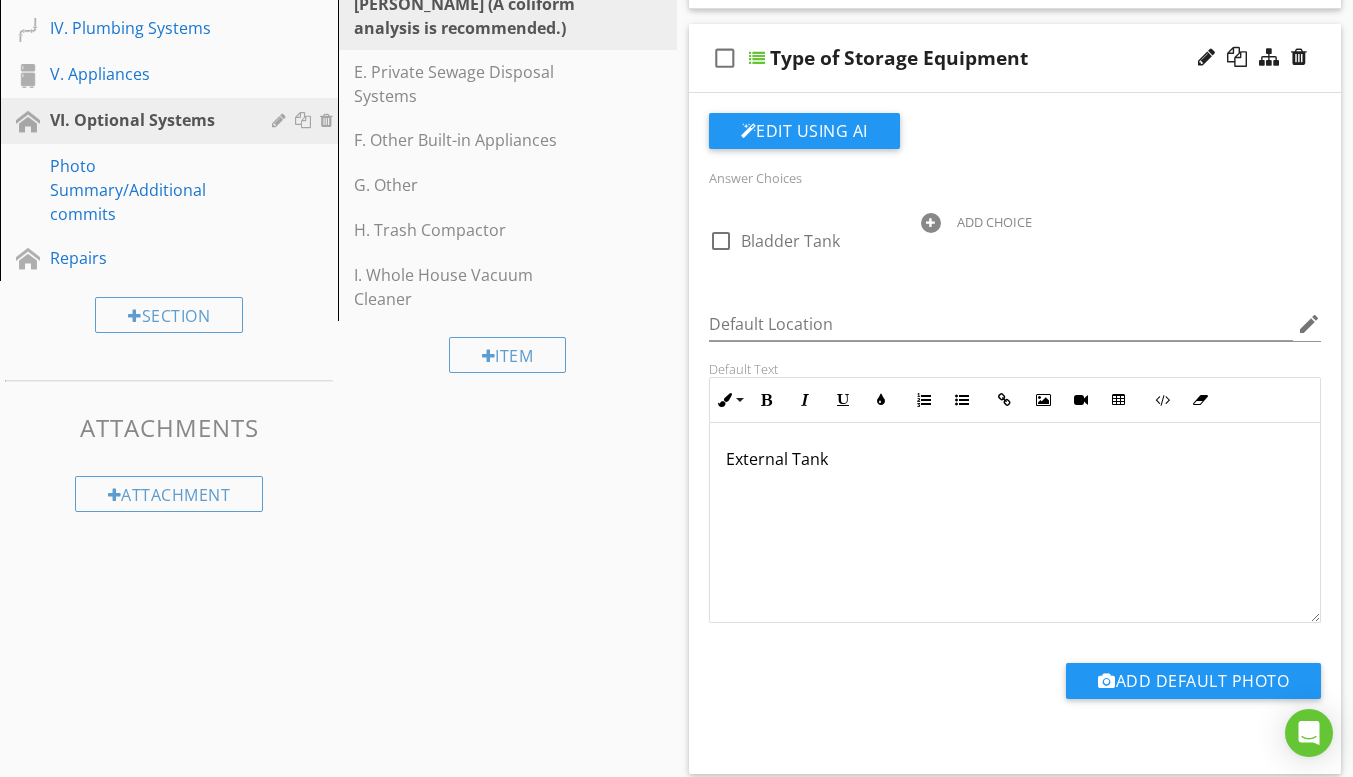 scroll, scrollTop: 400, scrollLeft: 0, axis: vertical 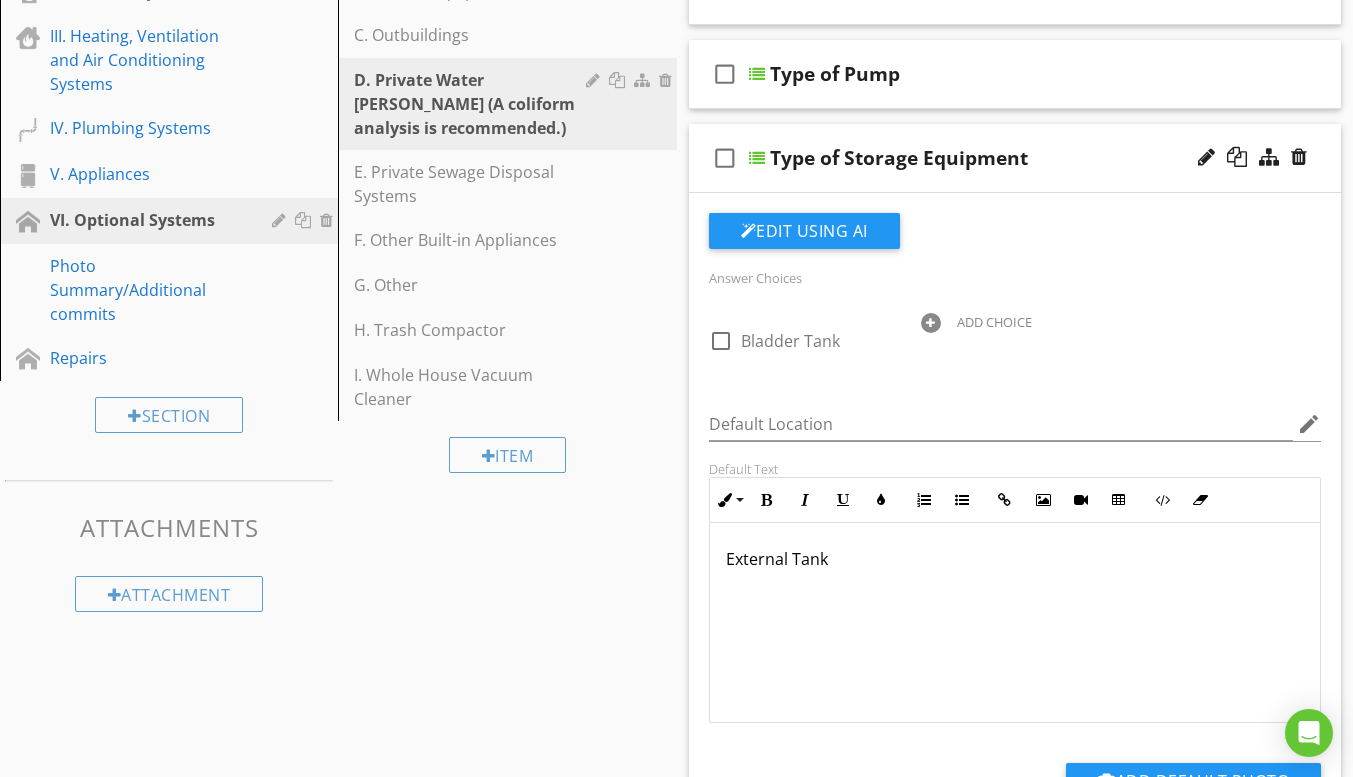 click on "check_box_outline_blank
Type of Storage Equipment" at bounding box center (1015, 158) 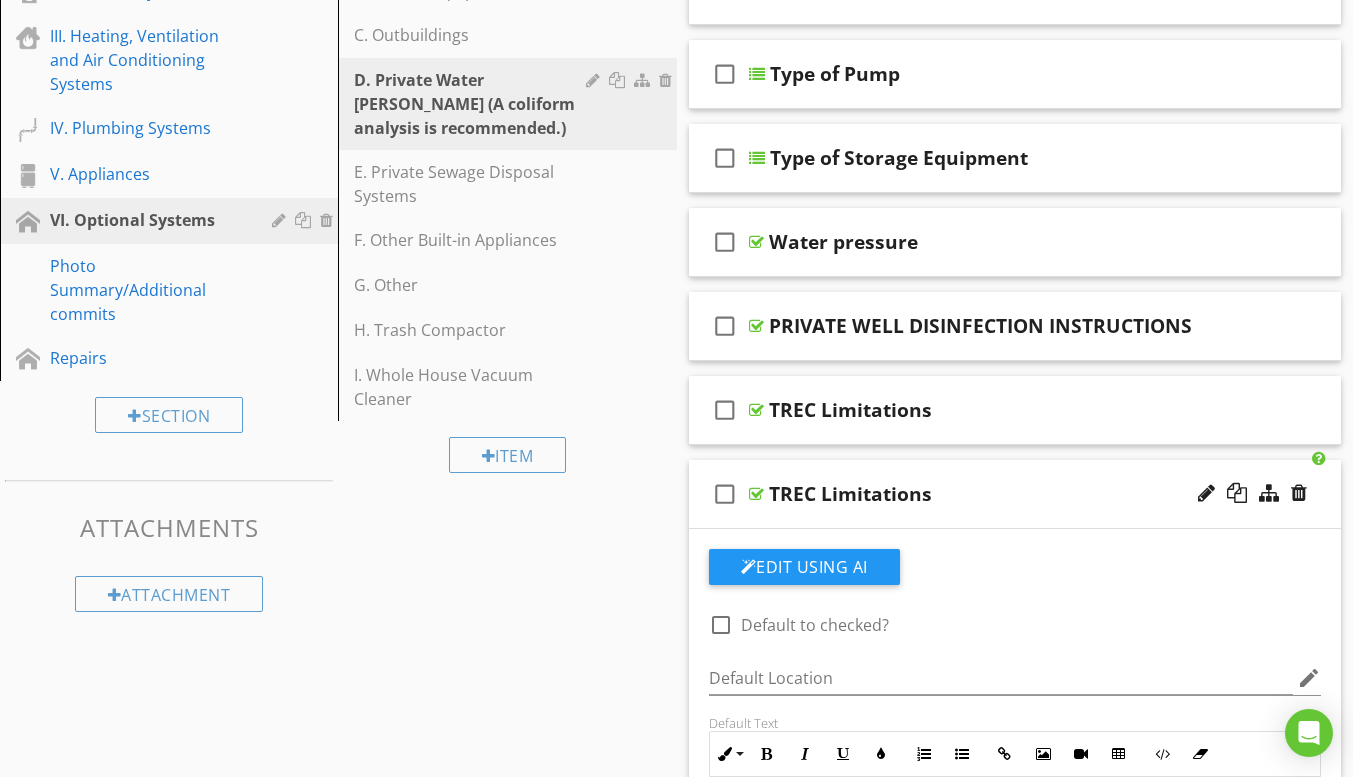 click on "check_box_outline_blank
TREC Limitations" at bounding box center [1015, 494] 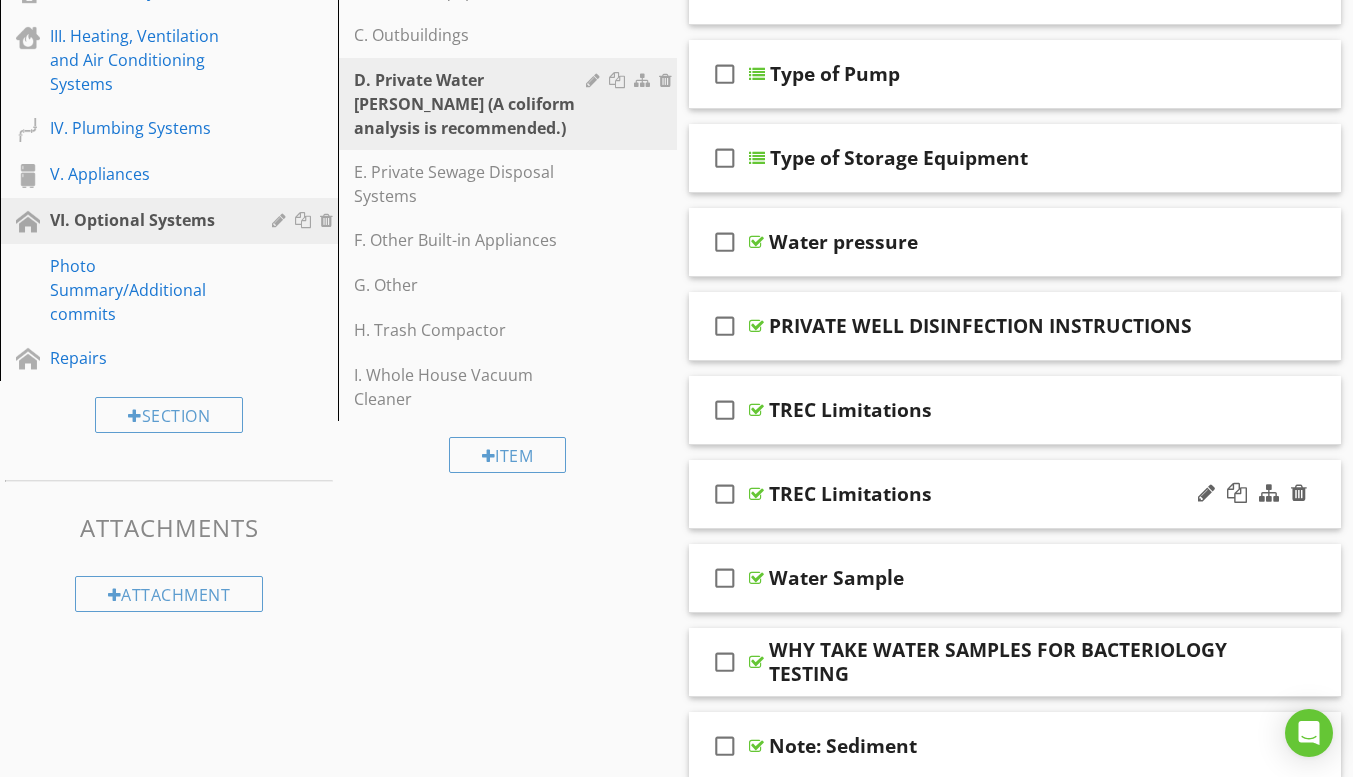 click on "check_box_outline_blank
TREC Limitations" at bounding box center [1015, 494] 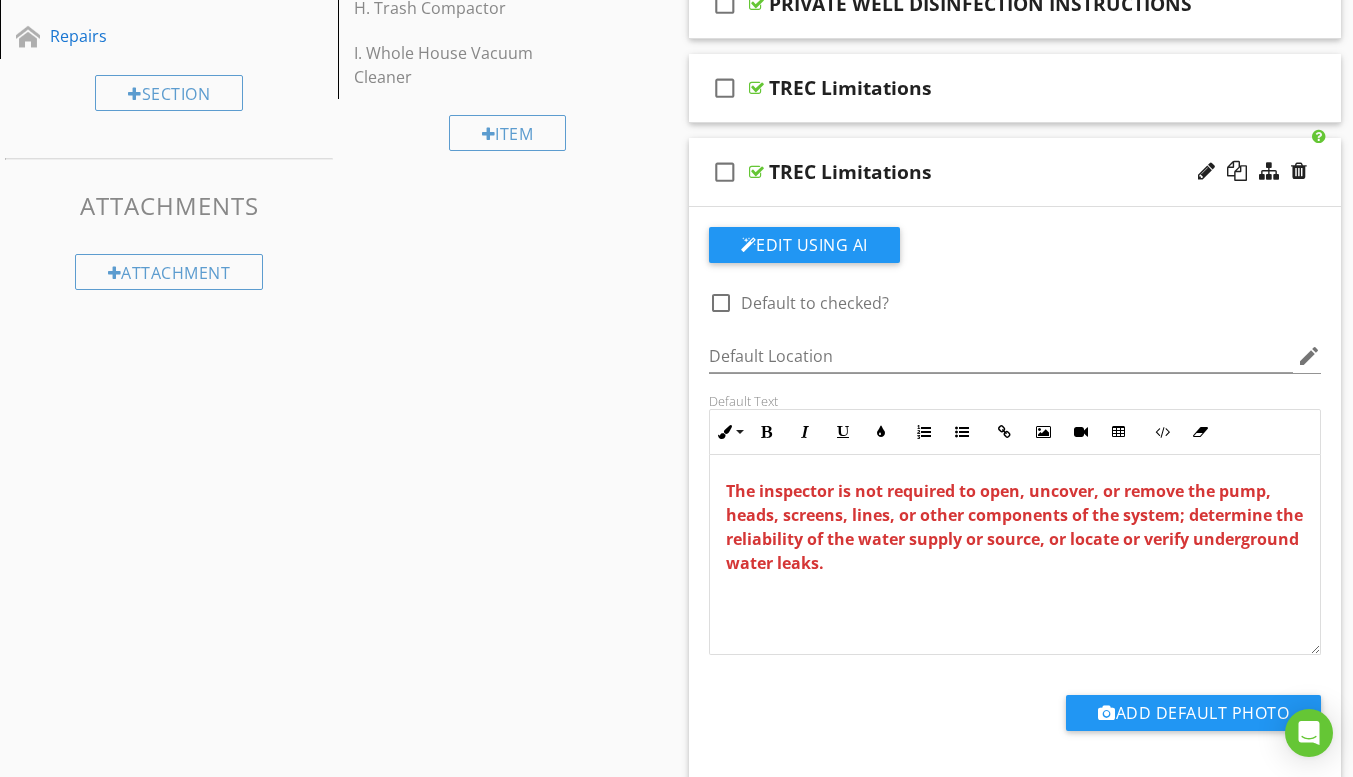 scroll, scrollTop: 700, scrollLeft: 0, axis: vertical 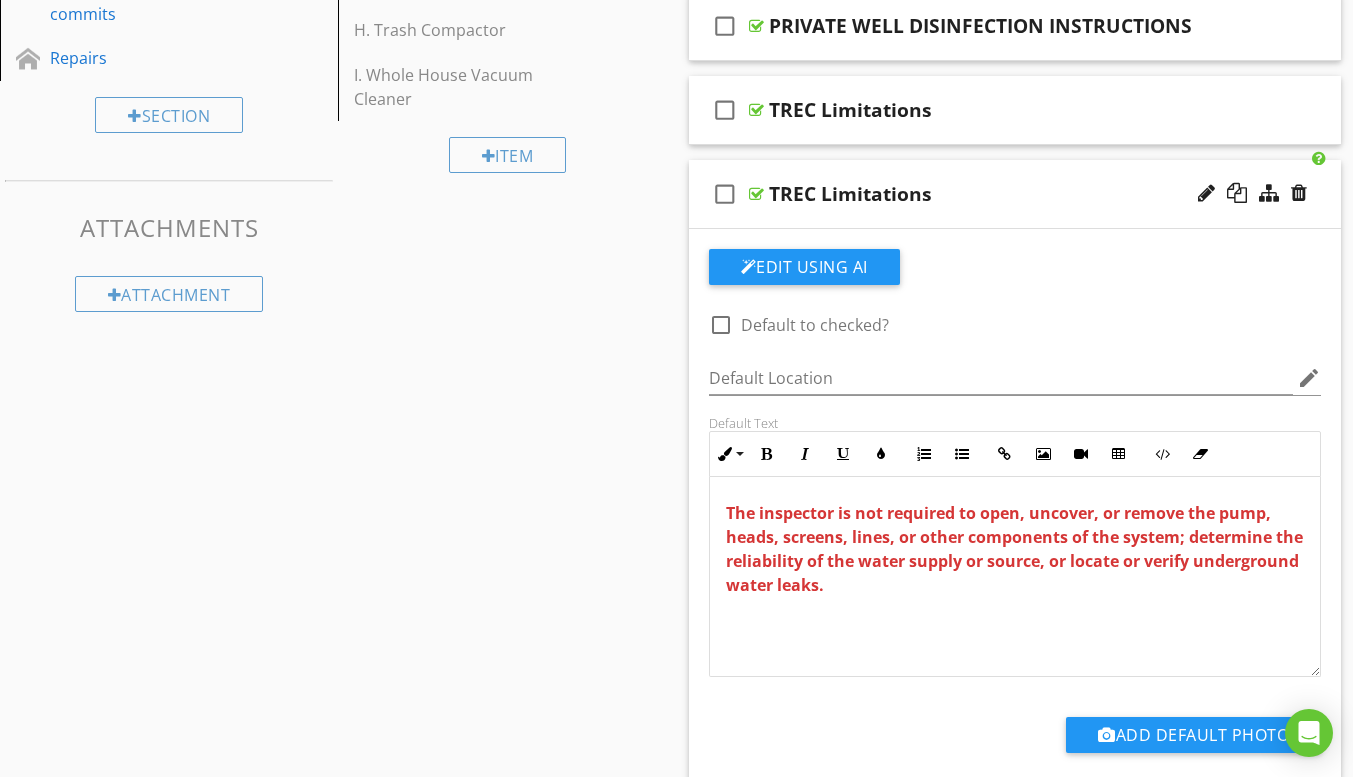 click on "check_box_outline_blank
TREC Limitations" at bounding box center [1015, 194] 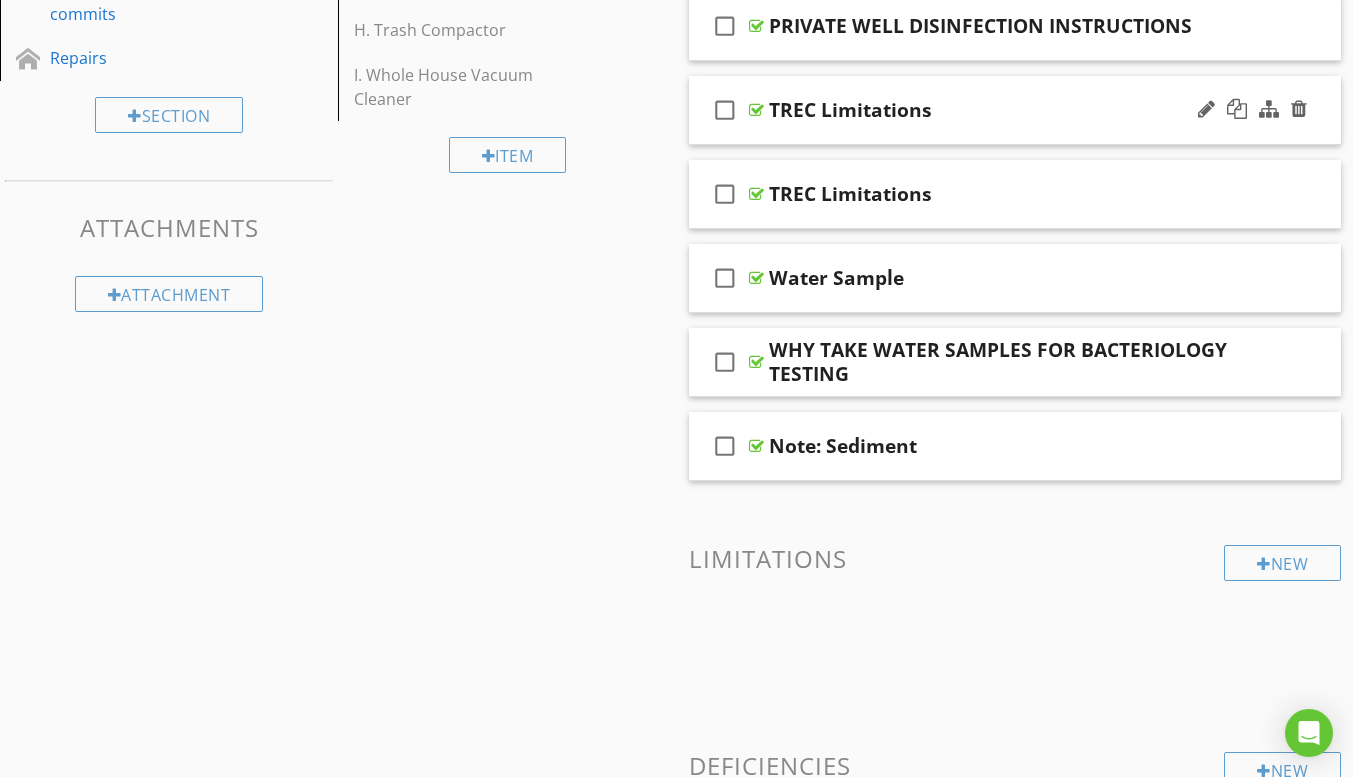 click on "check_box_outline_blank
TREC Limitations" at bounding box center [1015, 110] 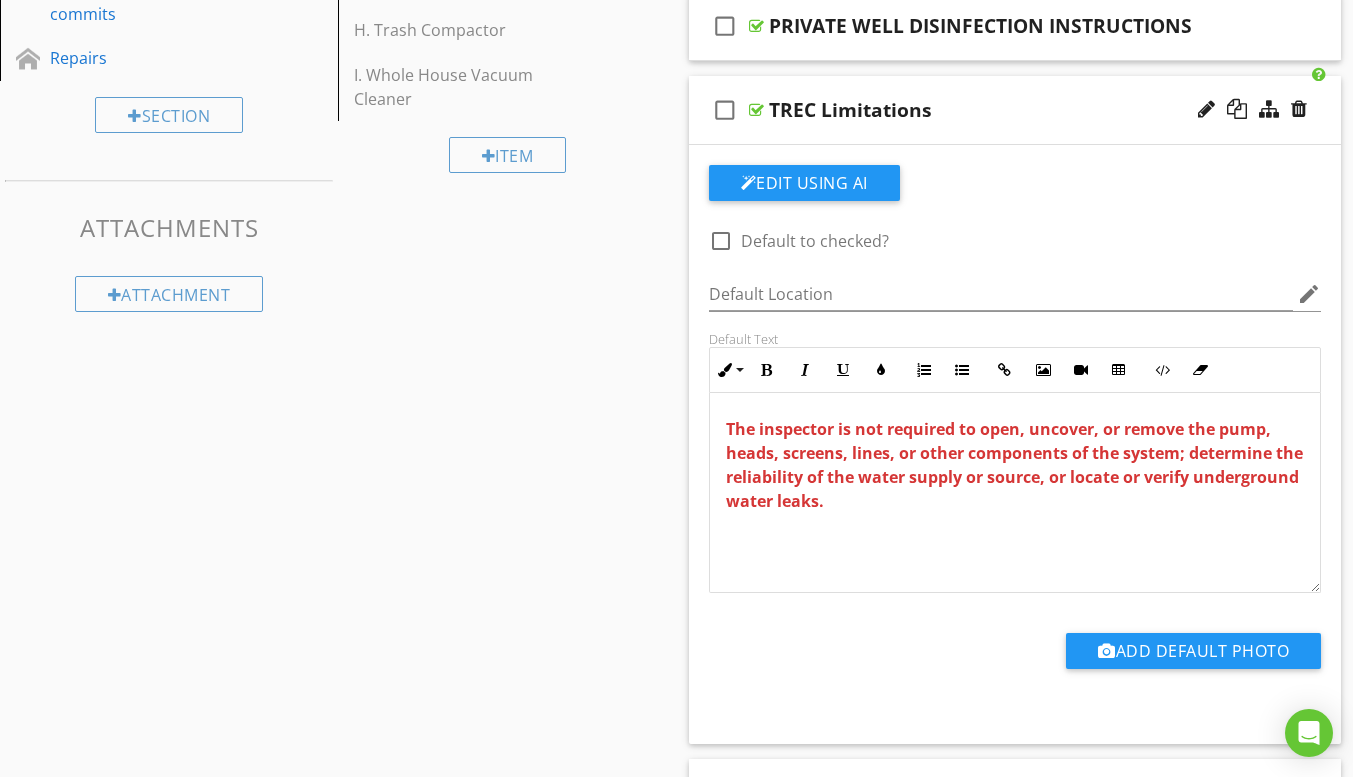 scroll, scrollTop: 1, scrollLeft: 0, axis: vertical 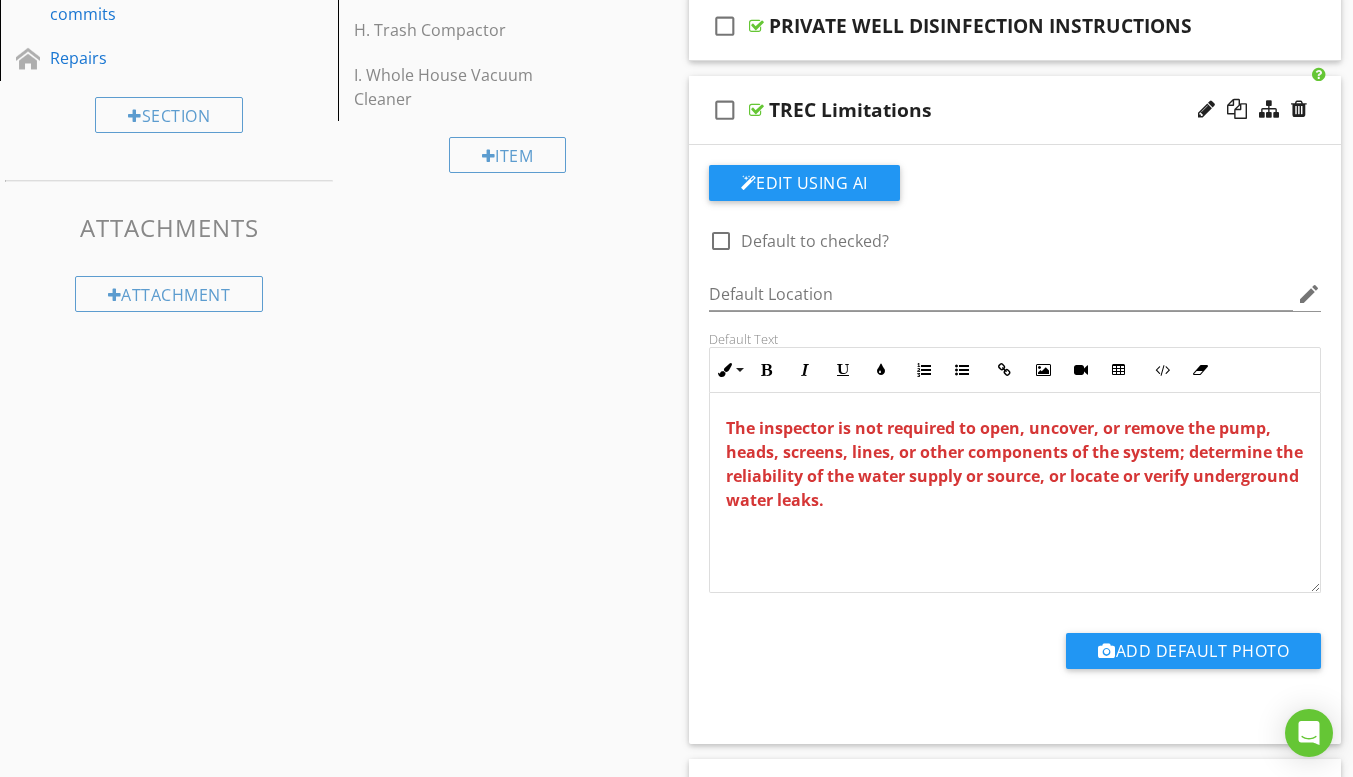 click on "check_box_outline_blank
TREC Limitations" at bounding box center [1015, 110] 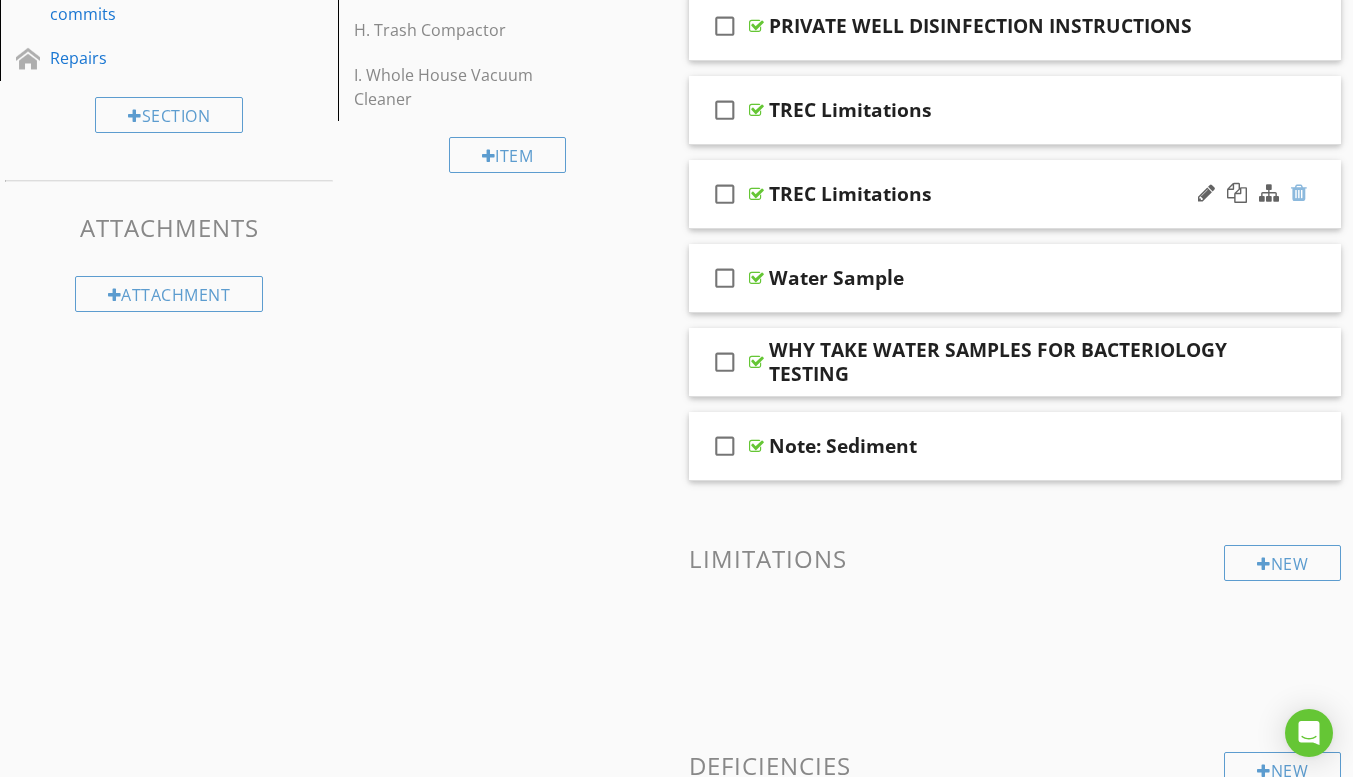click at bounding box center (1299, 193) 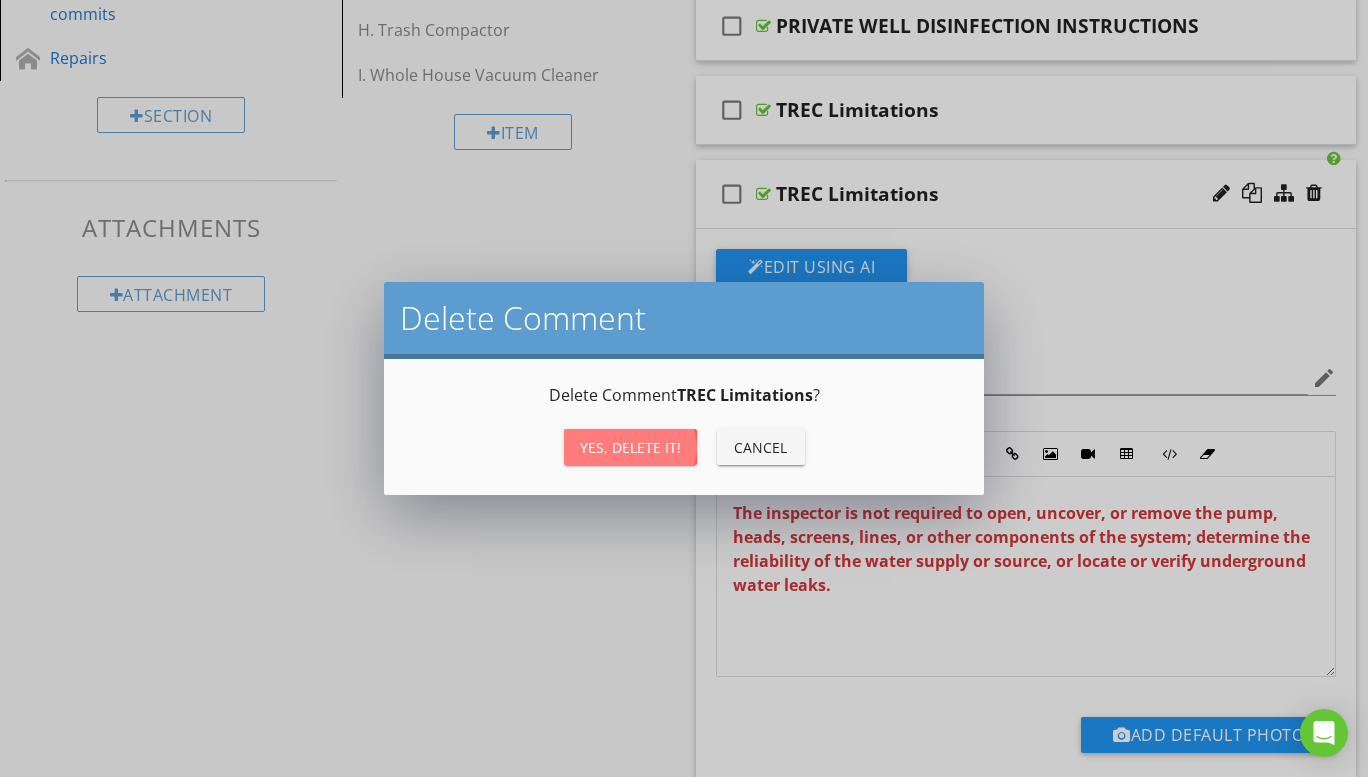click on "Yes, Delete it!" at bounding box center (630, 447) 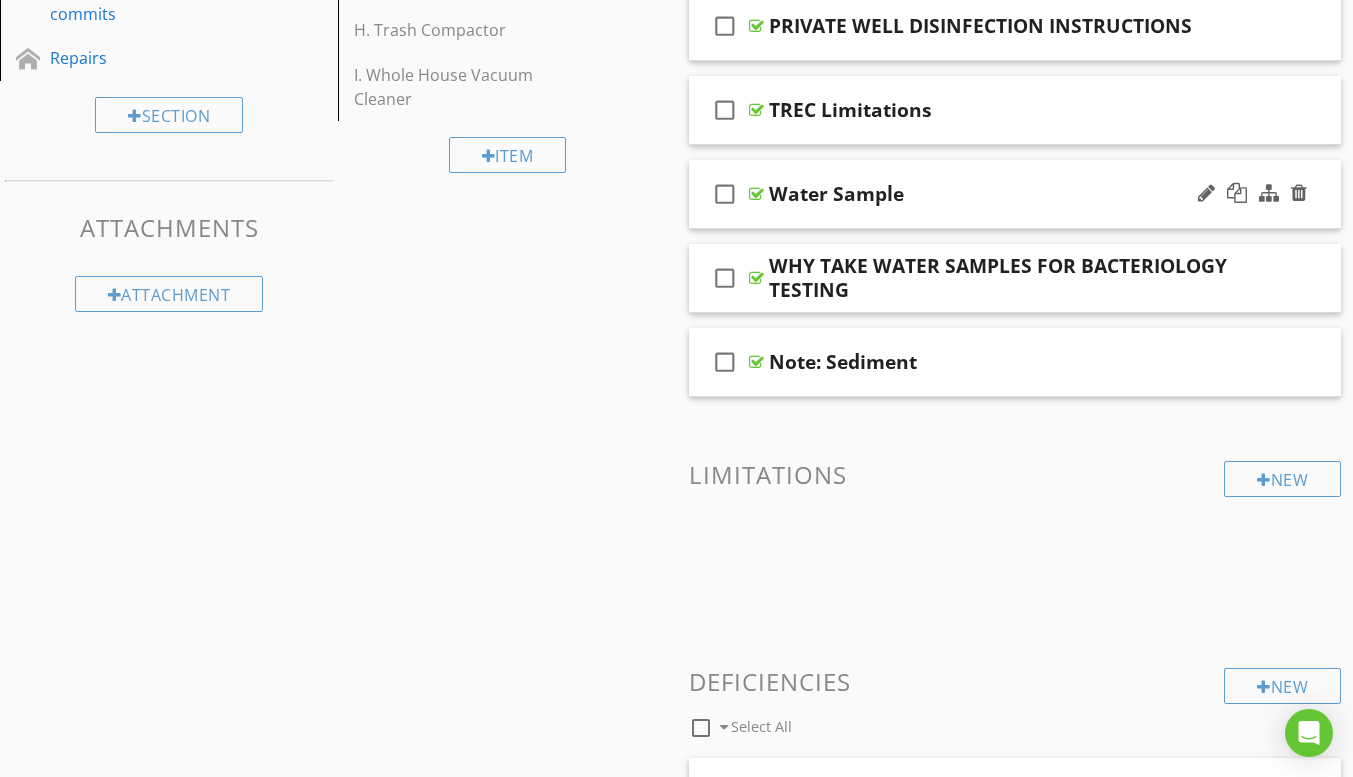click on "check_box_outline_blank
Water Sample" at bounding box center (1015, 194) 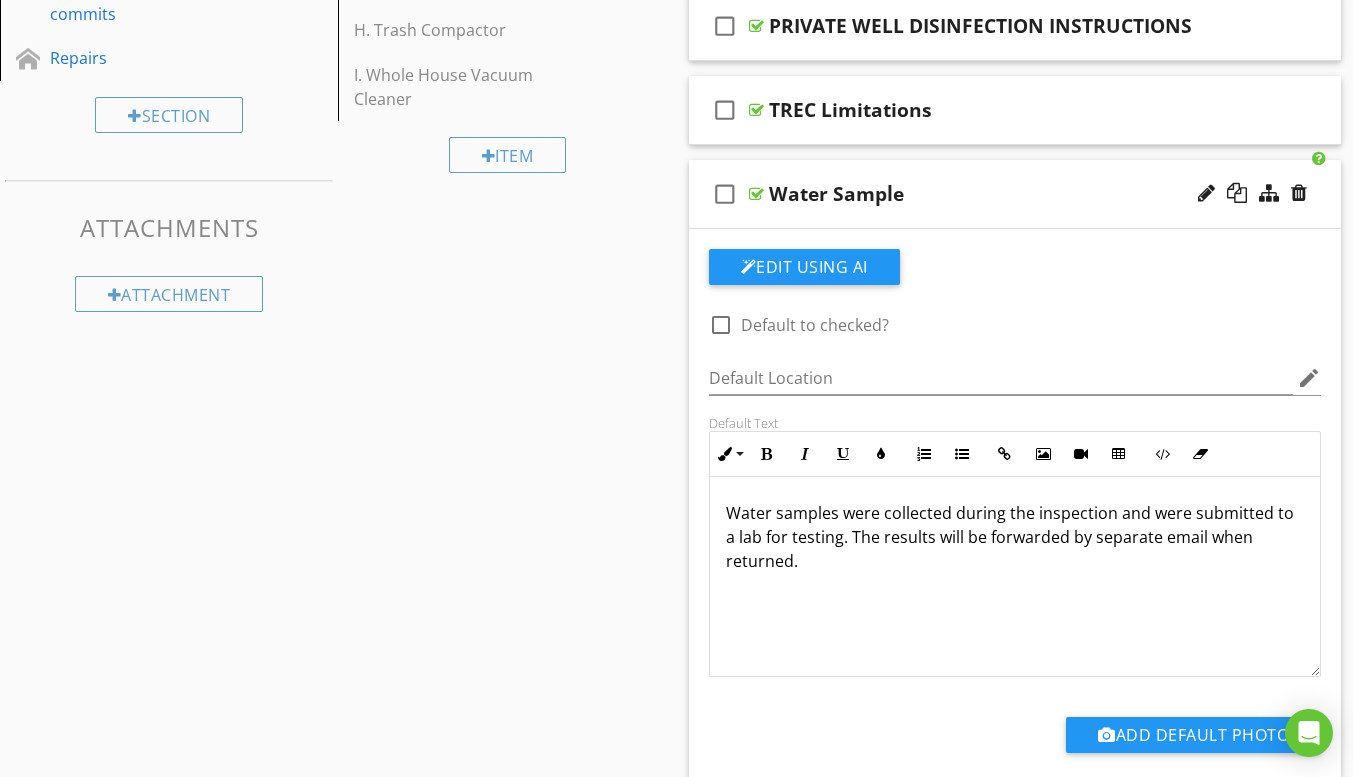 click on "Water Sample" at bounding box center (998, 194) 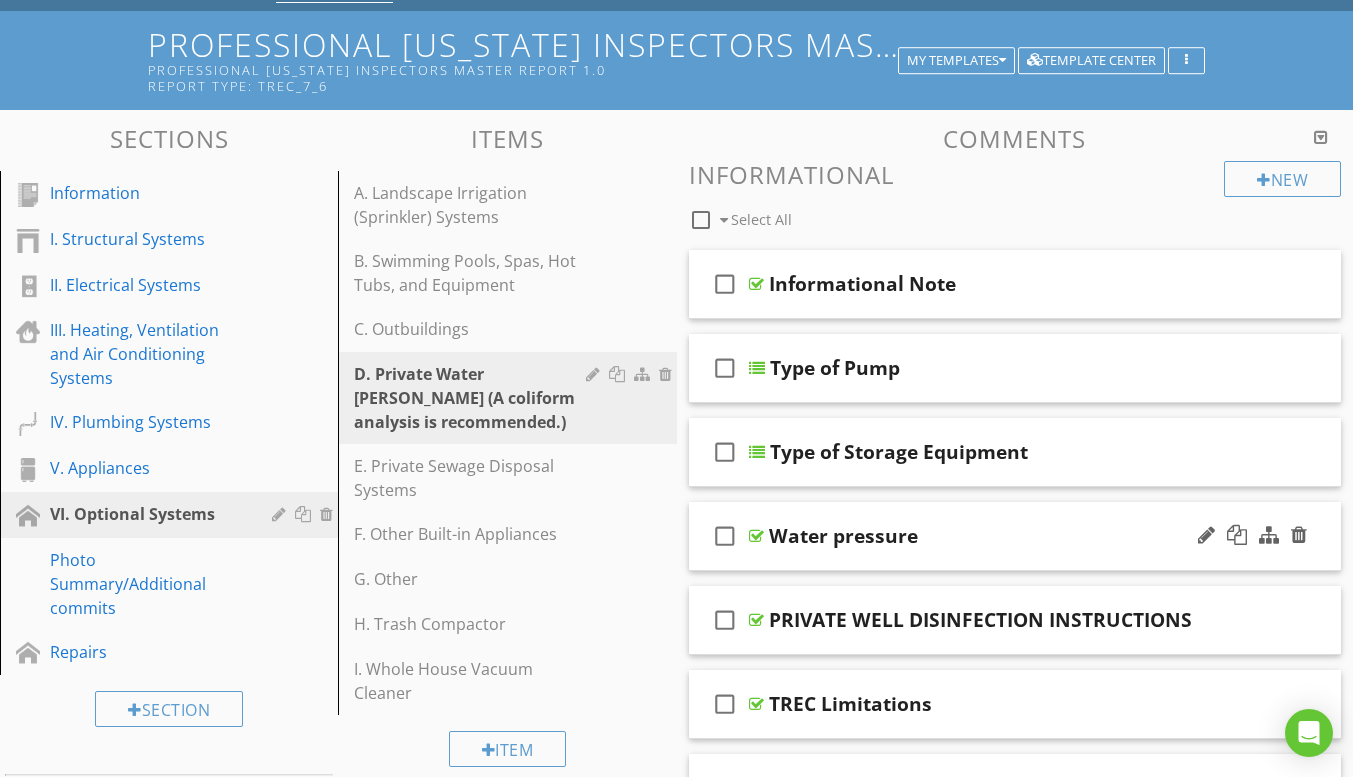 scroll, scrollTop: 100, scrollLeft: 0, axis: vertical 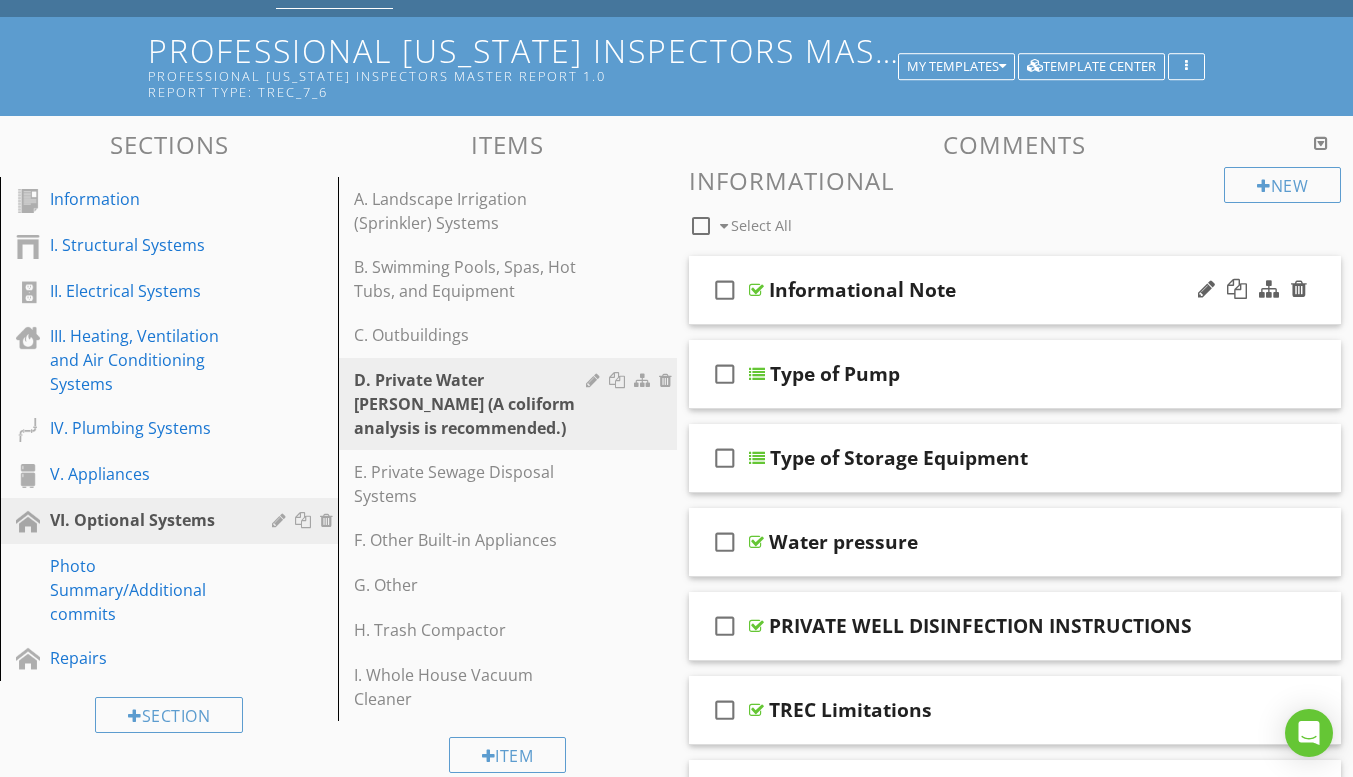click on "check_box_outline_blank
Informational Note" at bounding box center (1015, 290) 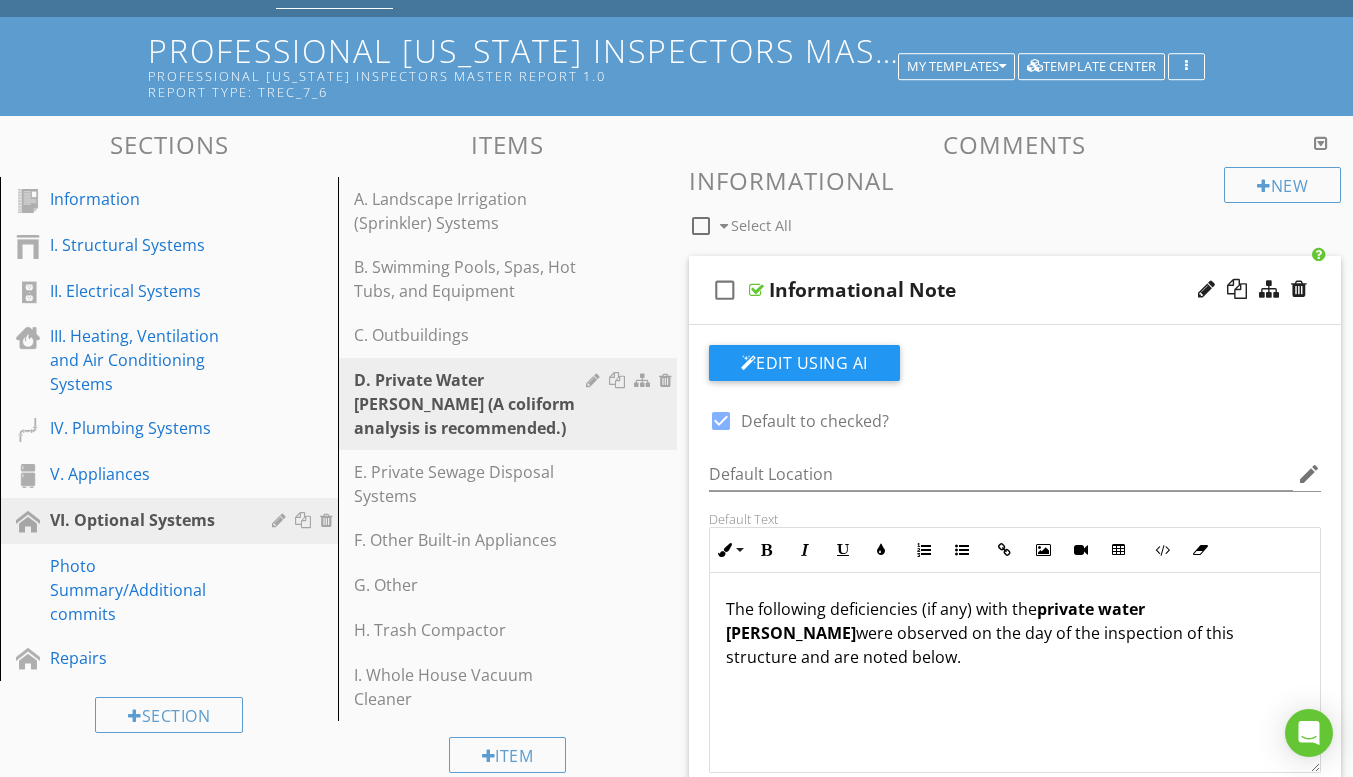 click on "Informational Note" at bounding box center [998, 290] 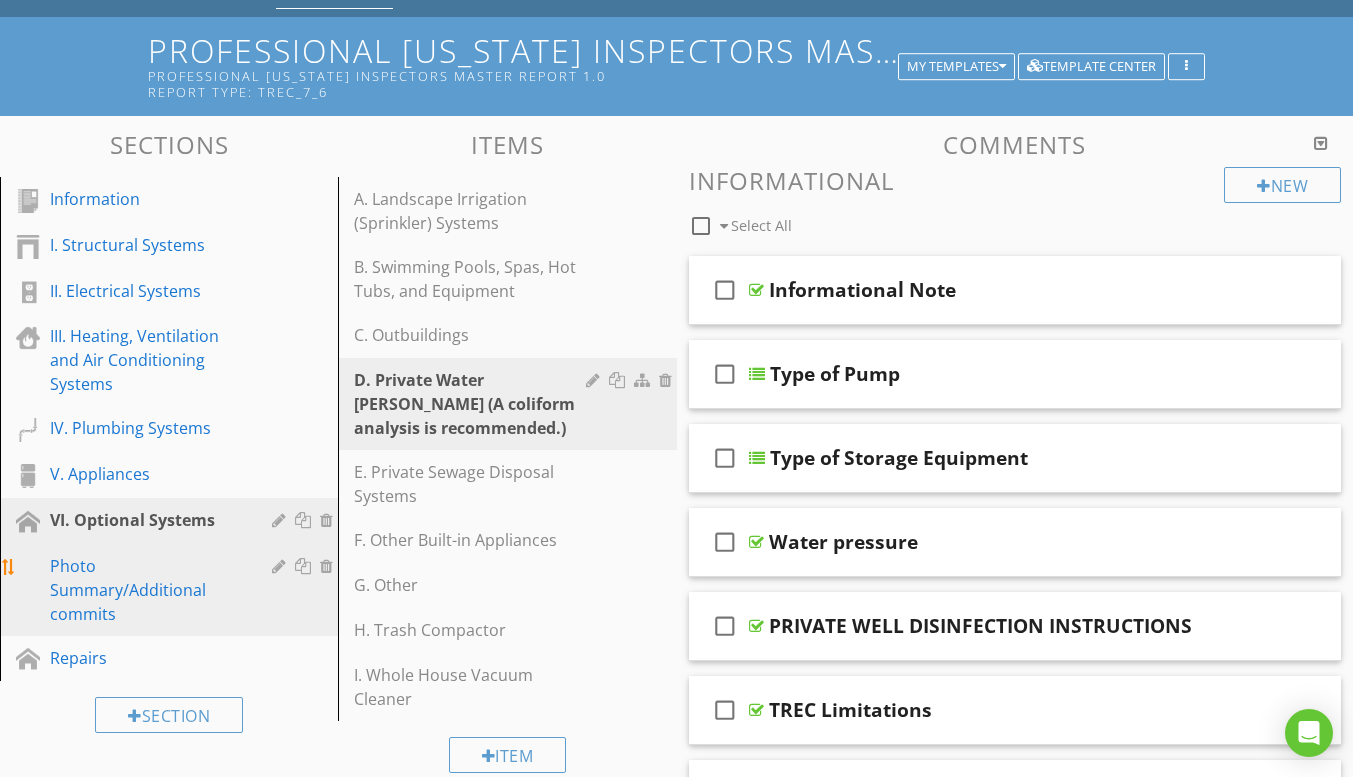 click on "Photo Summary/Additional commits" at bounding box center (146, 590) 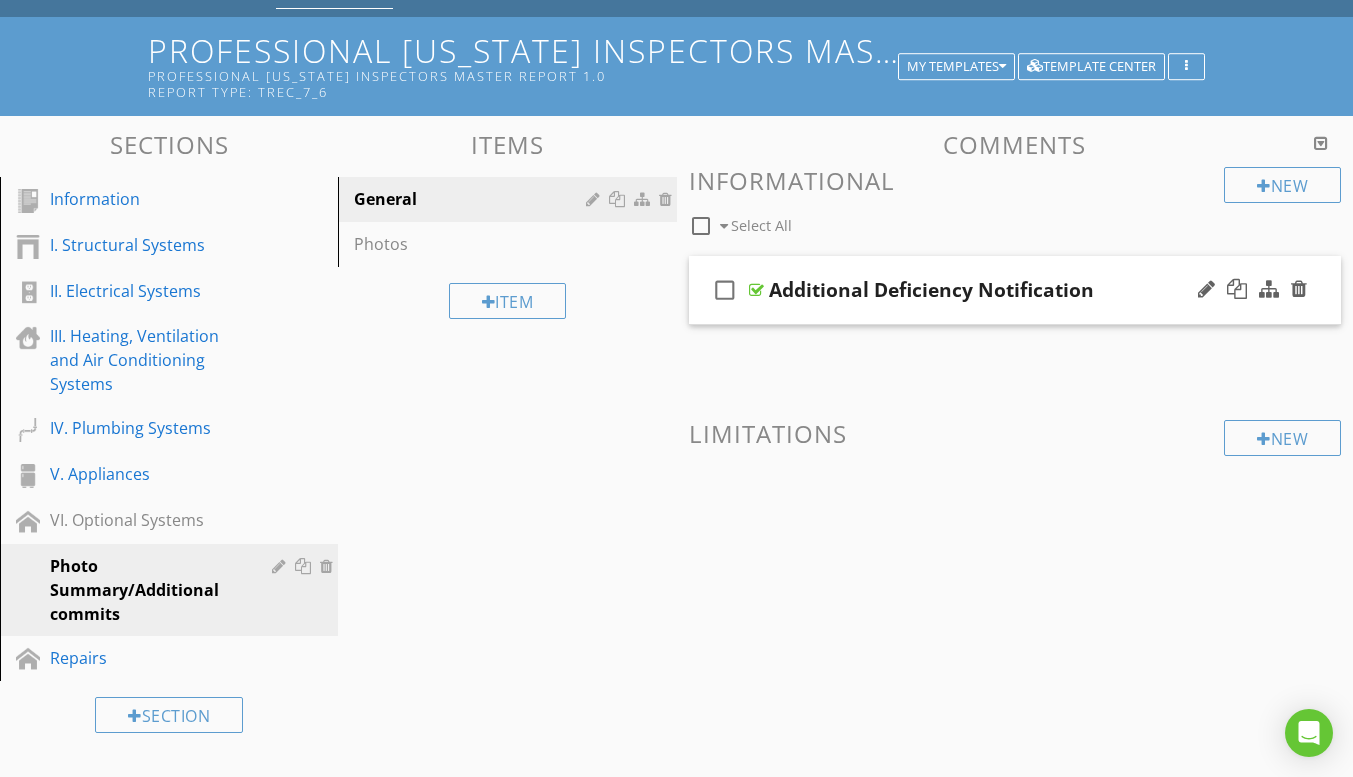 click on "check_box_outline_blank
Additional Deficiency Notification" at bounding box center [1015, 290] 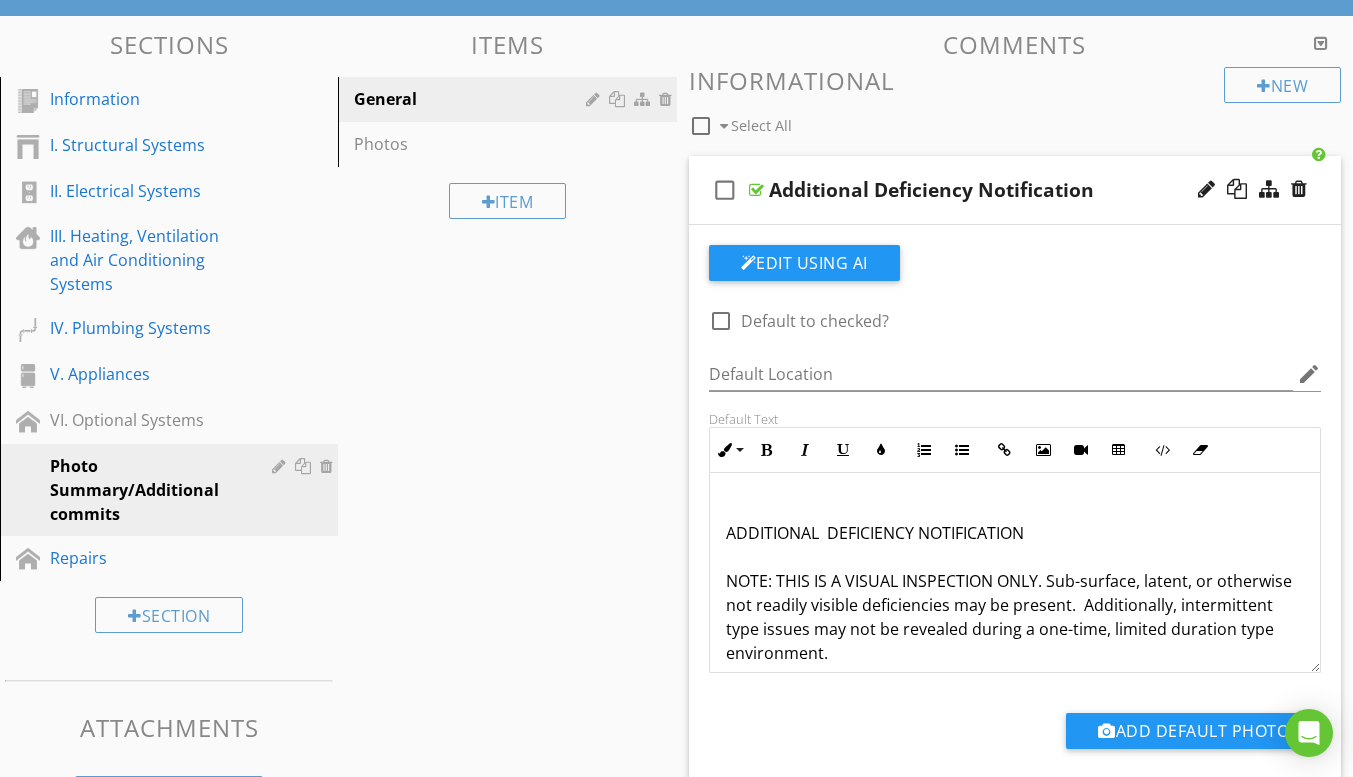 scroll, scrollTop: 300, scrollLeft: 0, axis: vertical 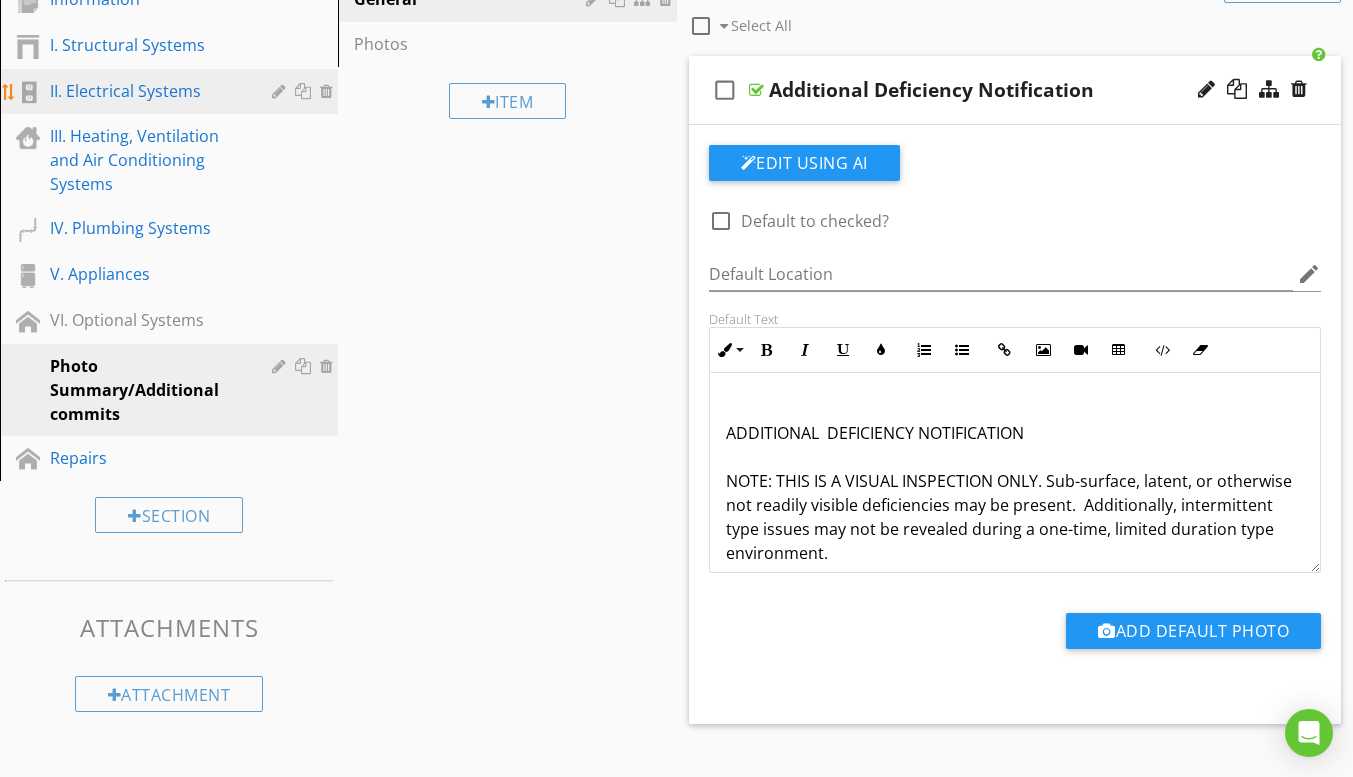 click on "II. Electrical Systems" at bounding box center [146, 91] 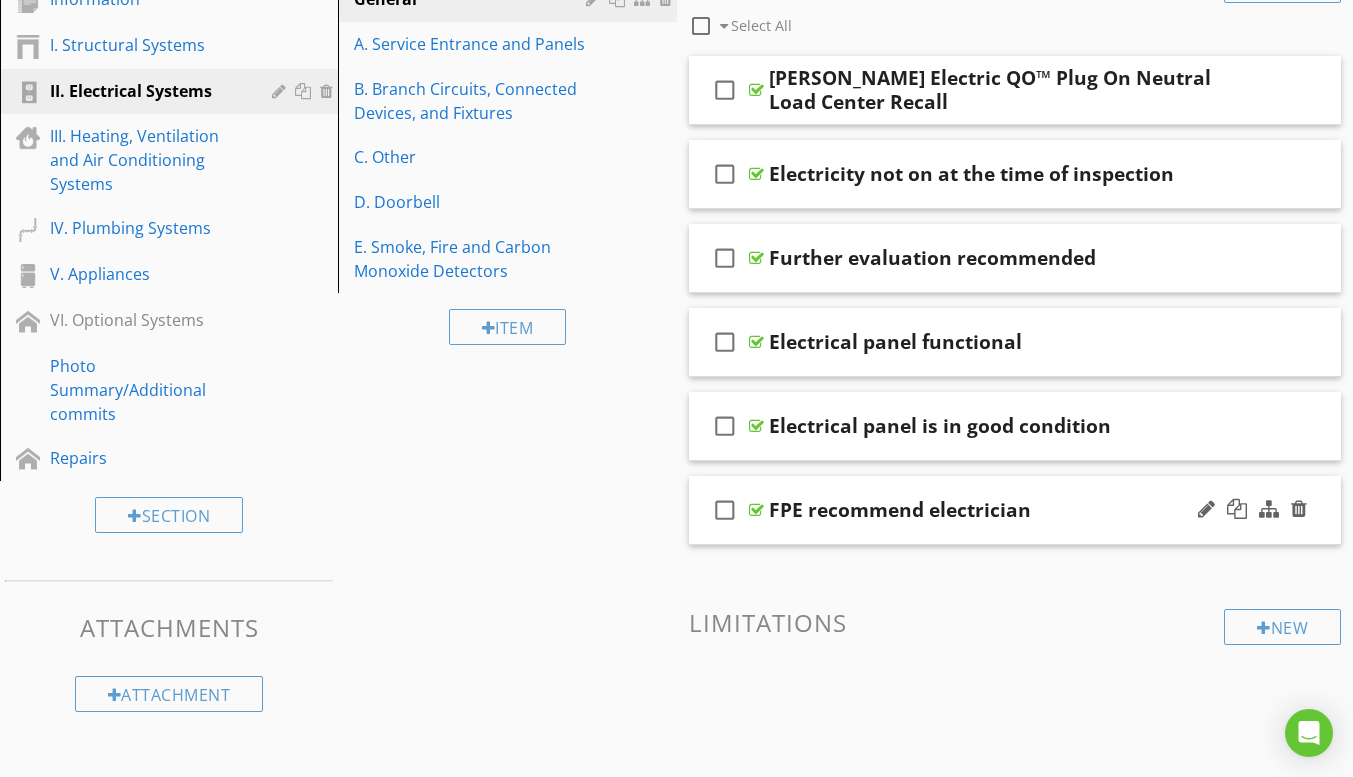 click on "check_box_outline_blank
FPE recommend electrician" at bounding box center [1015, 510] 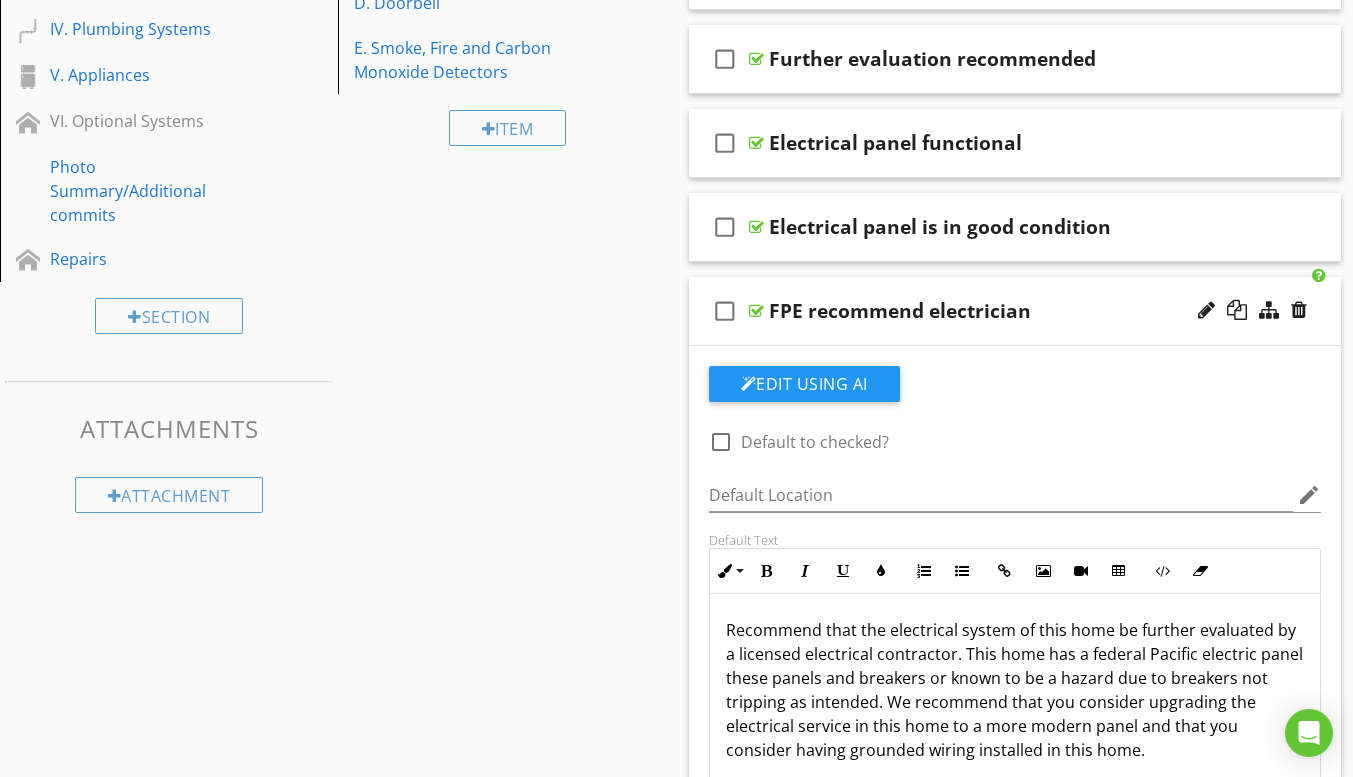 scroll, scrollTop: 500, scrollLeft: 0, axis: vertical 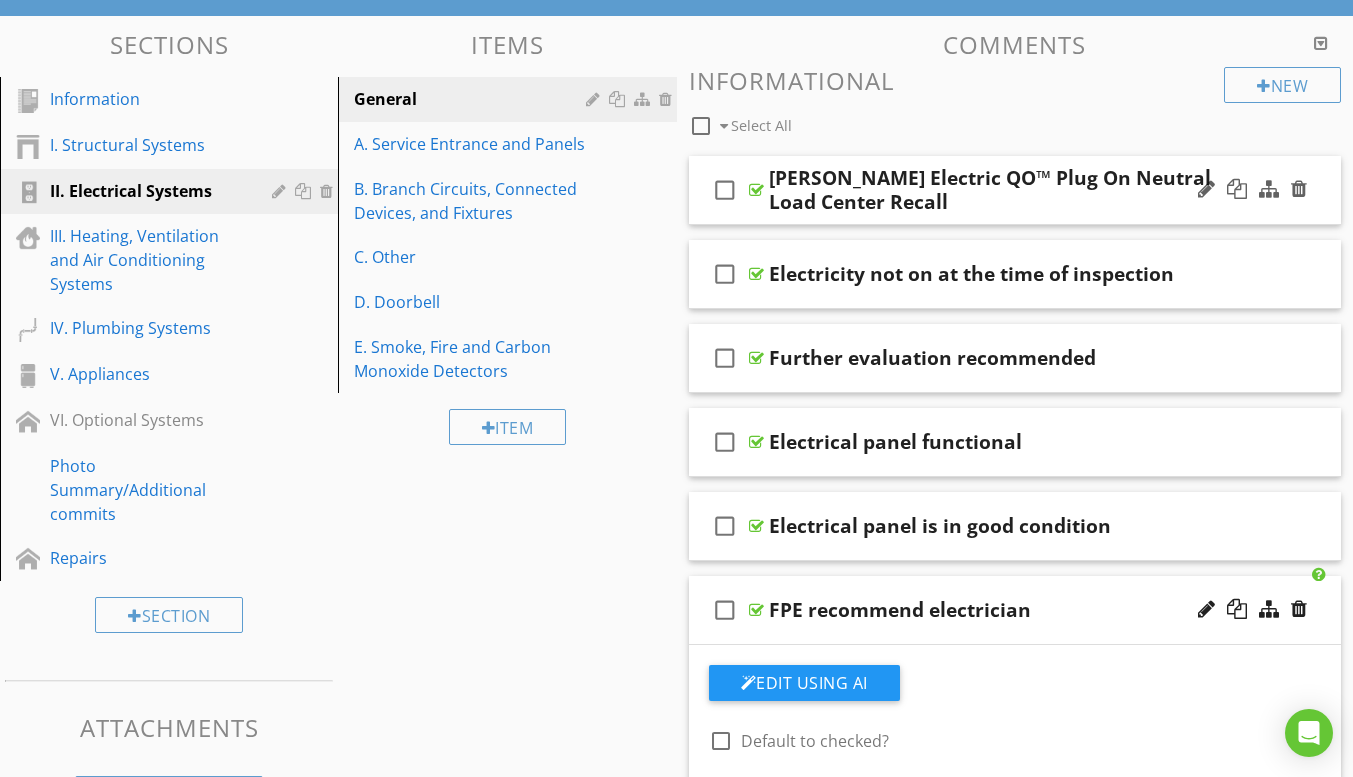 click on "check_box_outline_blank
[PERSON_NAME] Electric QO™ Plug On Neutral Load Center Recall" at bounding box center (1015, 190) 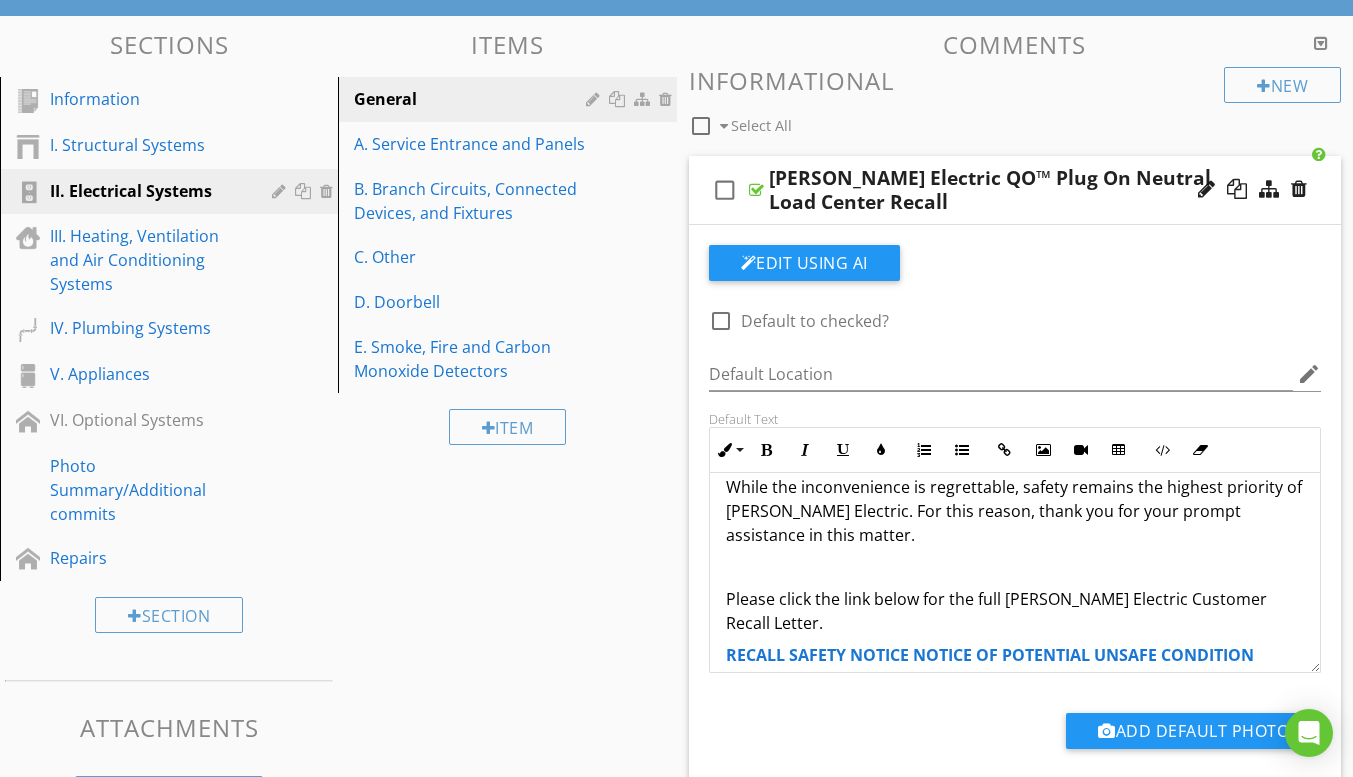 scroll, scrollTop: 755, scrollLeft: 0, axis: vertical 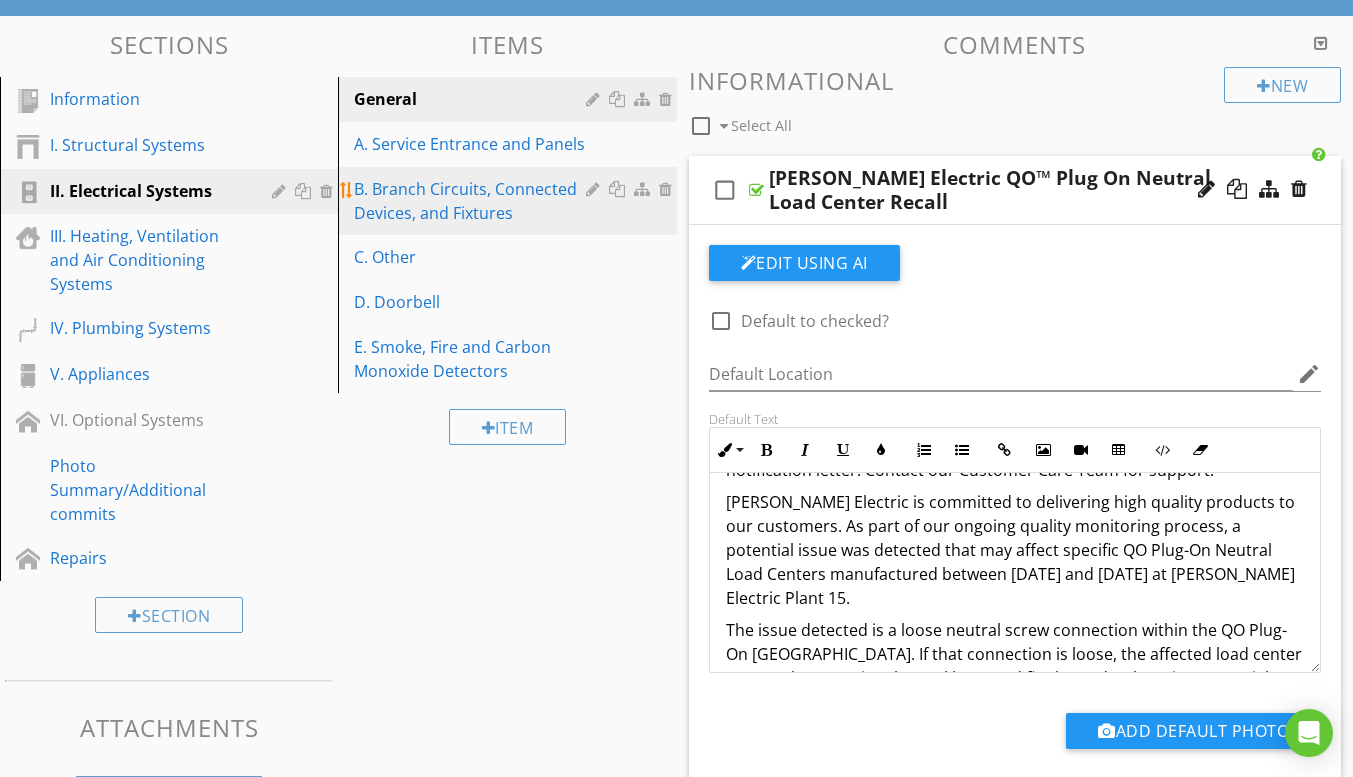 click on "B. Branch Circuits, Connected Devices, and Fixtures" at bounding box center [472, 201] 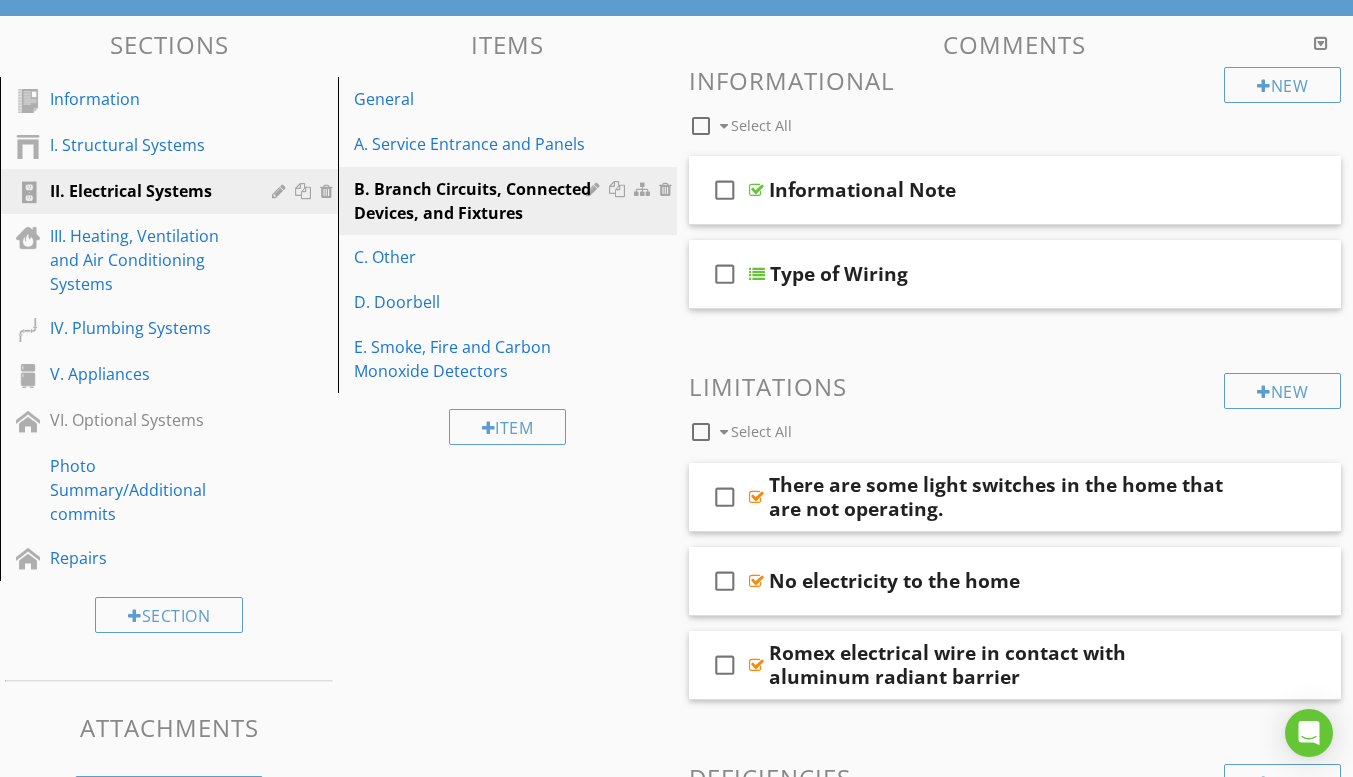 scroll, scrollTop: 100, scrollLeft: 0, axis: vertical 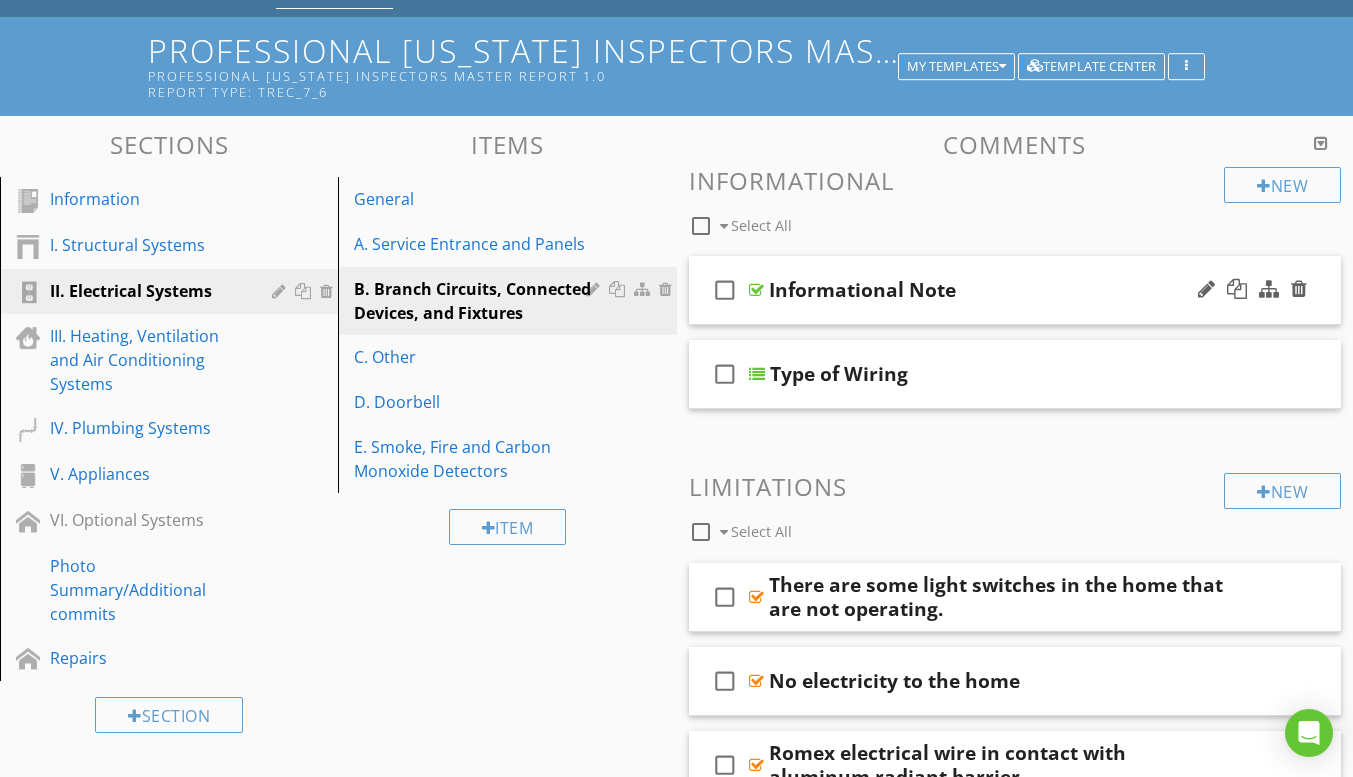 click on "check_box_outline_blank
Informational Note" at bounding box center [1015, 290] 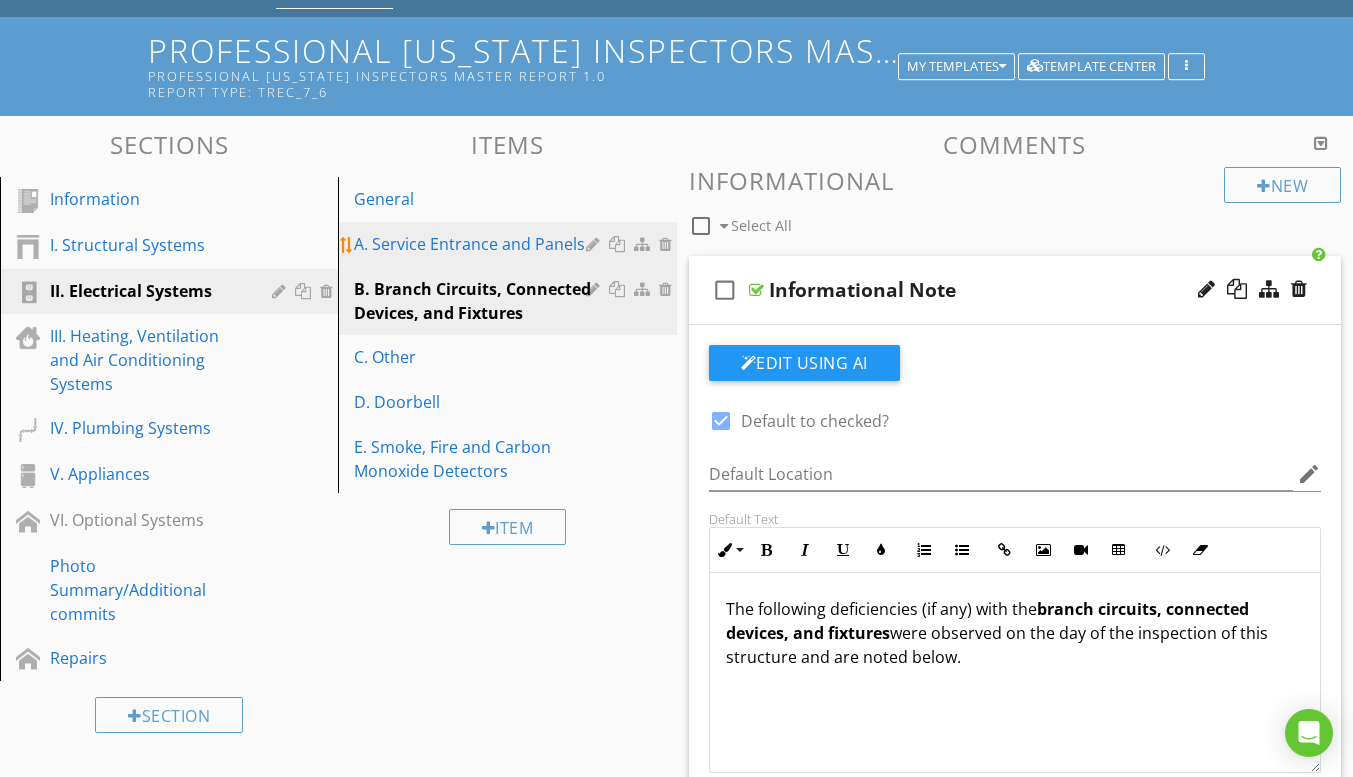 click on "A. Service Entrance and Panels" at bounding box center (472, 244) 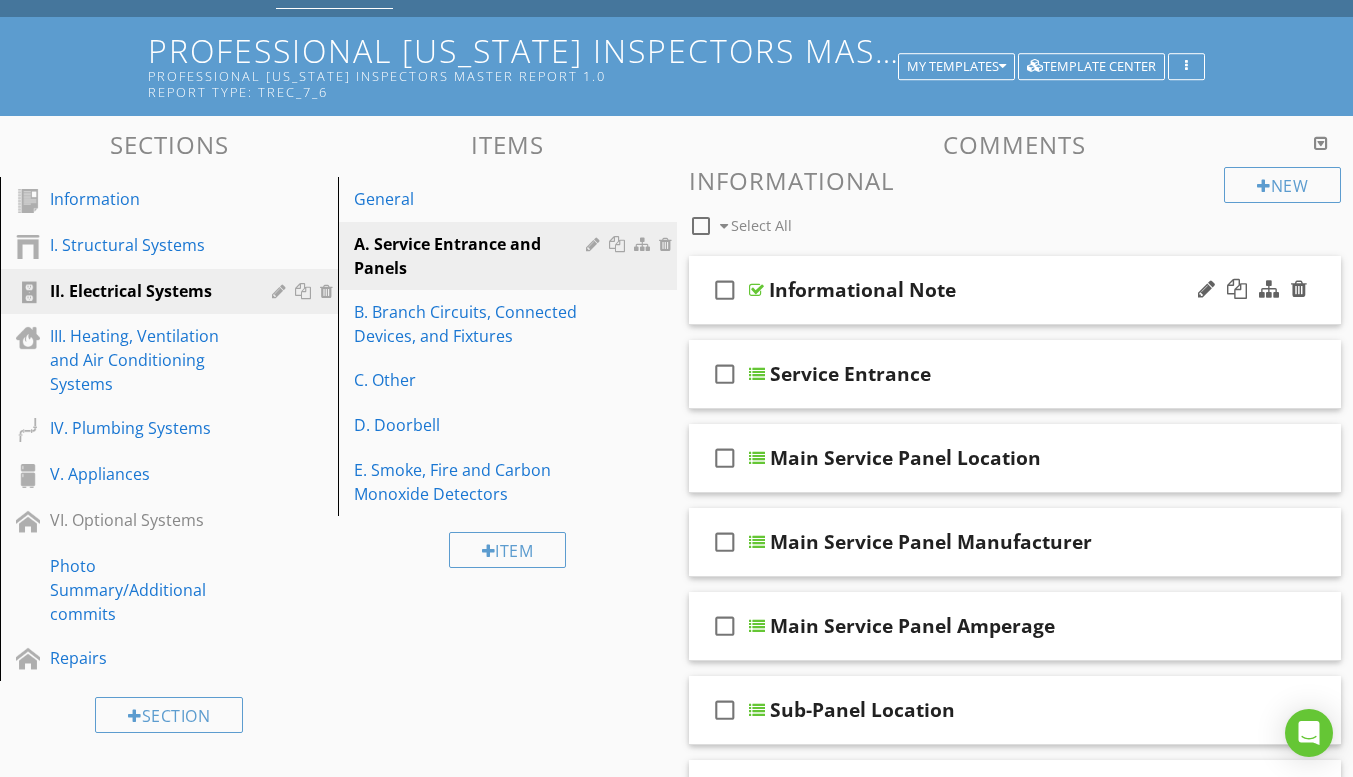 click on "check_box_outline_blank
Informational Note" at bounding box center [1015, 290] 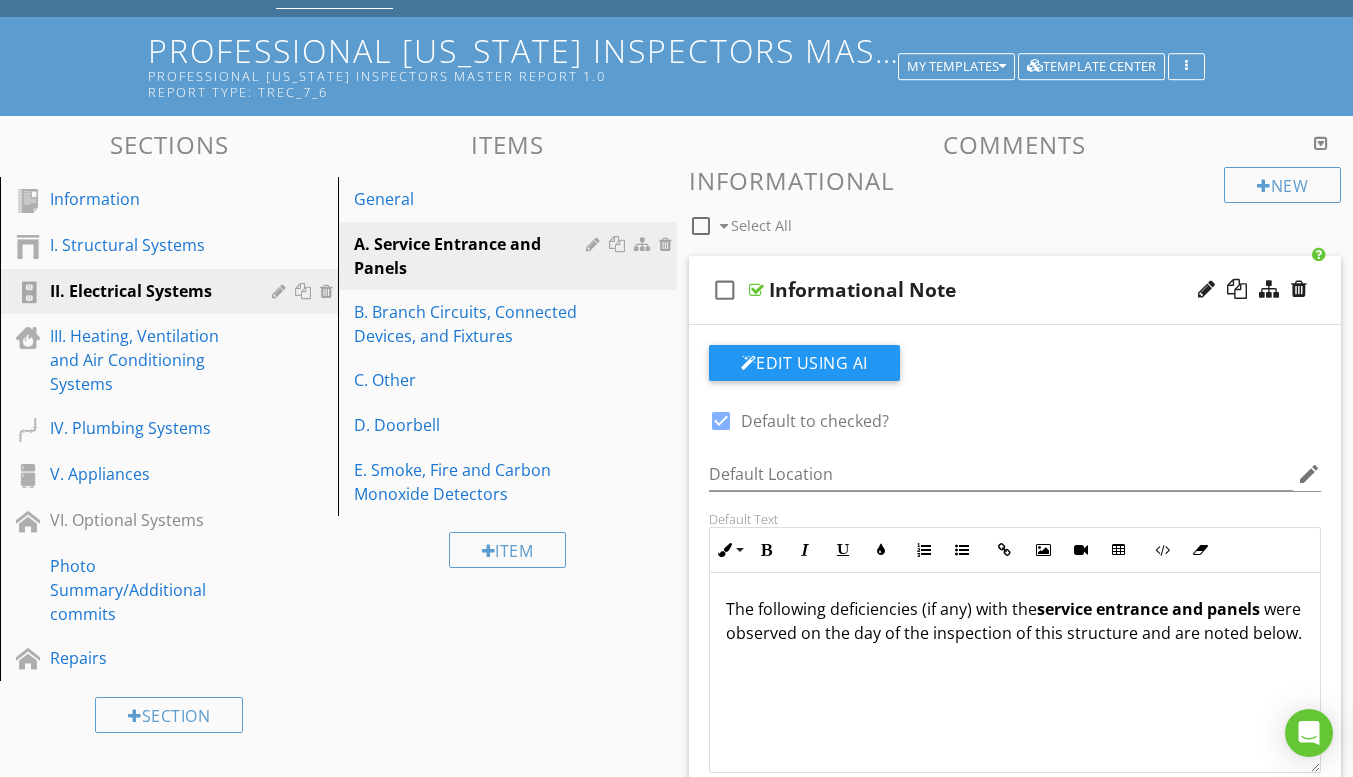 click on "check_box_outline_blank
Informational Note" at bounding box center [1015, 290] 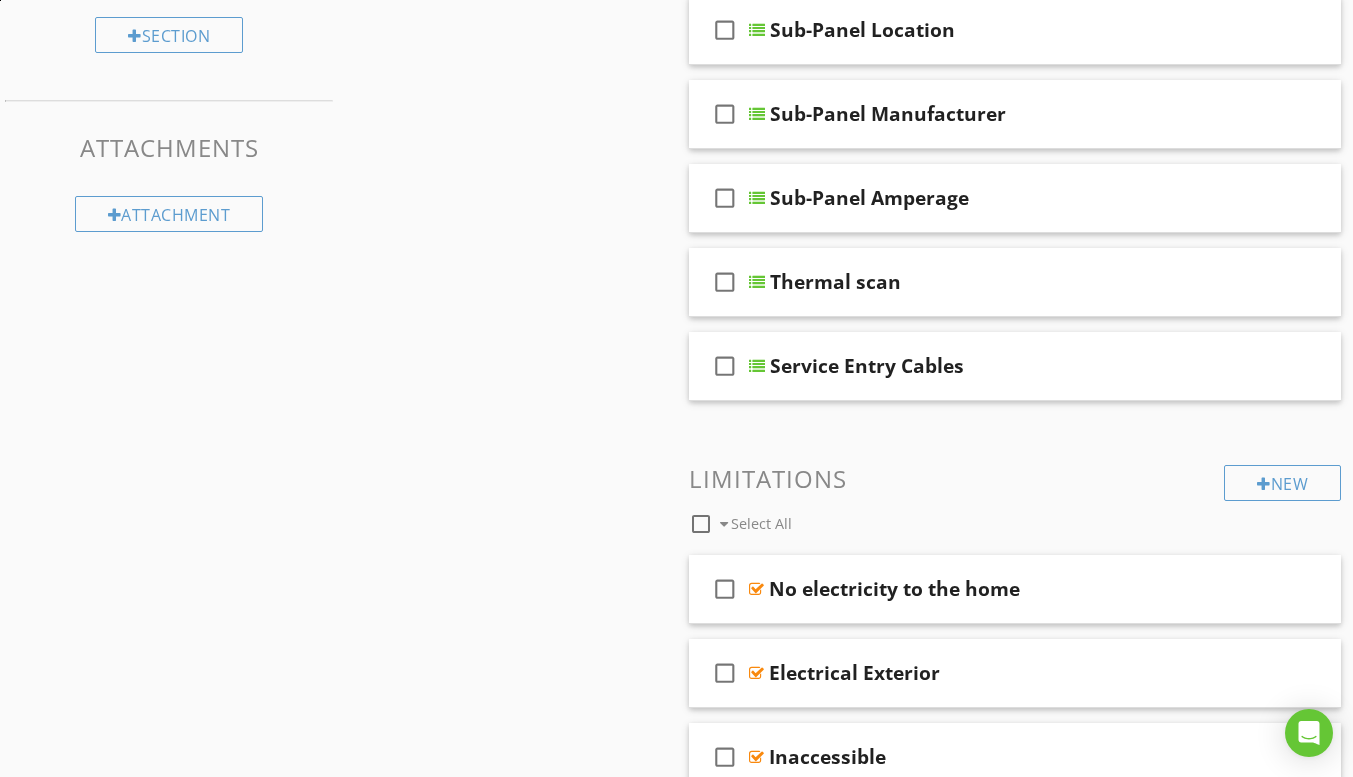 scroll, scrollTop: 800, scrollLeft: 0, axis: vertical 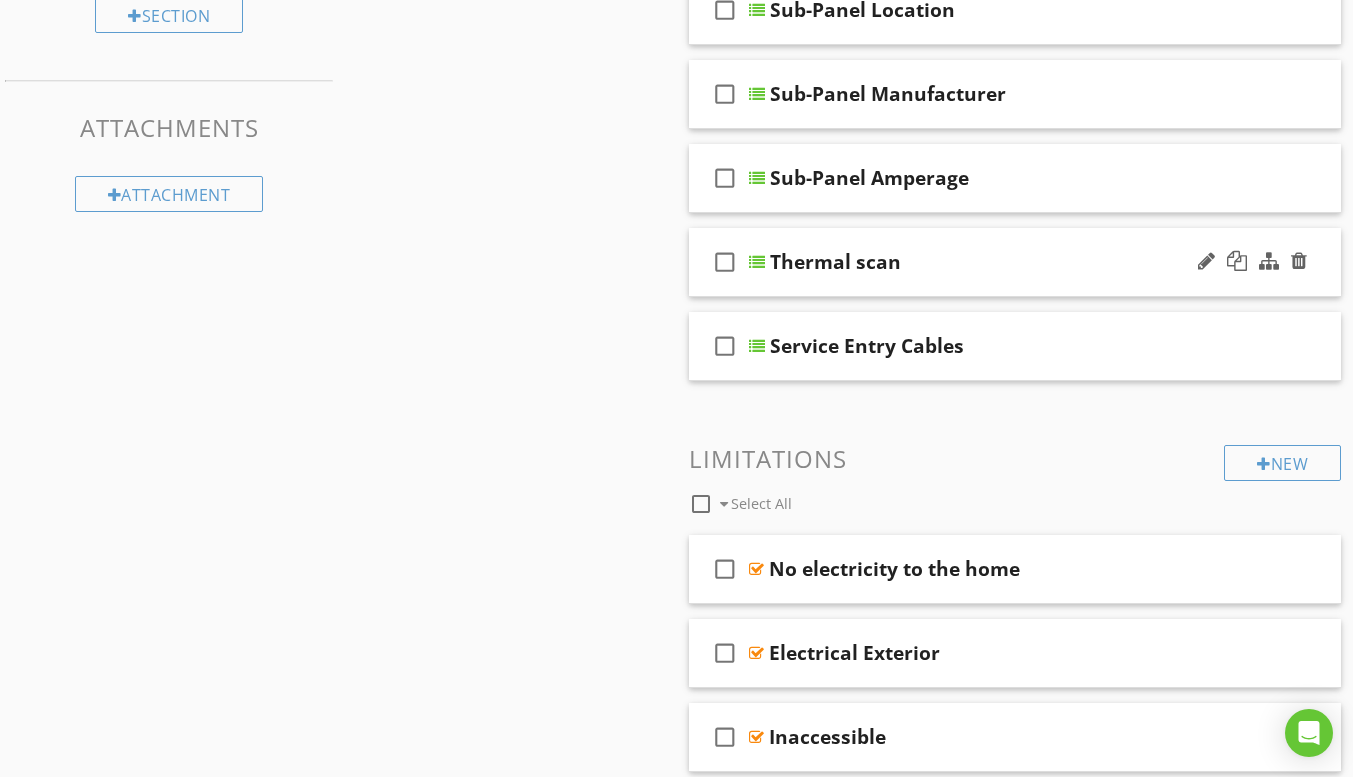 click on "check_box_outline_blank
Thermal scan" at bounding box center [1015, 262] 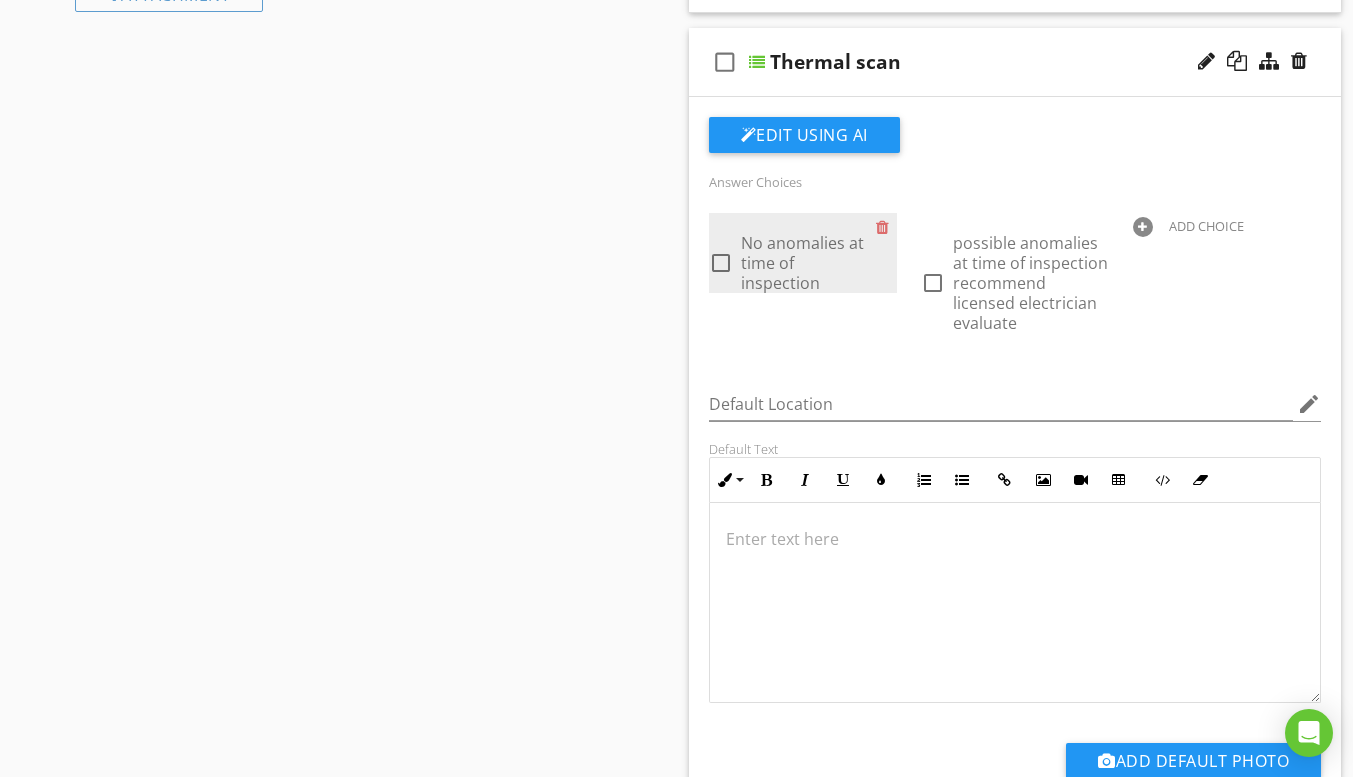 scroll, scrollTop: 900, scrollLeft: 0, axis: vertical 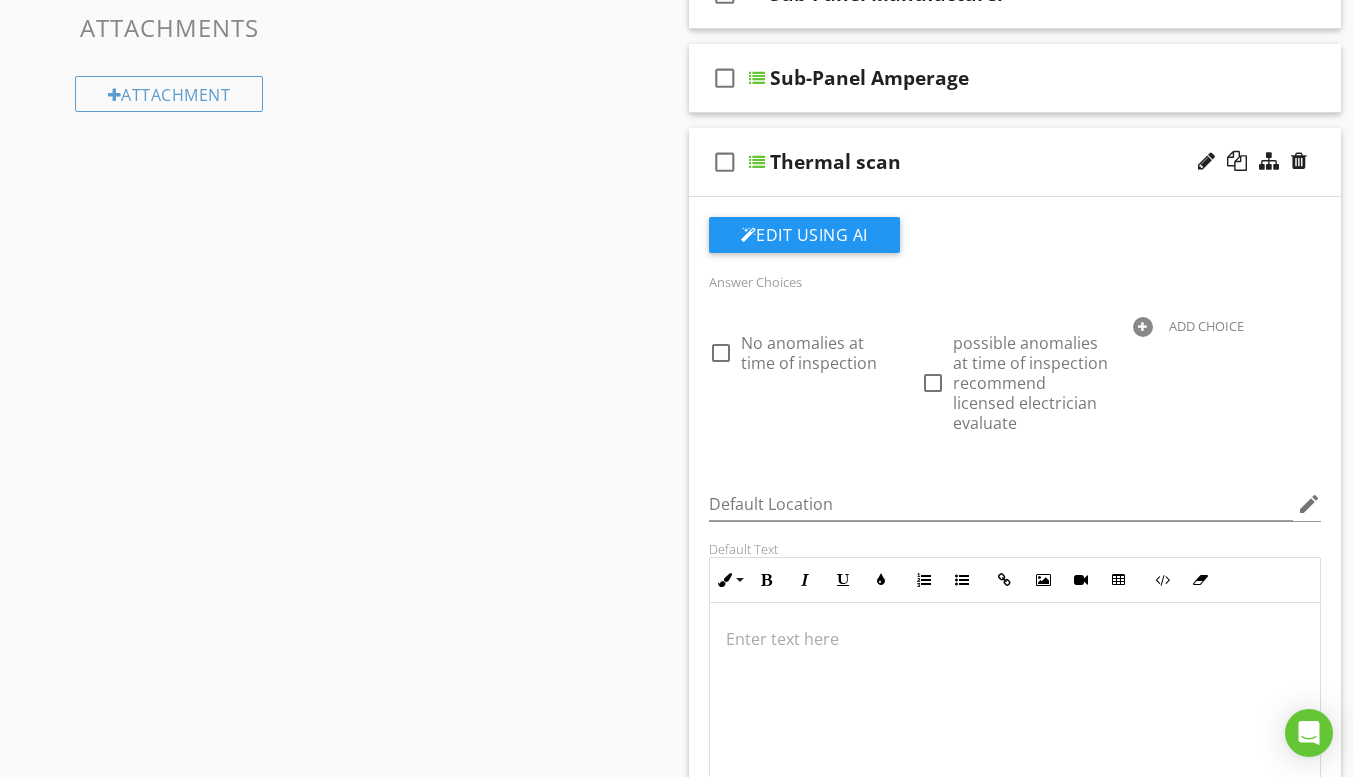 click on "check_box_outline_blank
Thermal scan" at bounding box center (1015, 162) 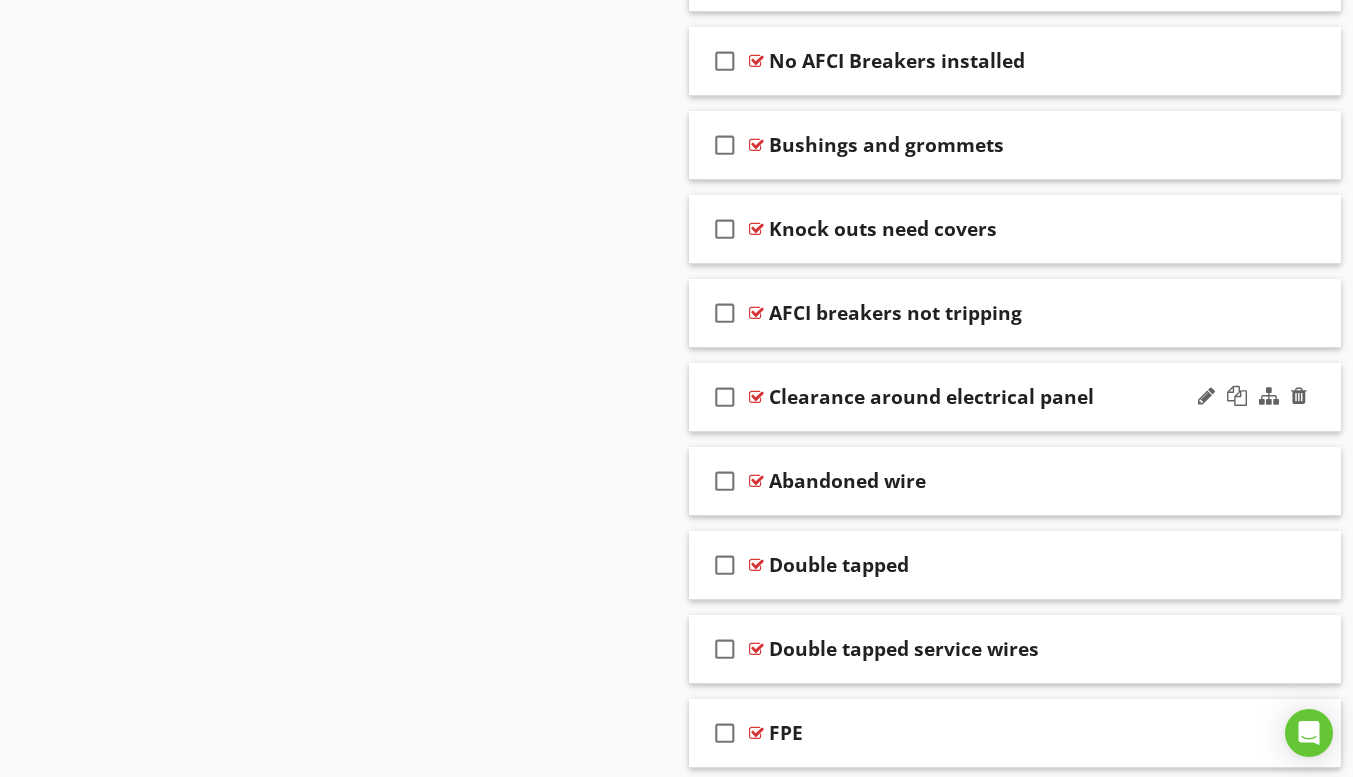scroll, scrollTop: 2500, scrollLeft: 0, axis: vertical 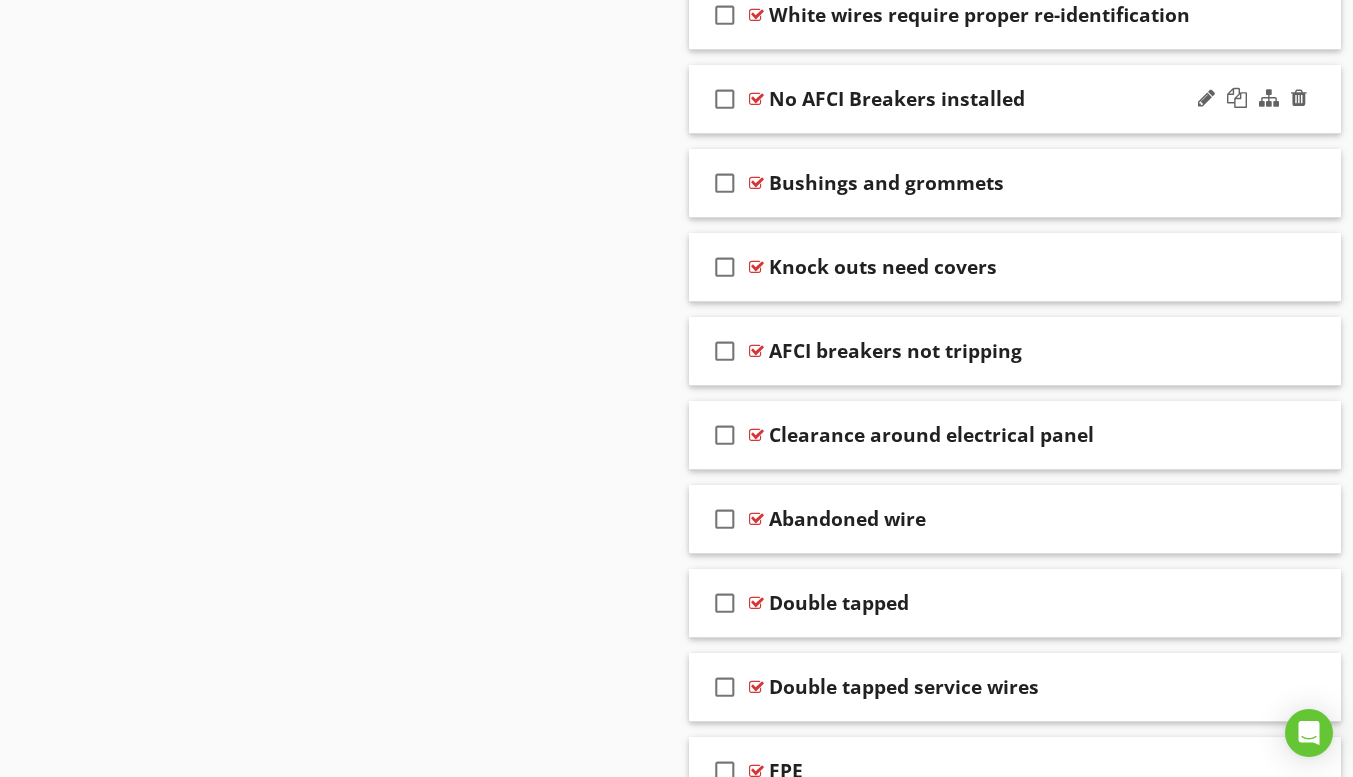click on "check_box_outline_blank
No AFCI Breakers installed" at bounding box center [1015, 99] 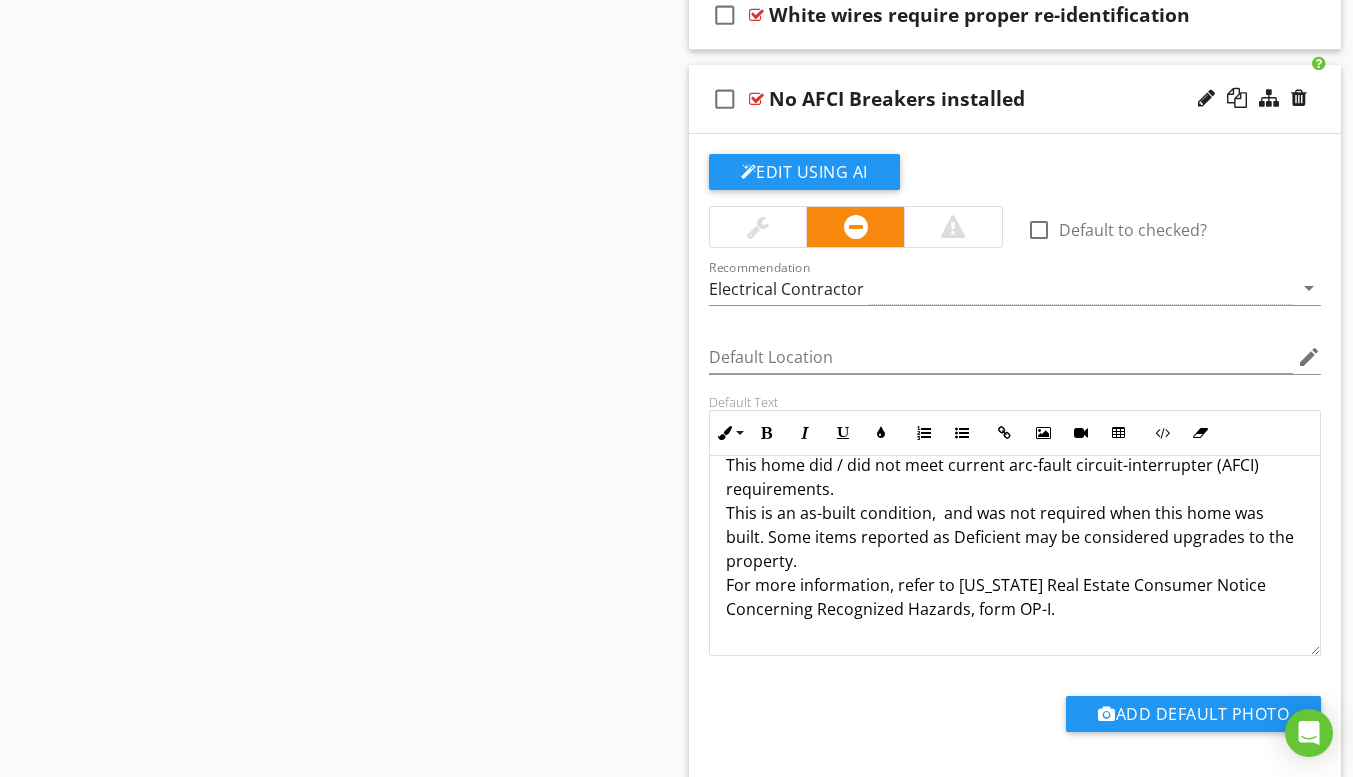scroll, scrollTop: 41, scrollLeft: 0, axis: vertical 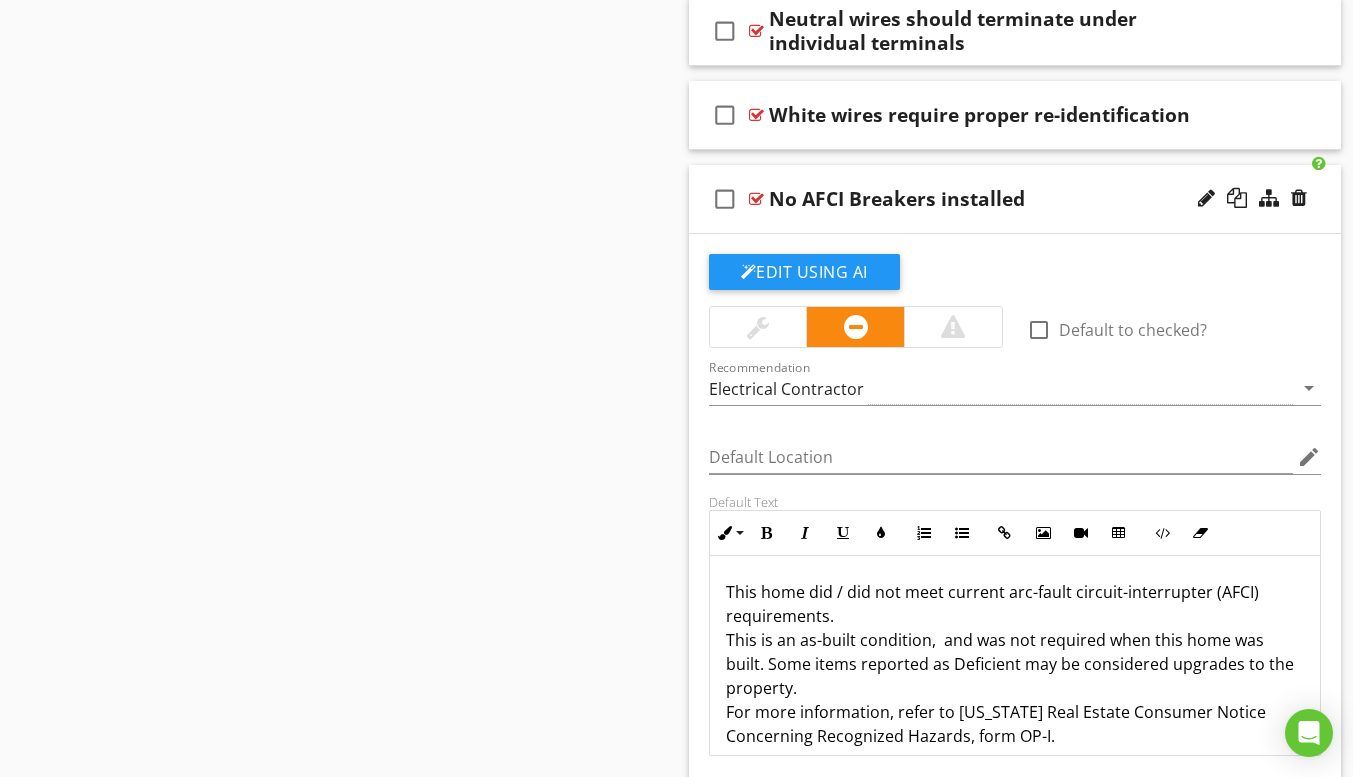 click on "No AFCI Breakers installed" at bounding box center (998, 199) 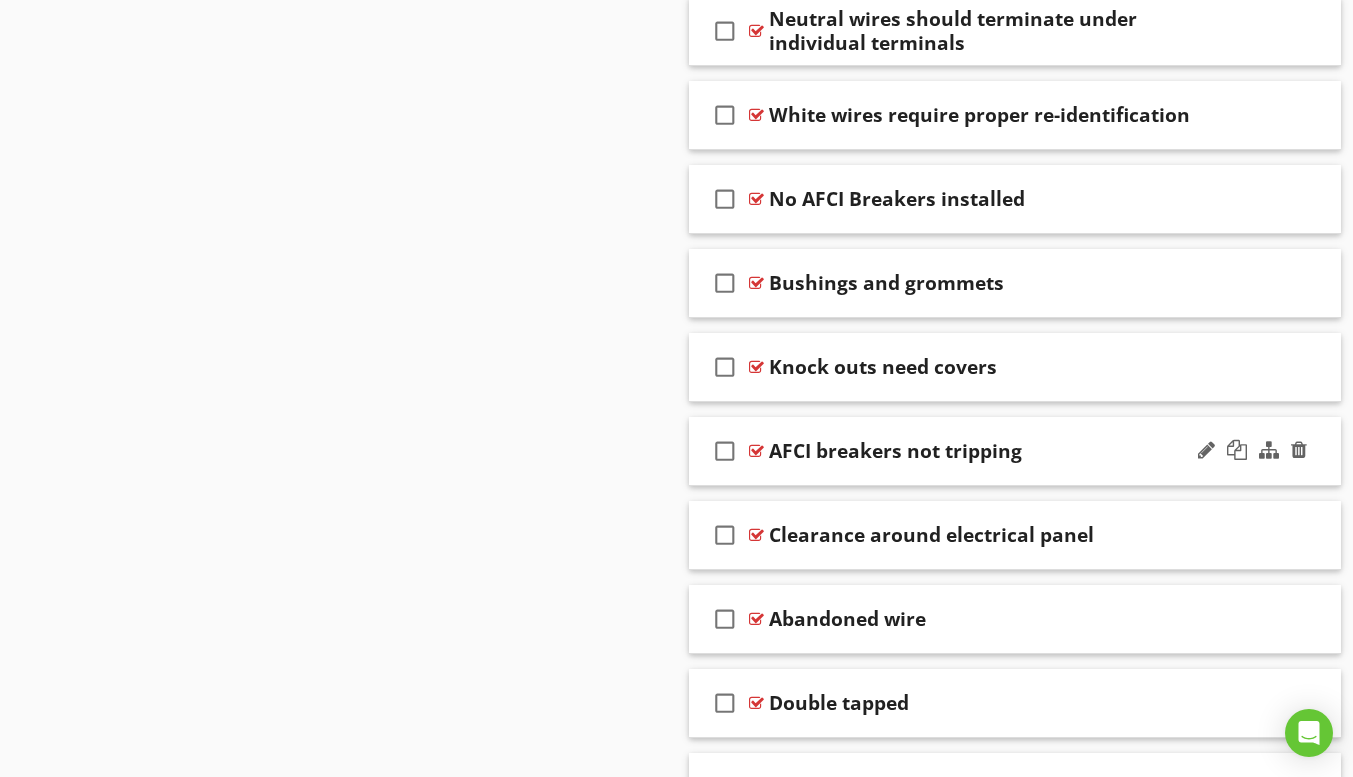 click on "check_box_outline_blank
AFCI breakers not tripping" at bounding box center (1015, 451) 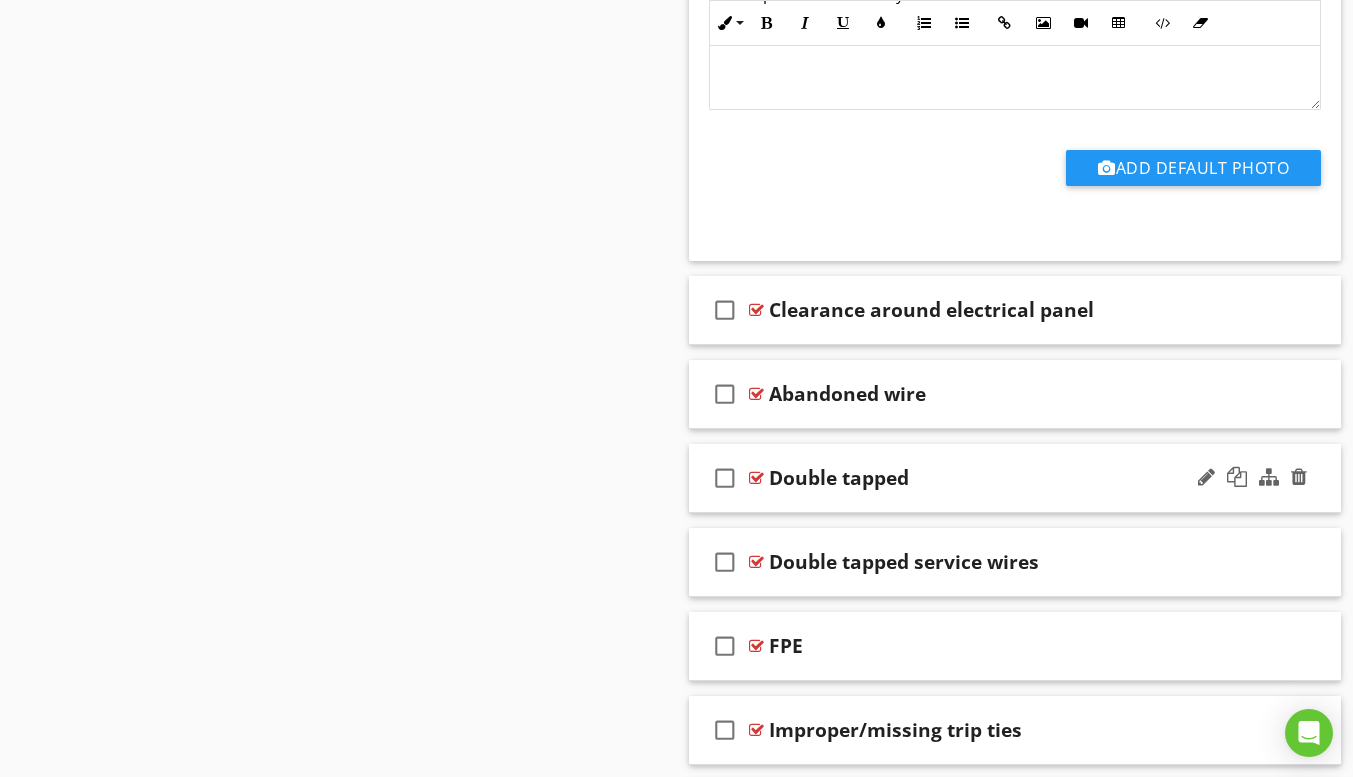 scroll, scrollTop: 3300, scrollLeft: 0, axis: vertical 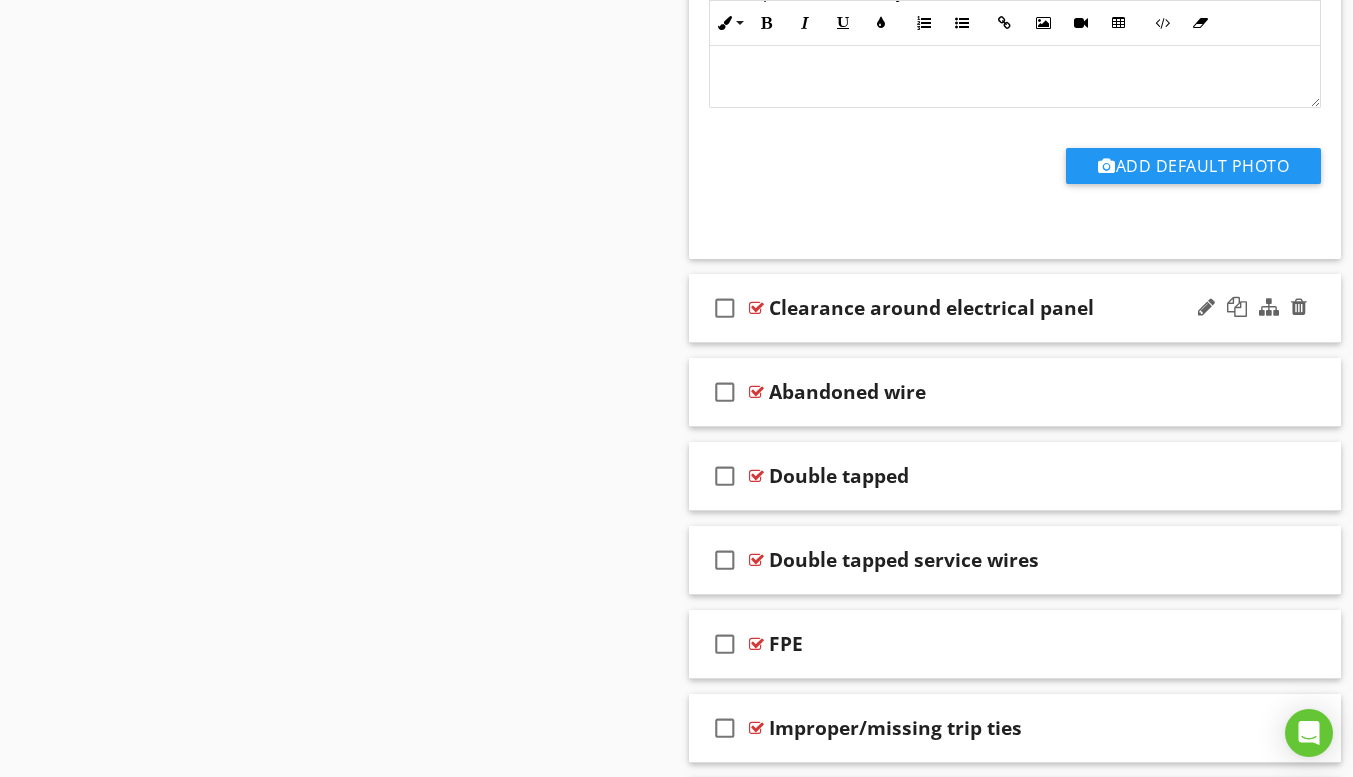 click on "check_box_outline_blank
Clearance around electrical panel" at bounding box center (1015, 308) 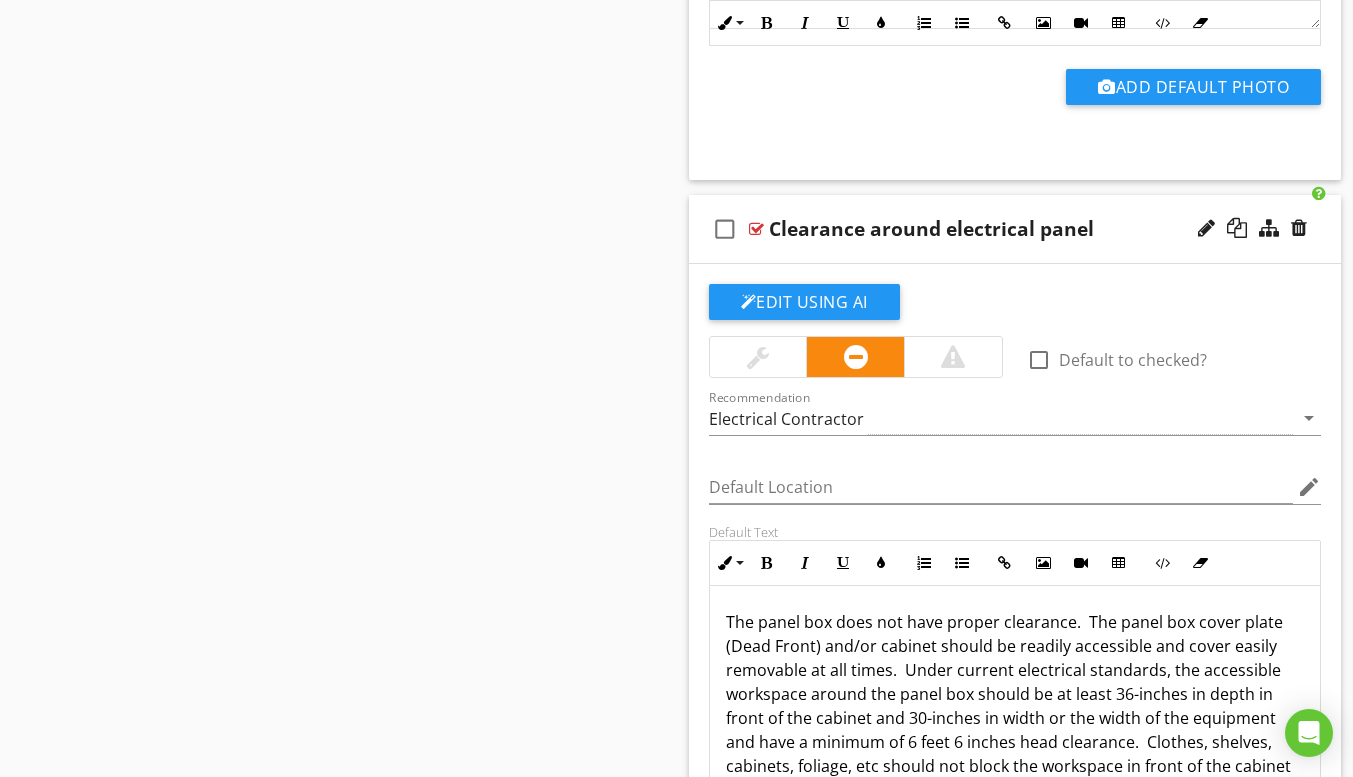 scroll, scrollTop: 3400, scrollLeft: 0, axis: vertical 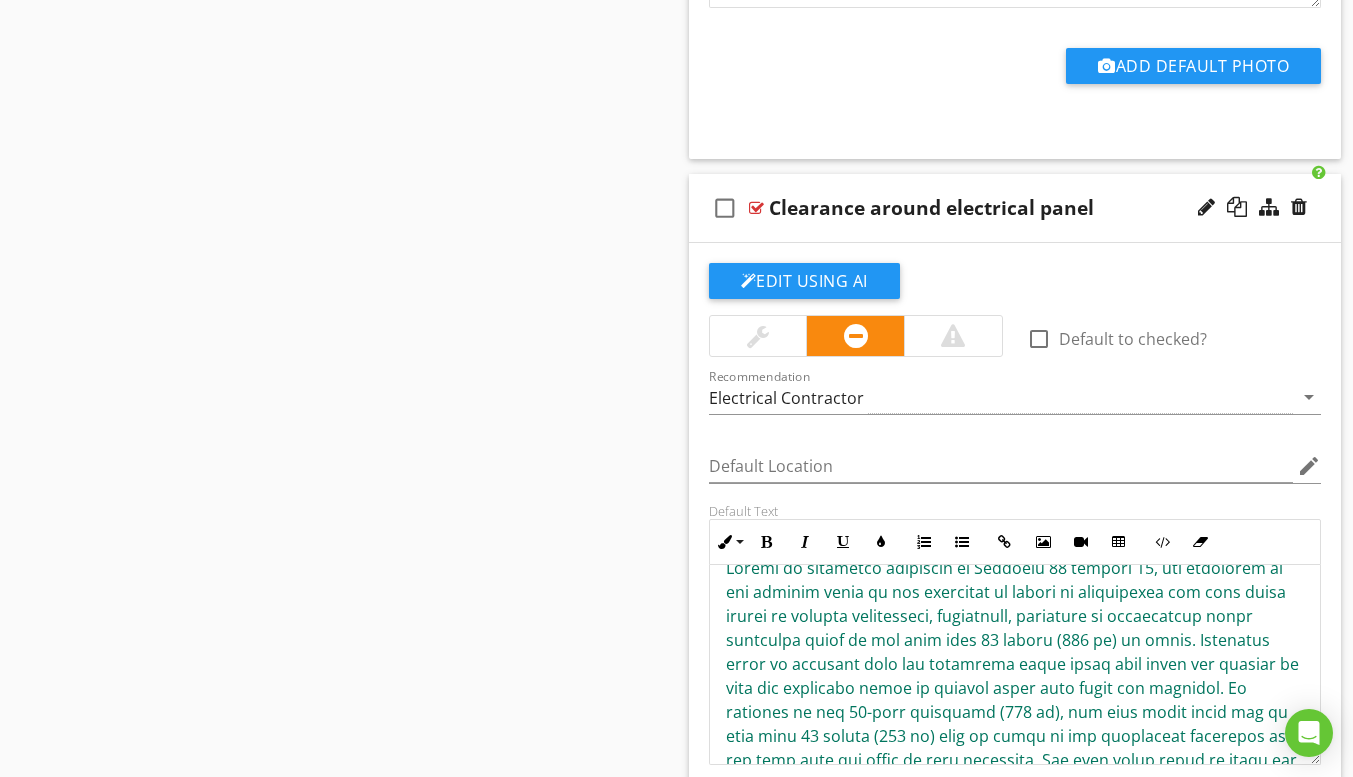 click on "check_box_outline_blank
Clearance around electrical panel" at bounding box center [1015, 208] 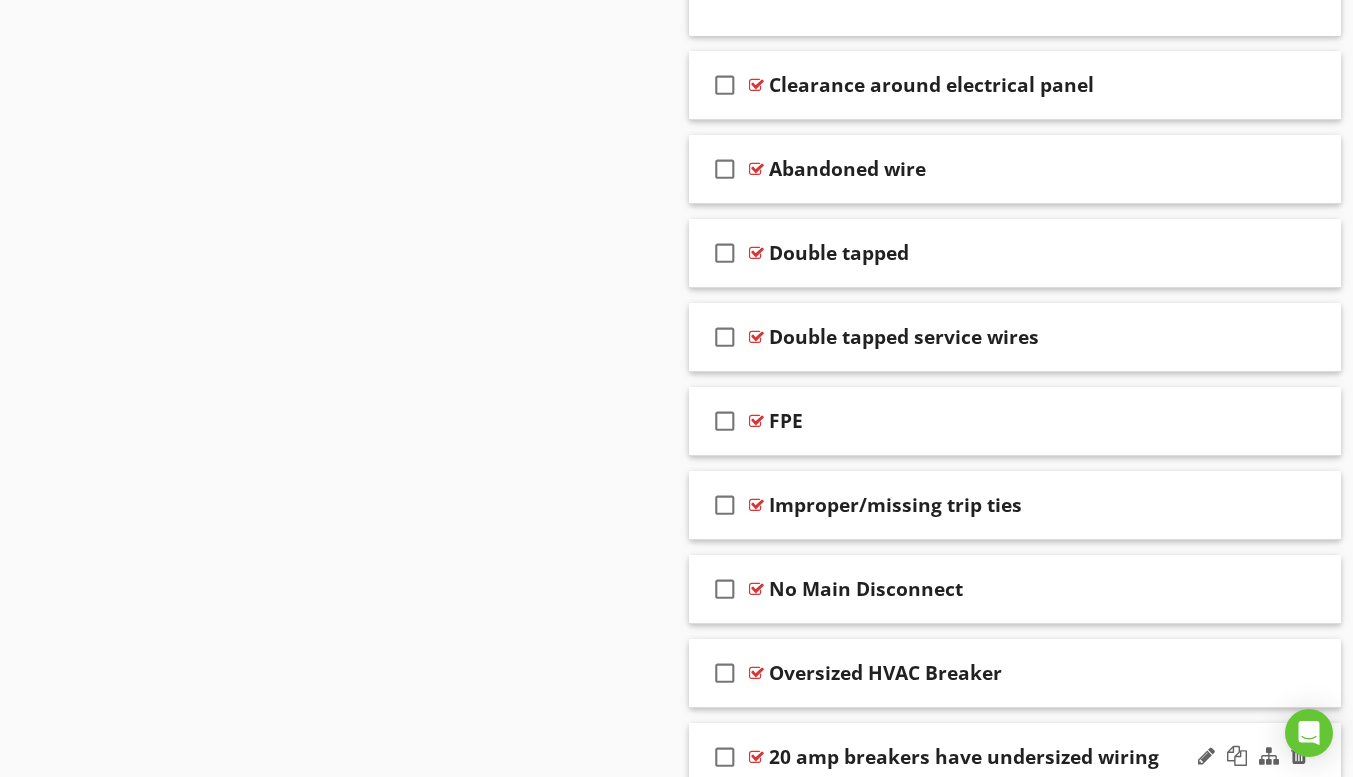 scroll, scrollTop: 3500, scrollLeft: 0, axis: vertical 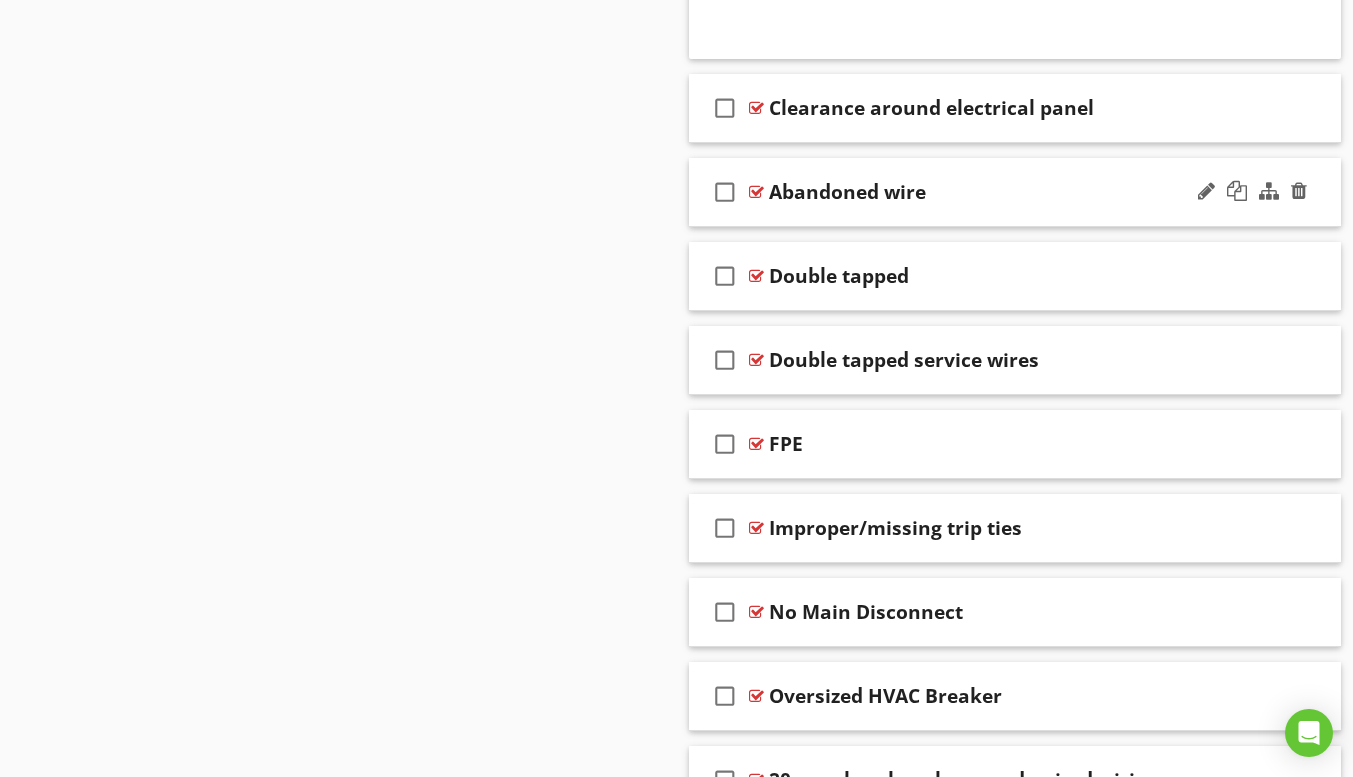click on "check_box_outline_blank
Abandoned wire" at bounding box center (1015, 192) 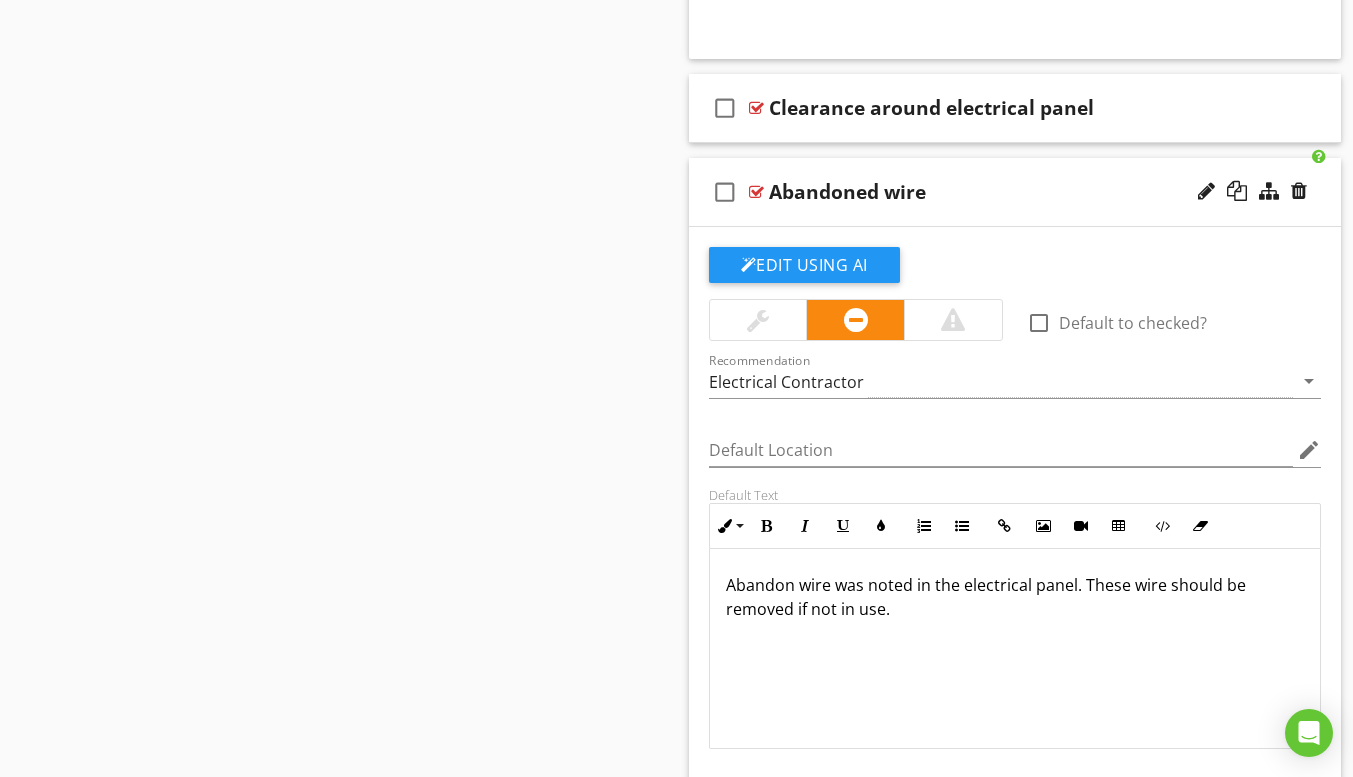 click on "check_box_outline_blank
Abandoned wire" at bounding box center (1015, 192) 